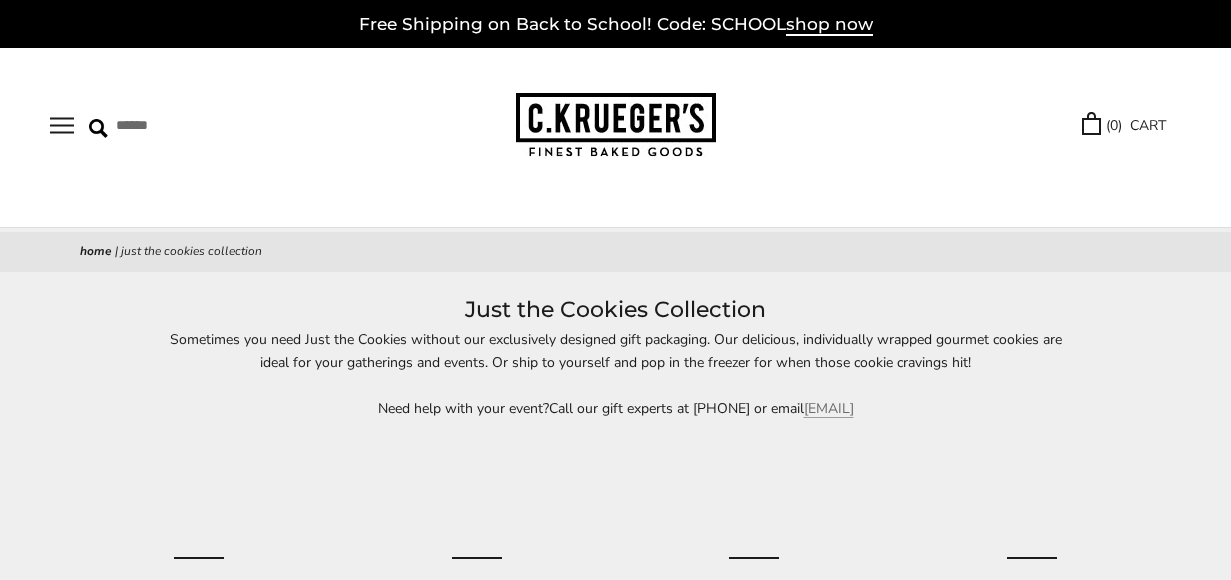 scroll, scrollTop: 0, scrollLeft: 0, axis: both 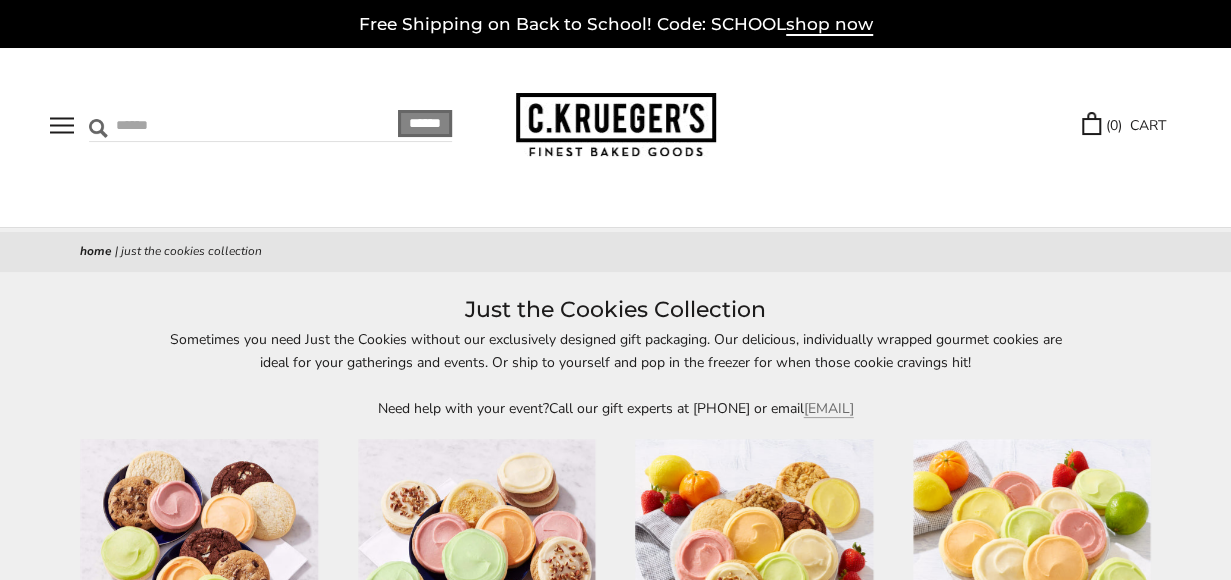 click at bounding box center [207, 125] 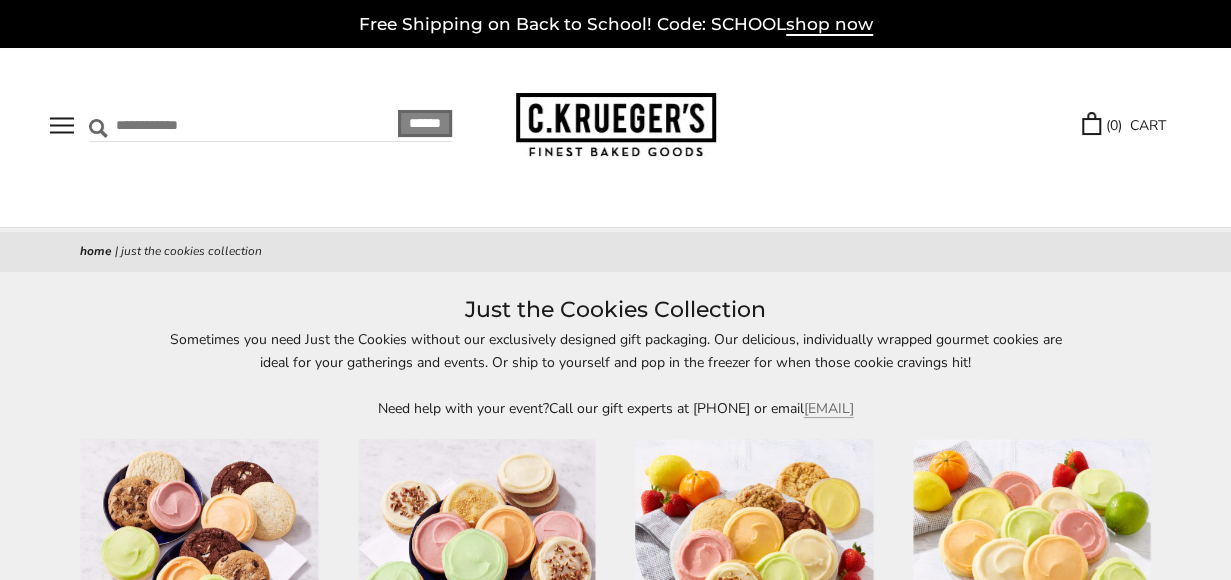 type on "**********" 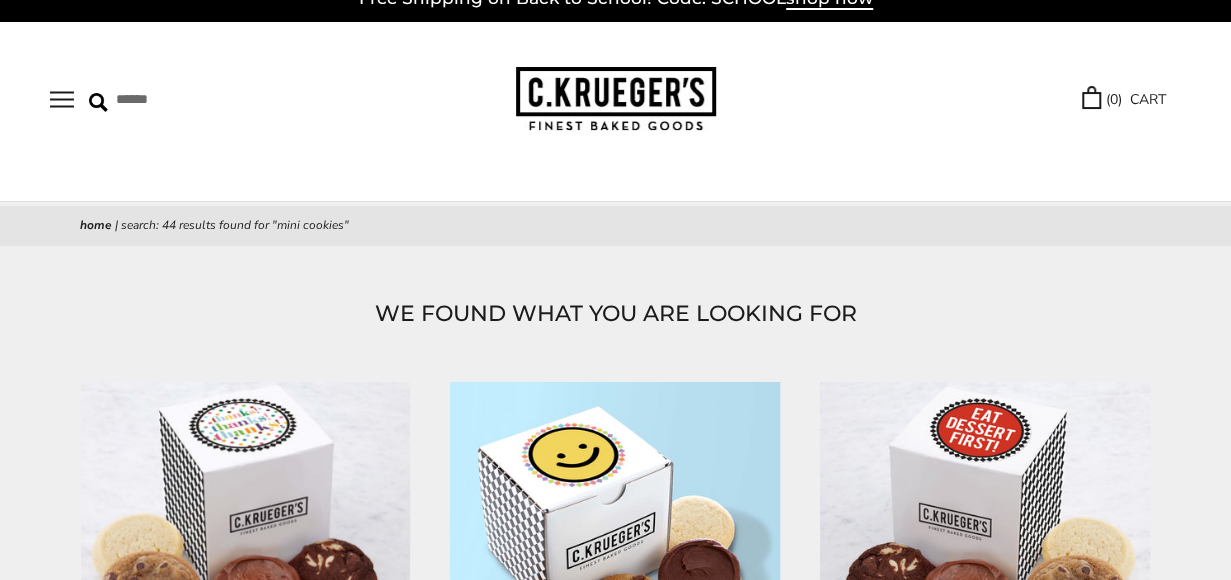scroll, scrollTop: 196, scrollLeft: 0, axis: vertical 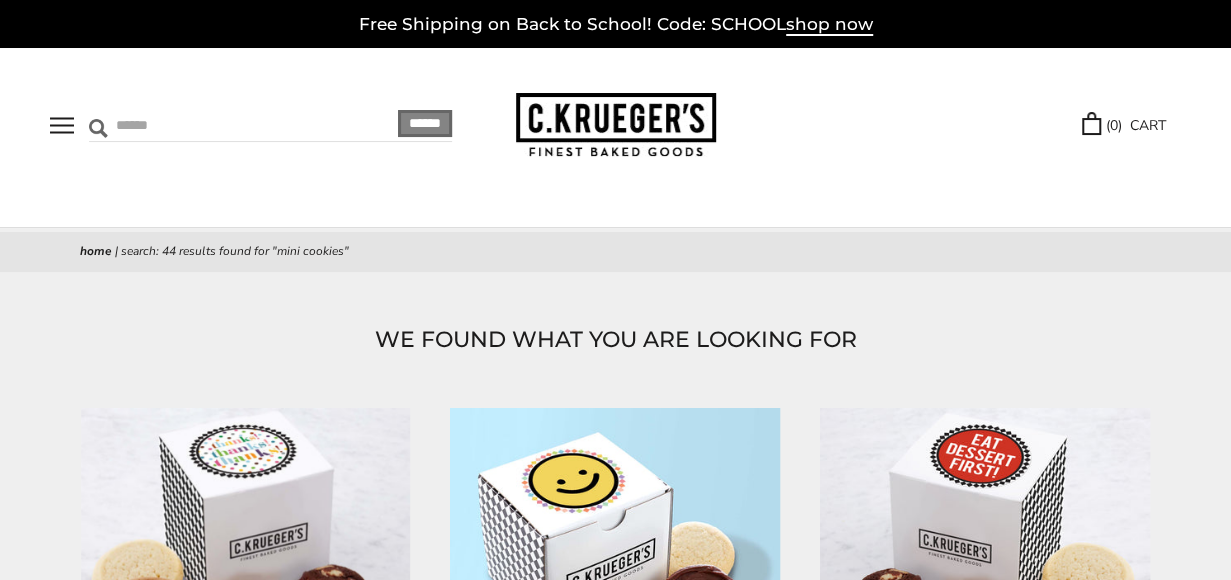 click at bounding box center (207, 125) 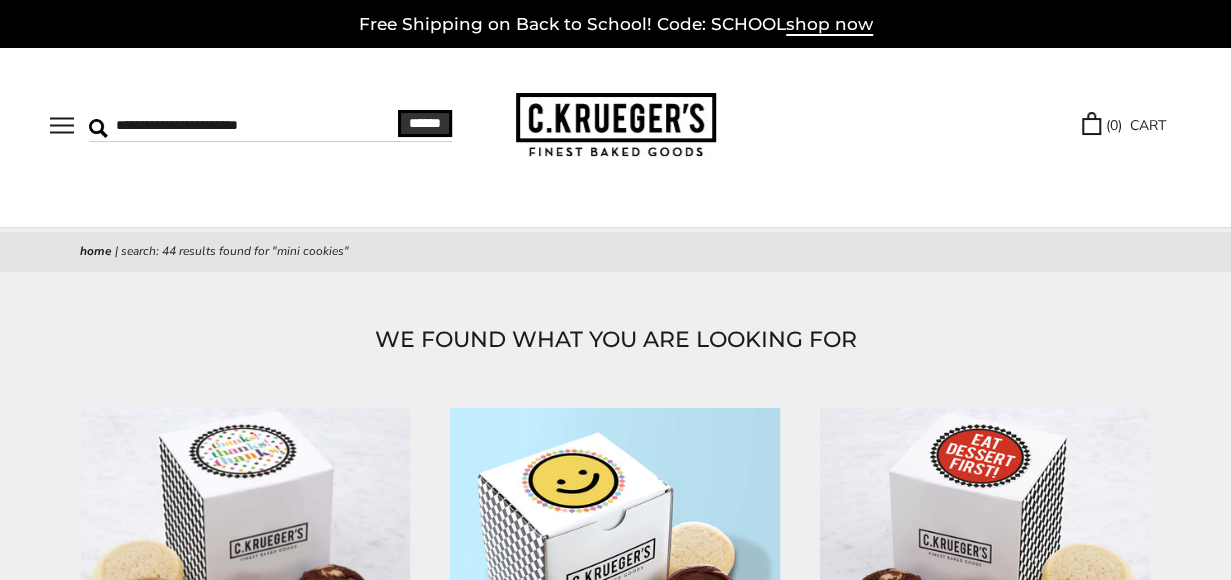 type on "**********" 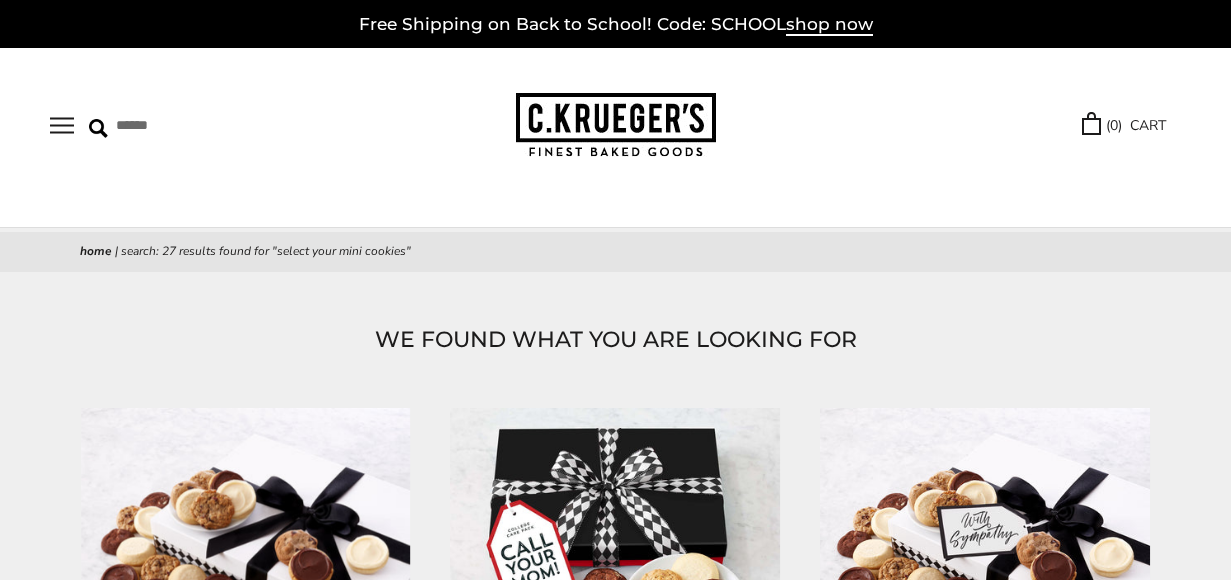 scroll, scrollTop: 0, scrollLeft: 0, axis: both 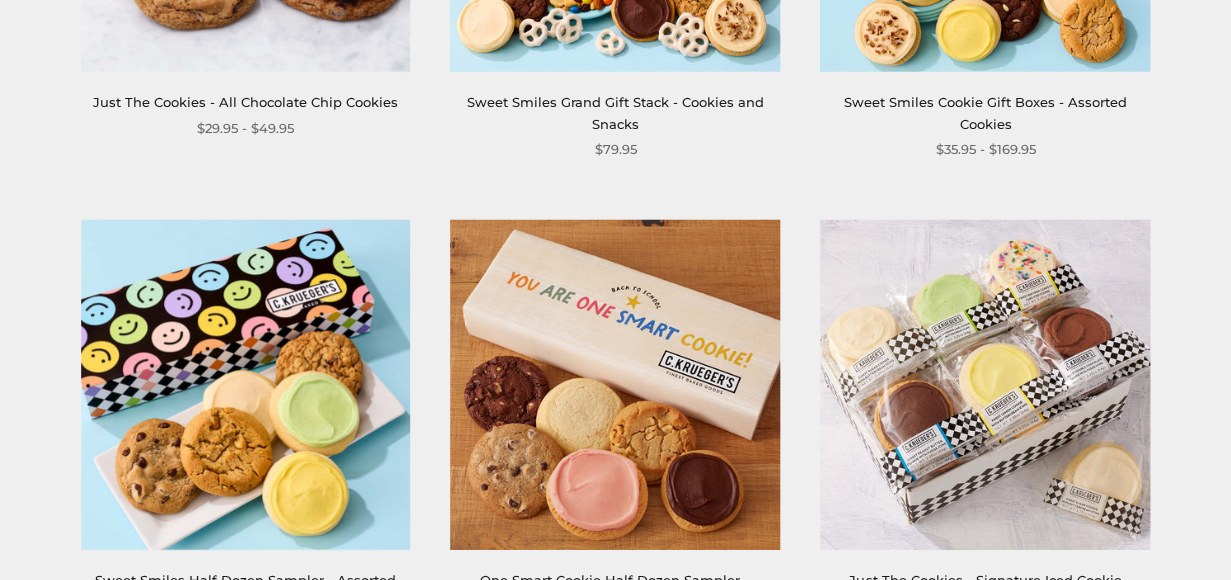 click at bounding box center (616, 1820) 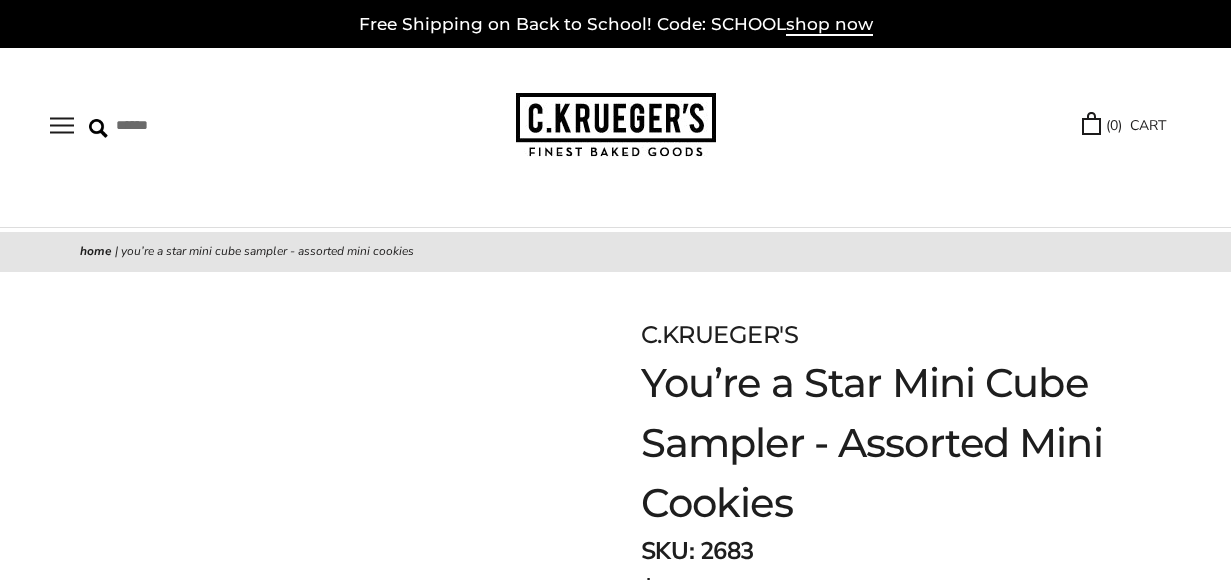 scroll, scrollTop: 0, scrollLeft: 0, axis: both 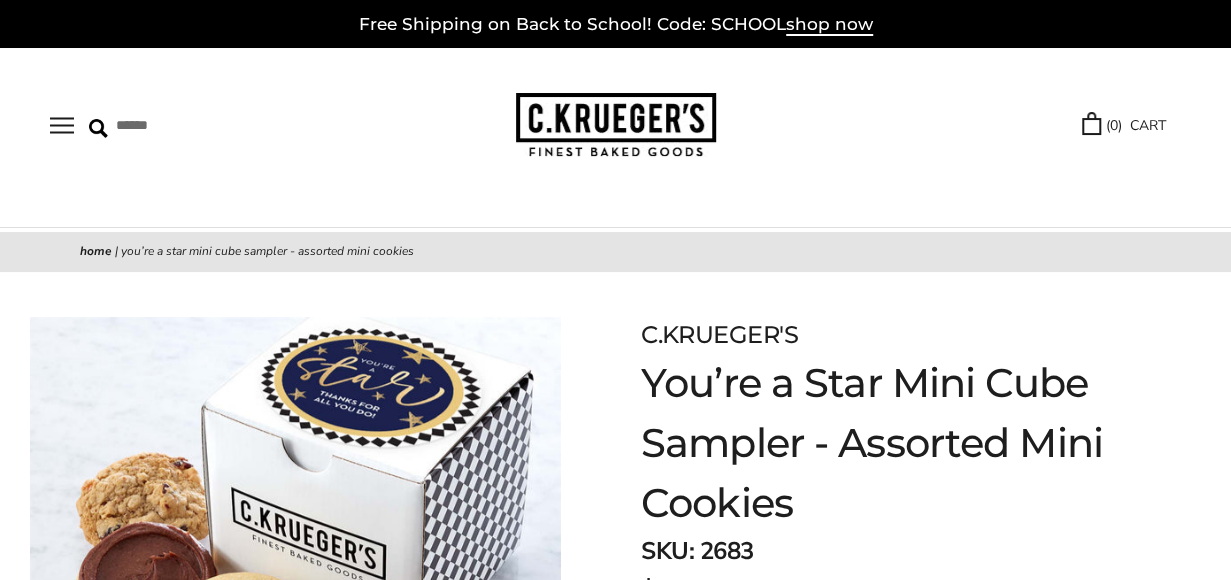 click on "Select Your Cookies" at bounding box center [0, 0] 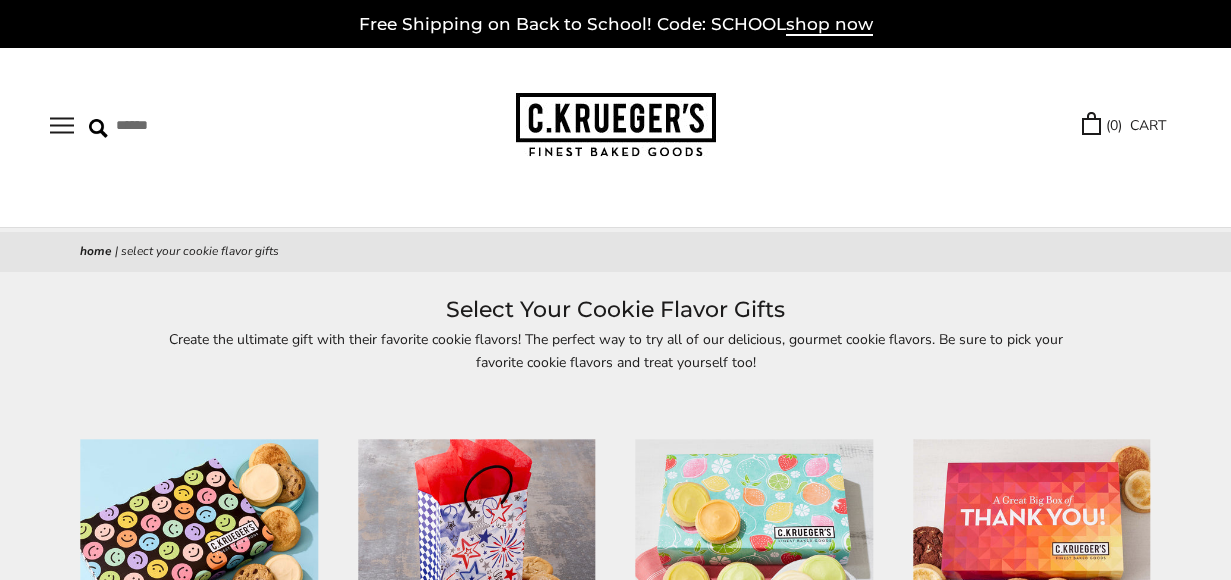 scroll, scrollTop: 0, scrollLeft: 0, axis: both 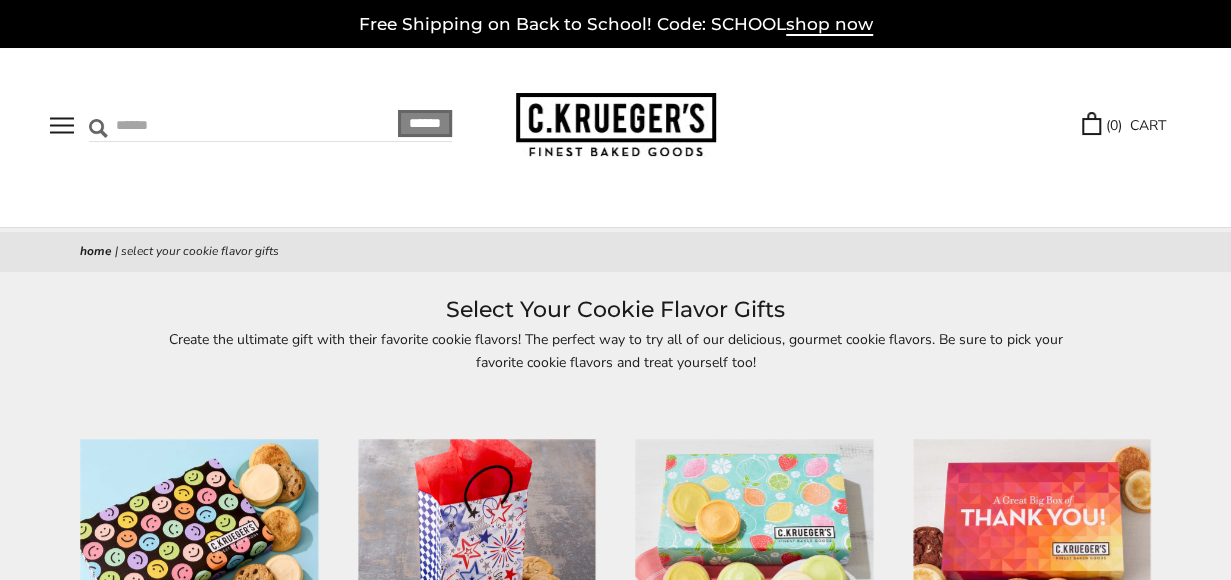 click at bounding box center (207, 125) 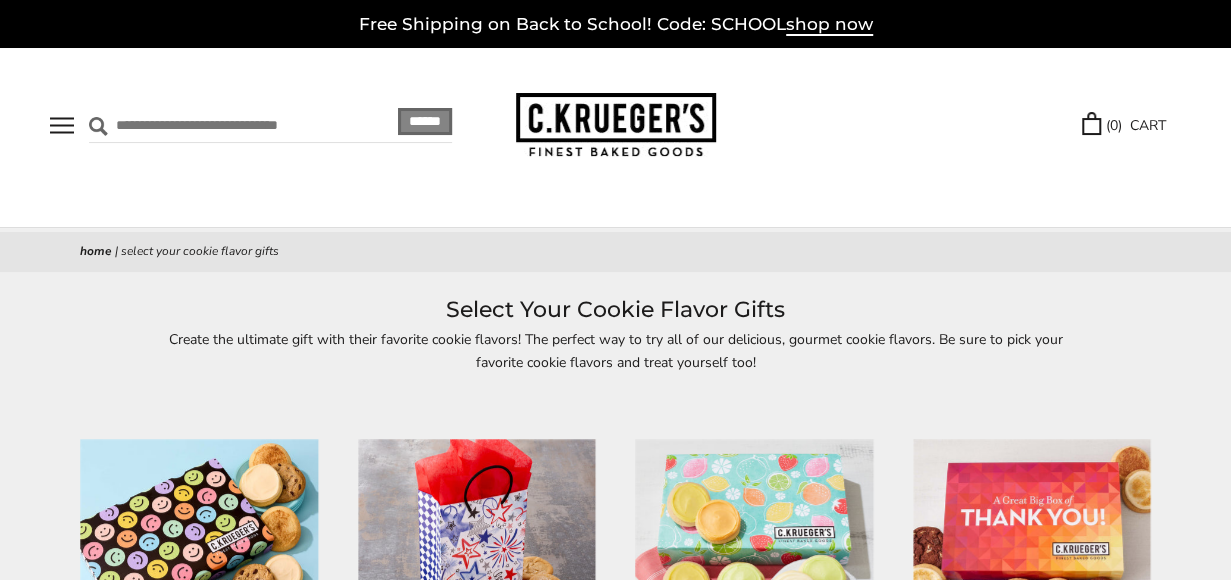 scroll, scrollTop: 0, scrollLeft: 30, axis: horizontal 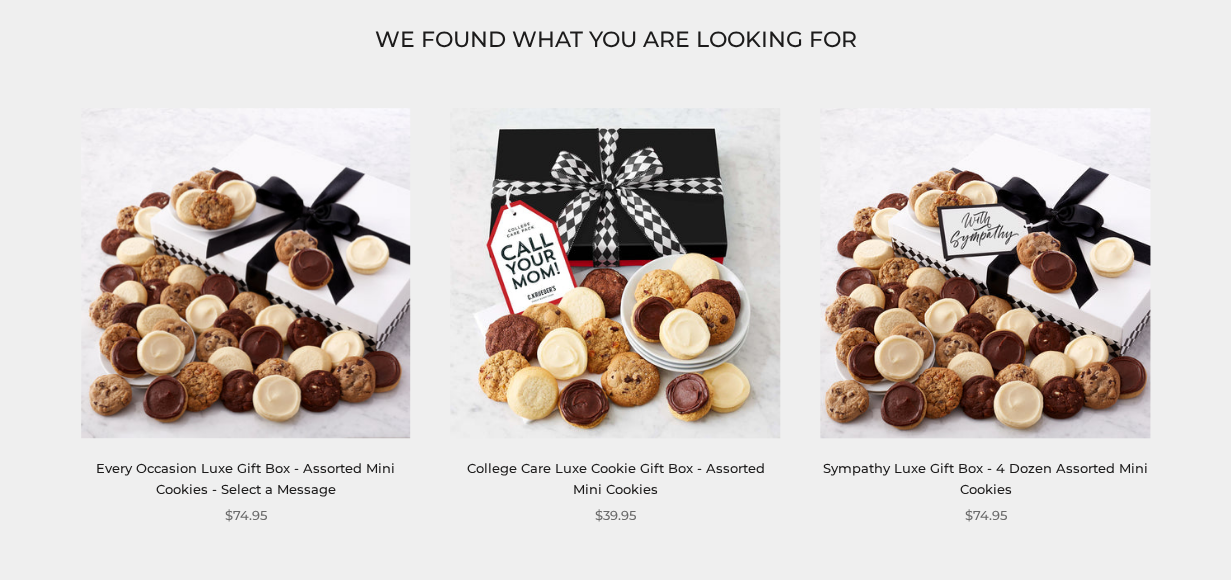 click at bounding box center (616, 273) 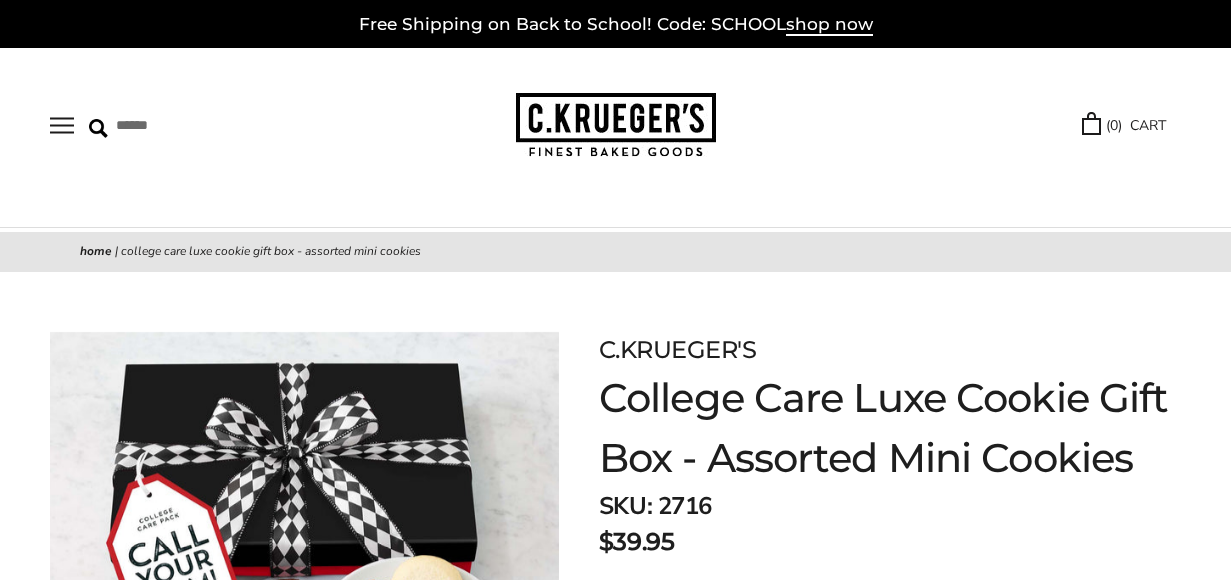 scroll, scrollTop: 0, scrollLeft: 0, axis: both 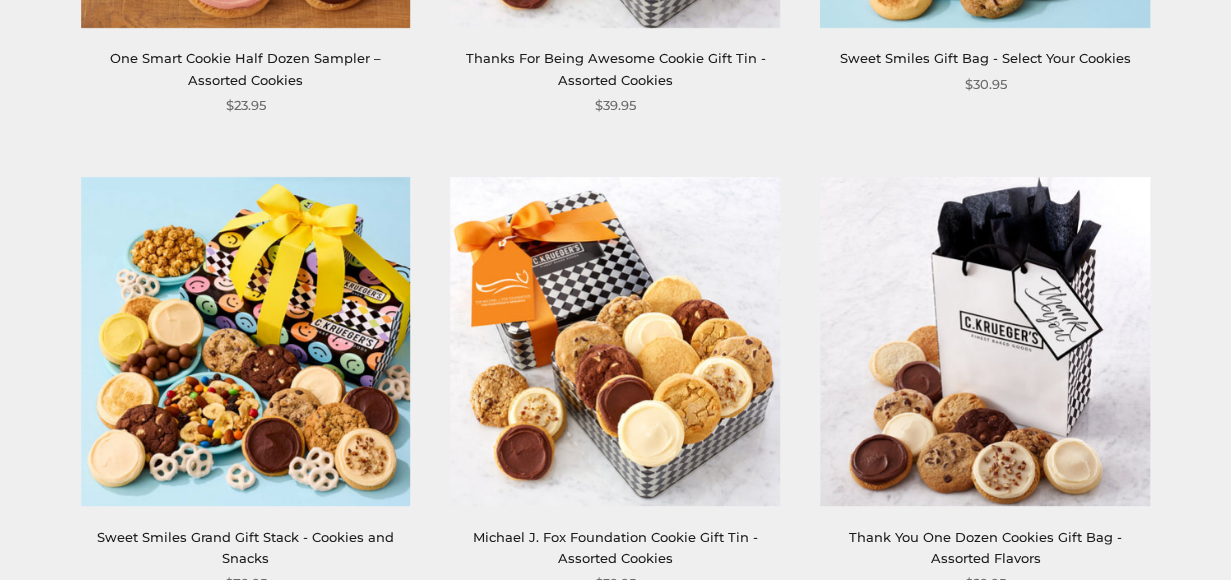 click at bounding box center [616, 1776] 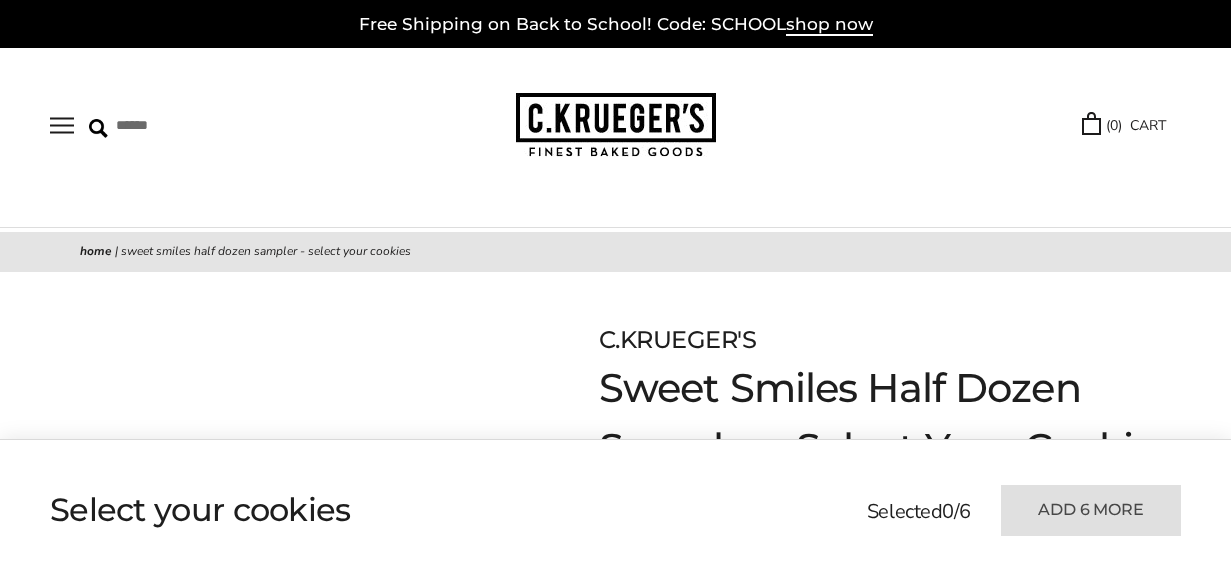 scroll, scrollTop: 0, scrollLeft: 0, axis: both 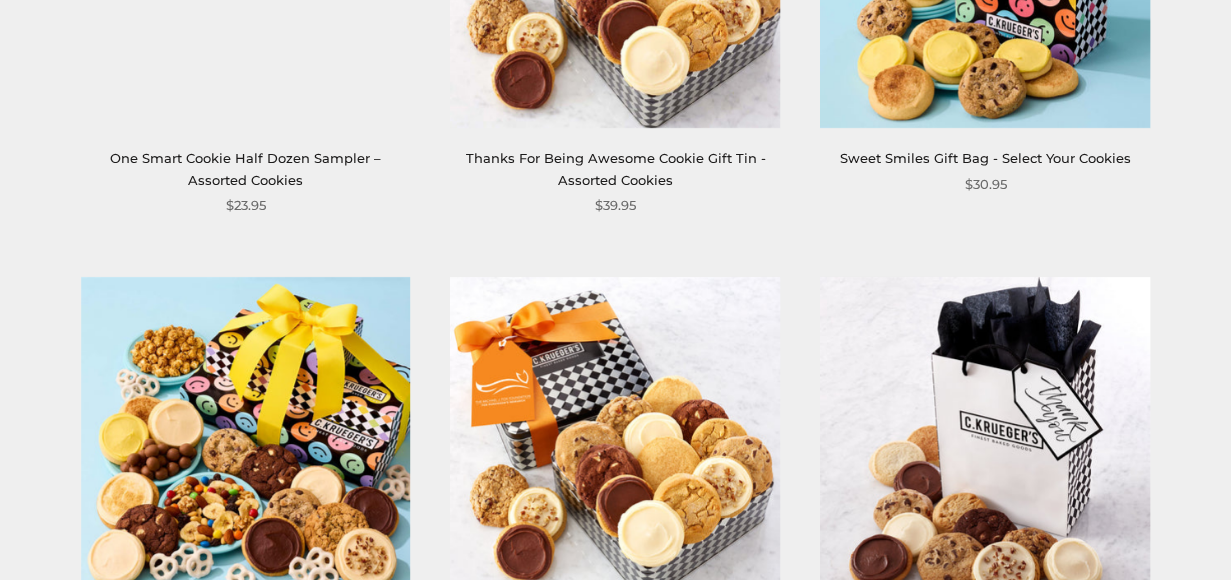 click at bounding box center (616, 1876) 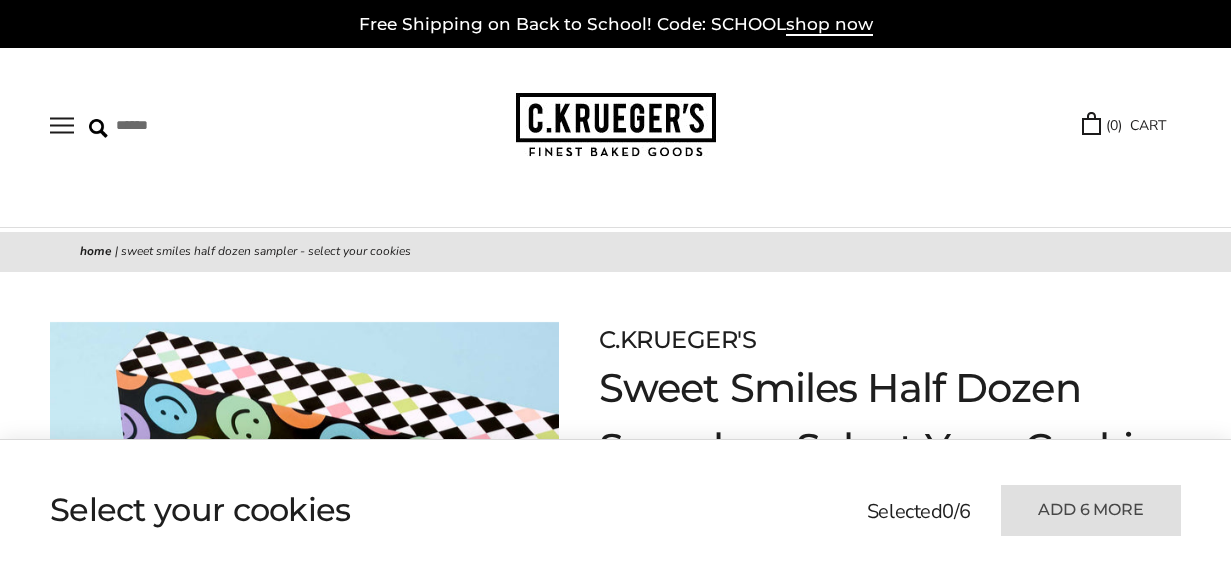 scroll, scrollTop: 0, scrollLeft: 0, axis: both 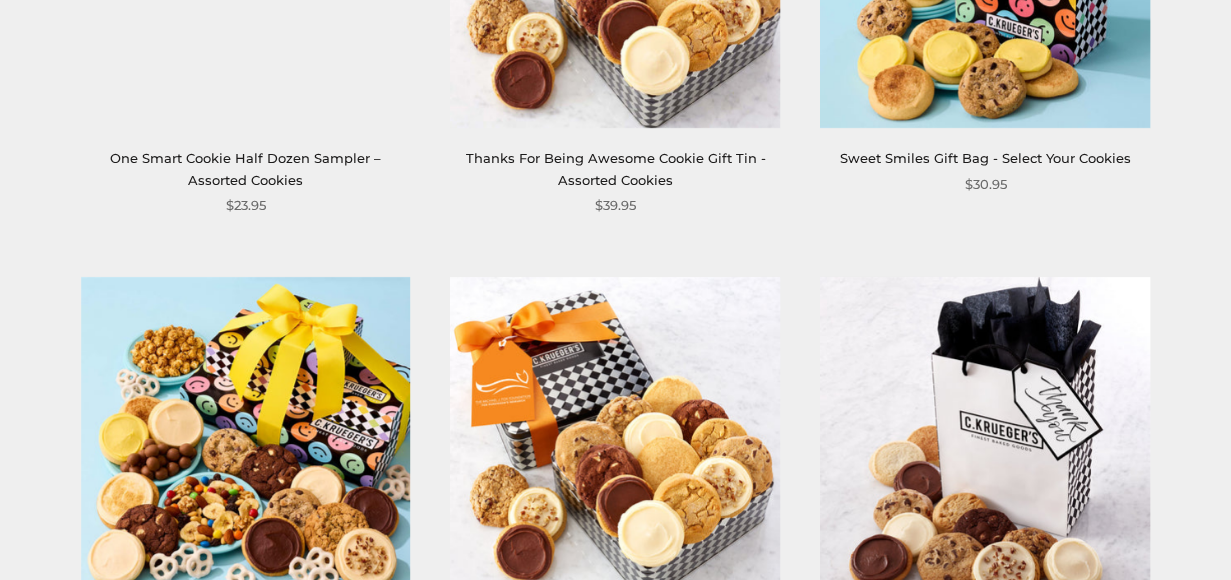 click on "Summer Garden Cookie Gift Boxes - Select Your Cookies" at bounding box center [246, 2081] 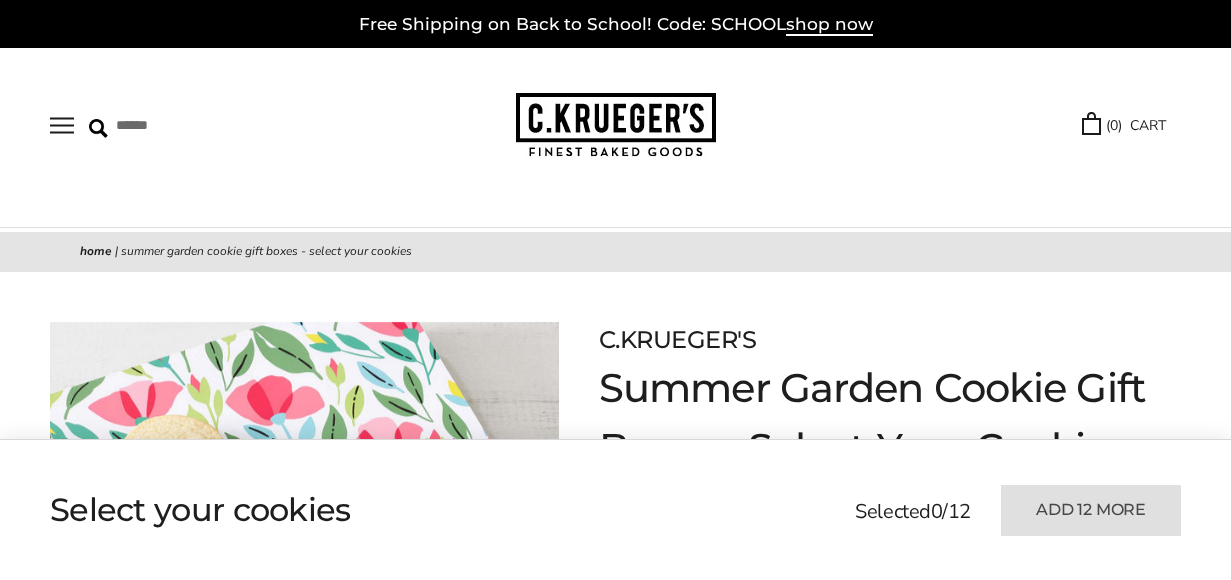 scroll, scrollTop: 0, scrollLeft: 0, axis: both 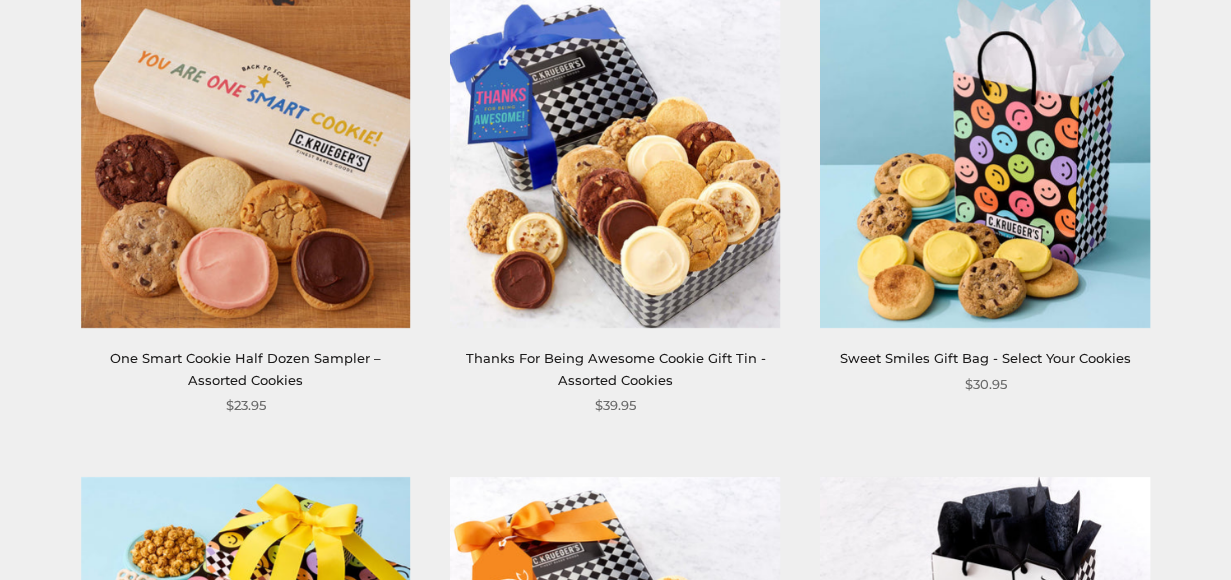click on "Sweet Smiles Mini Cube Sampler - Assorted Mini Cookies" at bounding box center [985, 1804] 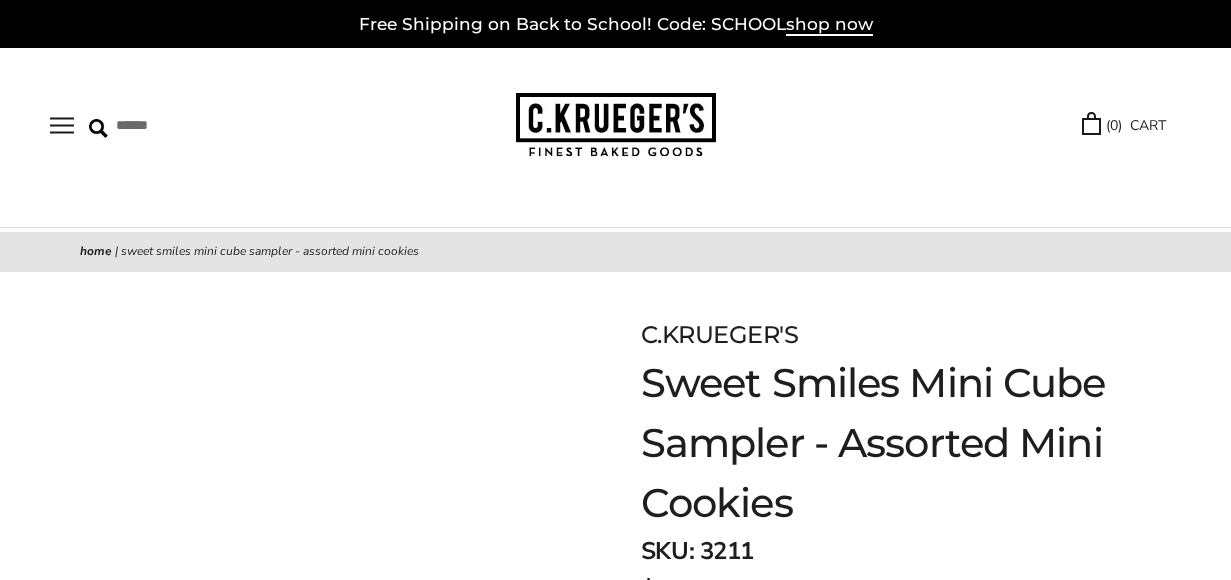 scroll, scrollTop: 0, scrollLeft: 0, axis: both 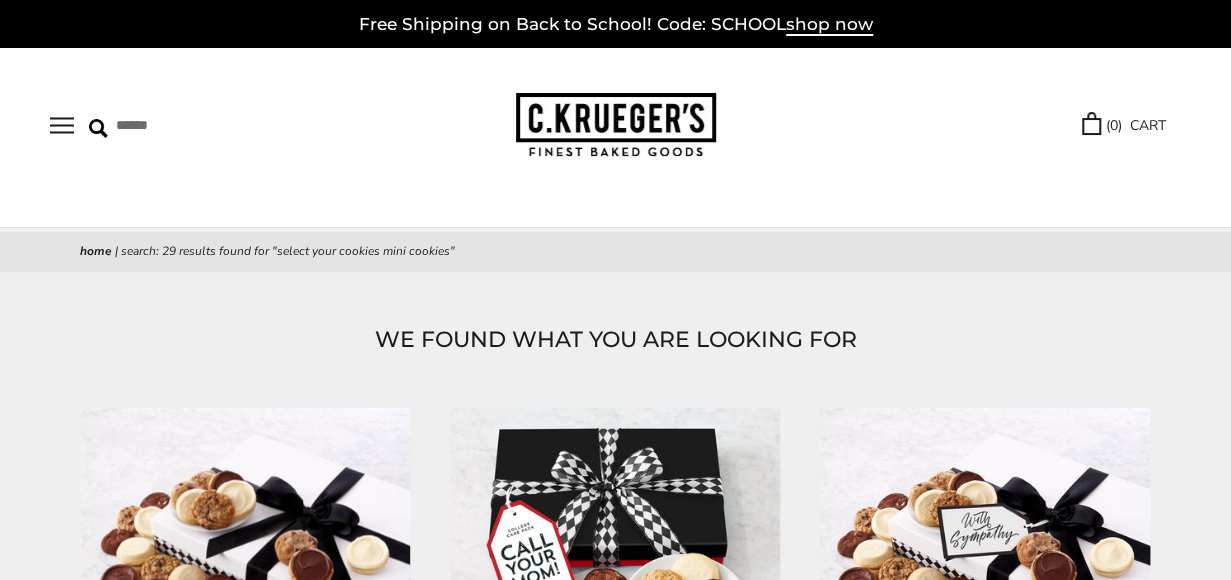 click on "Select Your Cookies" at bounding box center [0, 0] 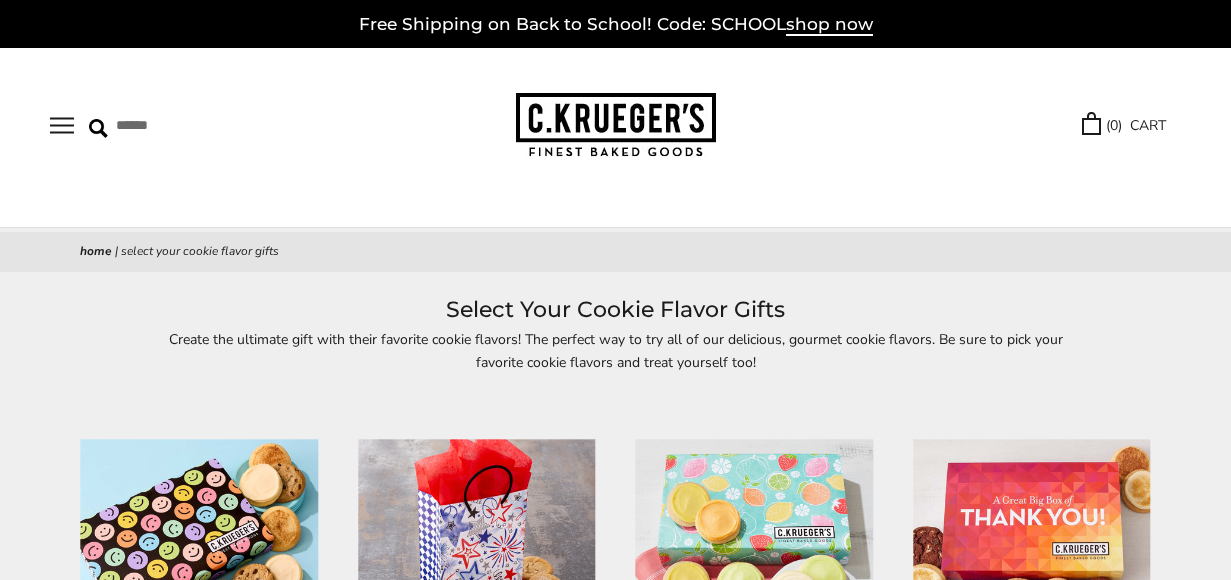 scroll, scrollTop: 0, scrollLeft: 0, axis: both 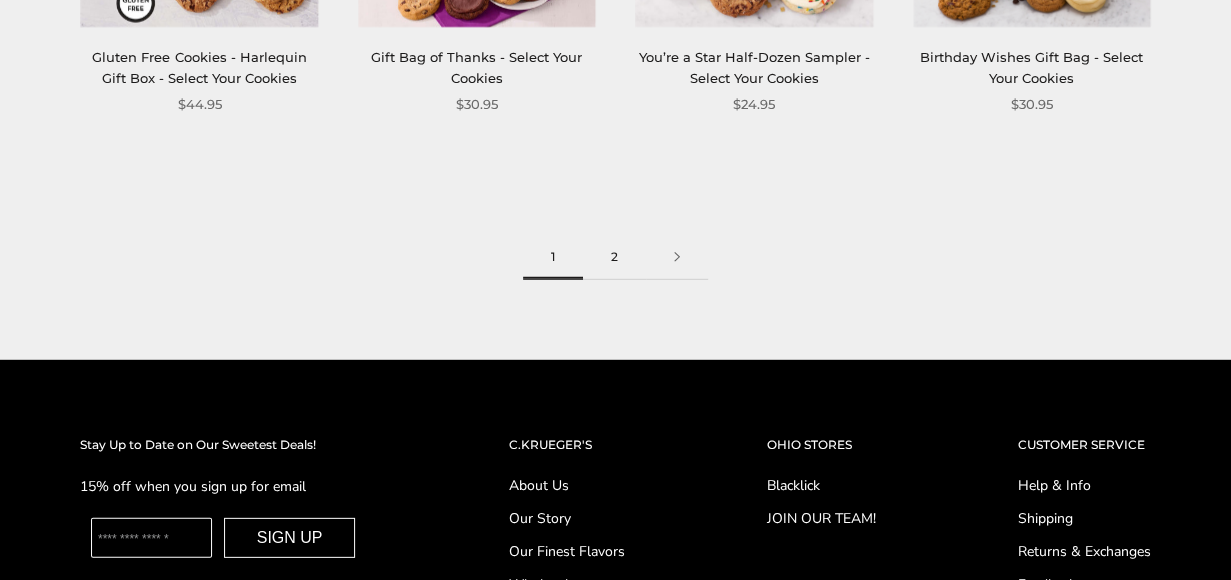 click on "2" at bounding box center (614, 257) 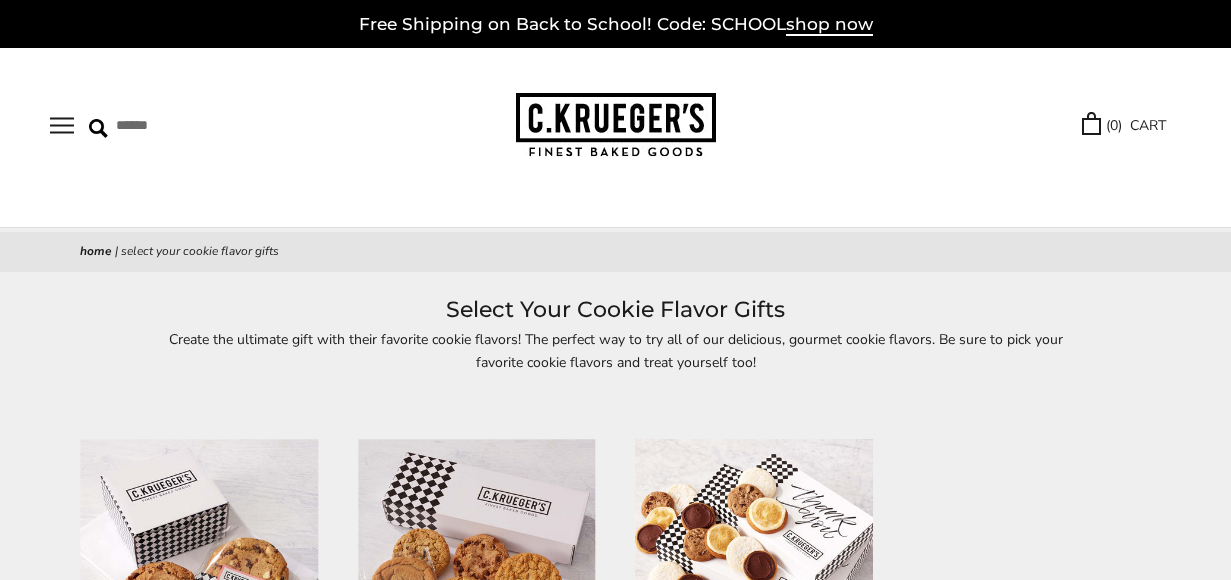 scroll, scrollTop: 0, scrollLeft: 0, axis: both 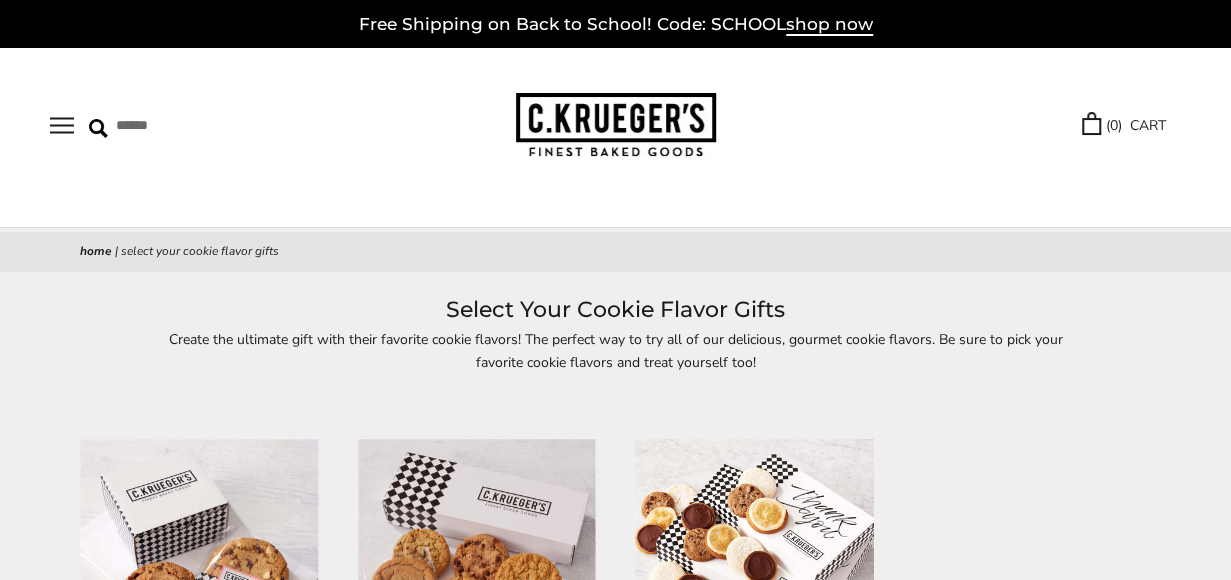 click on "Sale" at bounding box center [0, 0] 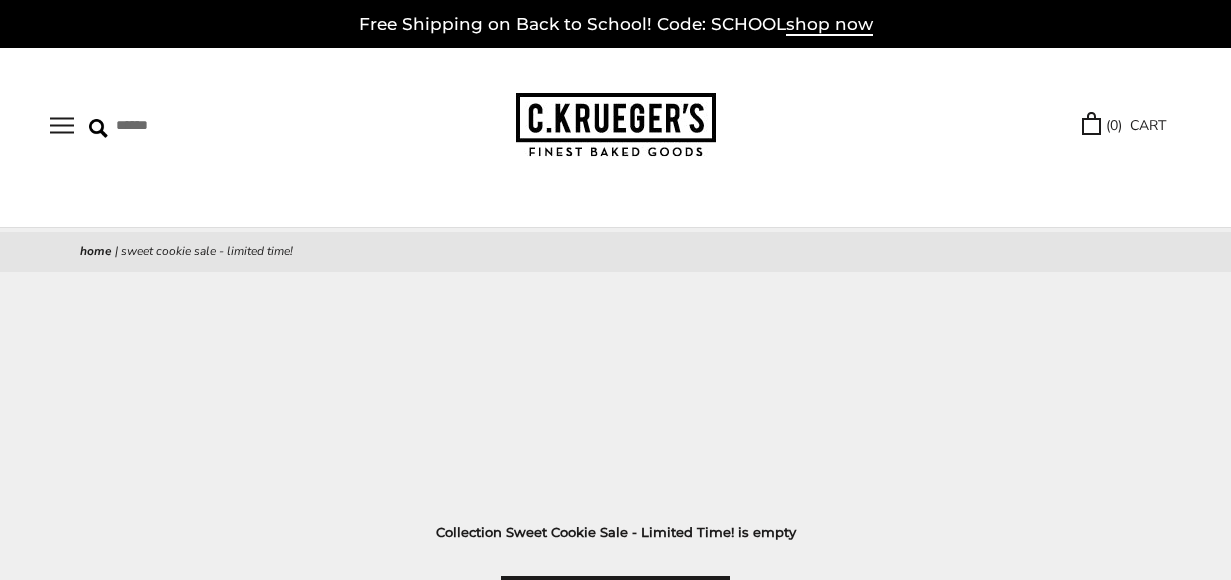 scroll, scrollTop: 0, scrollLeft: 0, axis: both 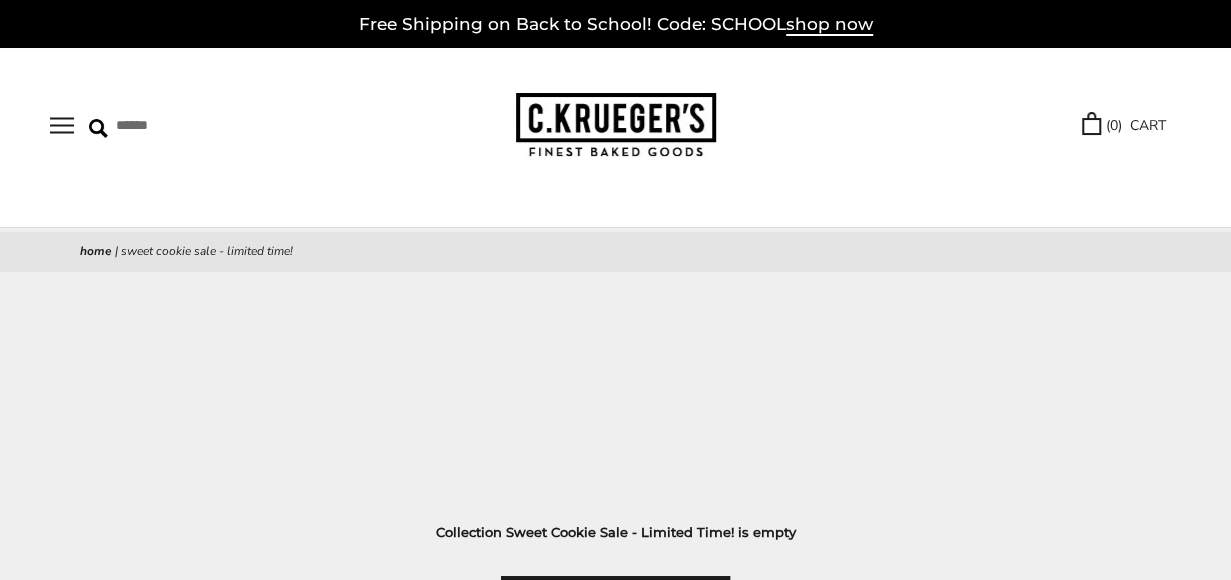 click on "Select Your Cookies" at bounding box center (0, 0) 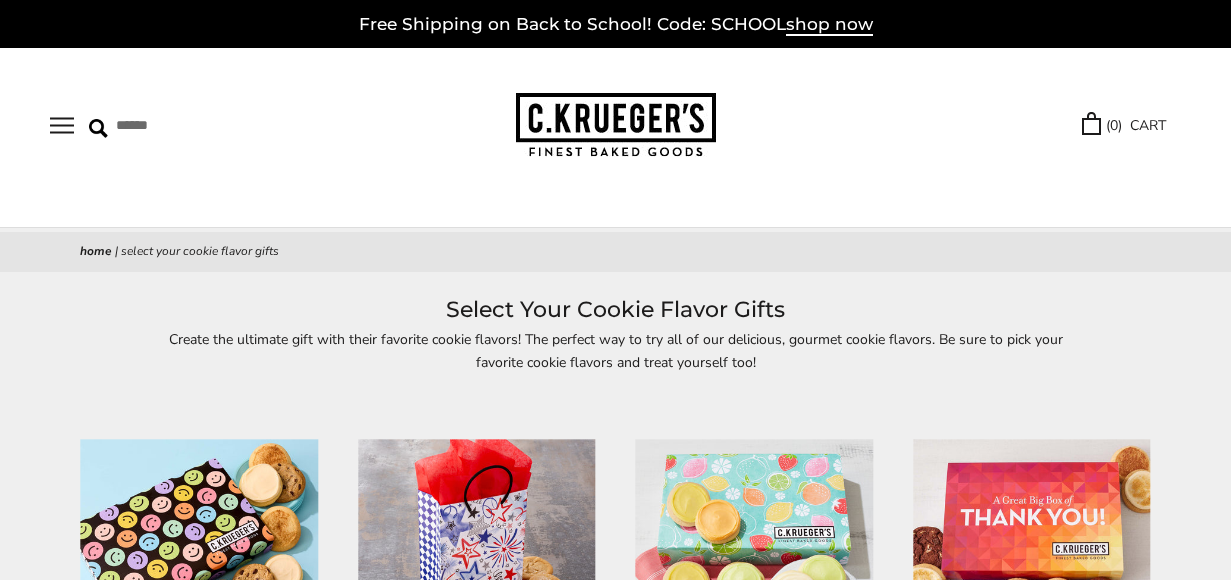 scroll, scrollTop: 0, scrollLeft: 0, axis: both 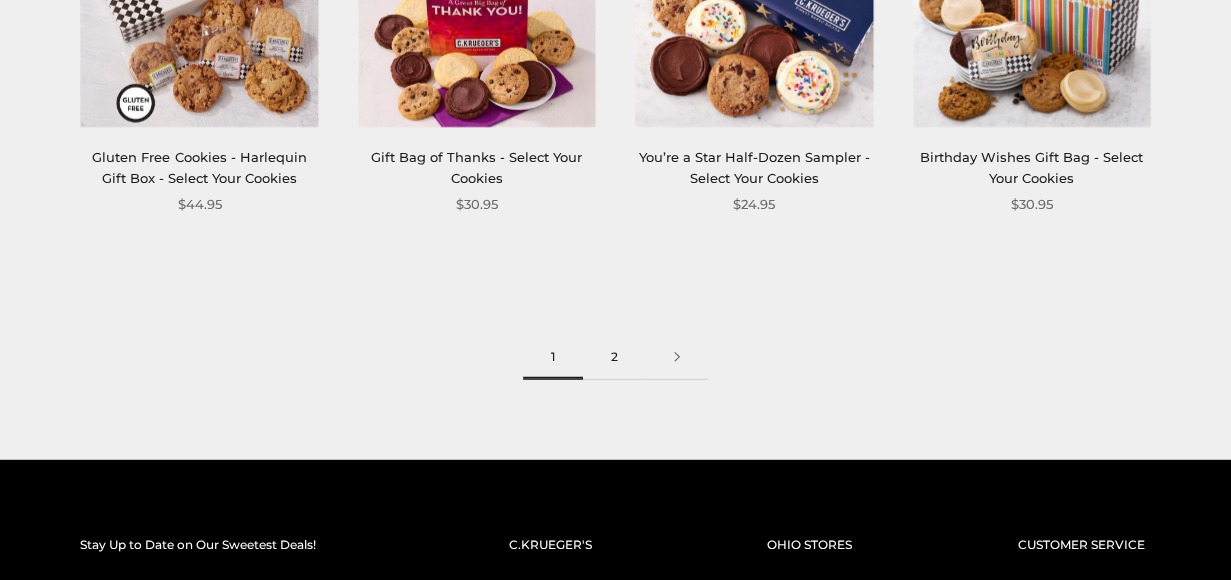 click on "2" at bounding box center (614, 357) 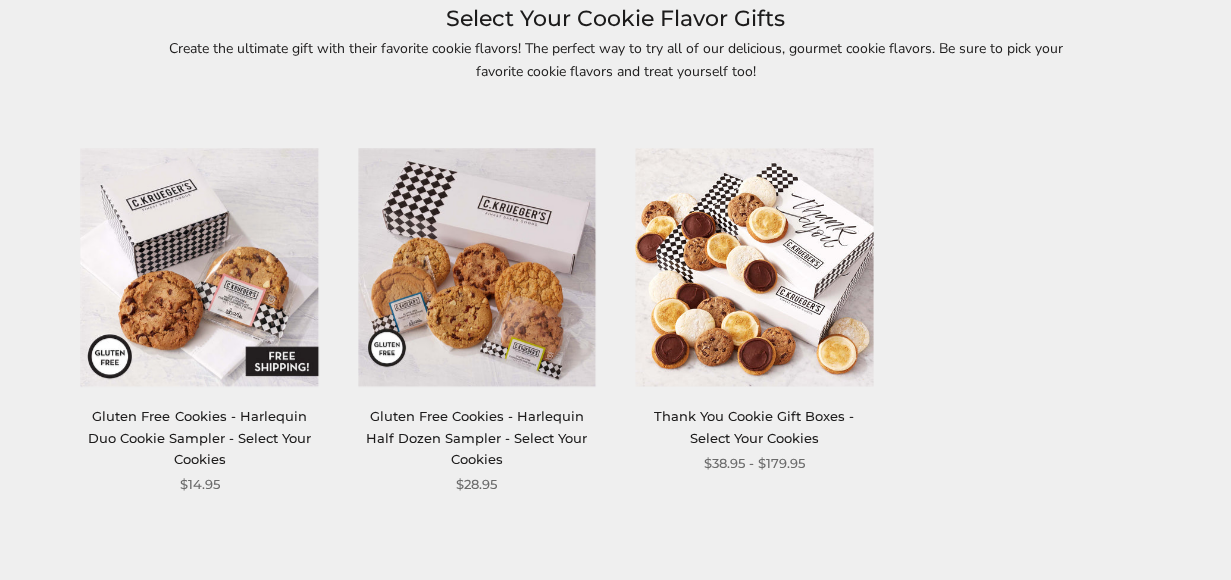 scroll, scrollTop: 300, scrollLeft: 0, axis: vertical 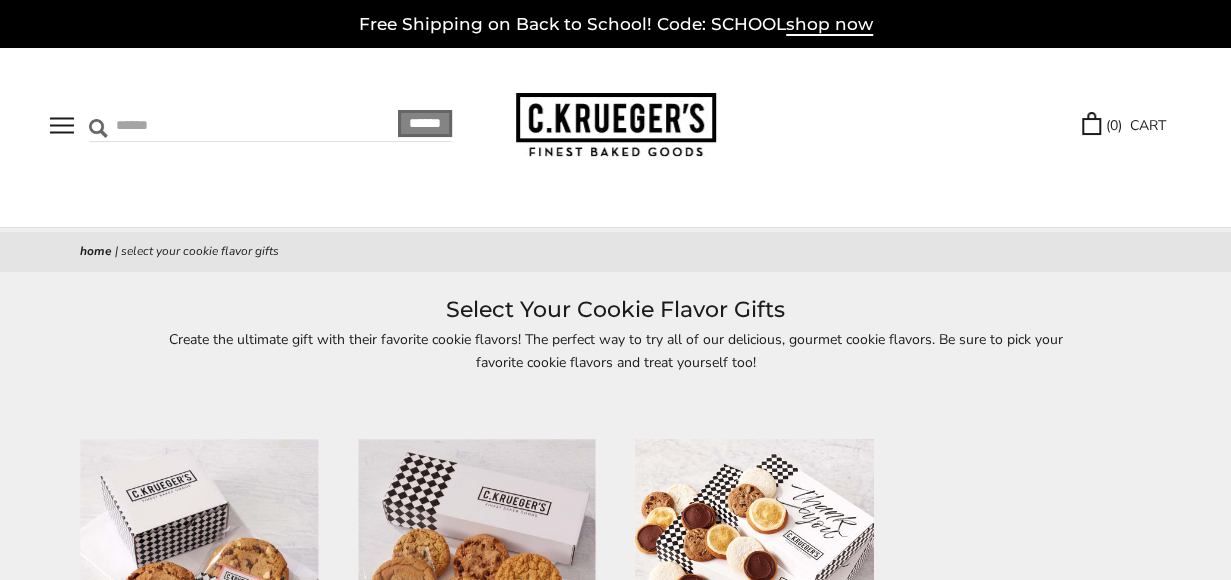 click at bounding box center [207, 125] 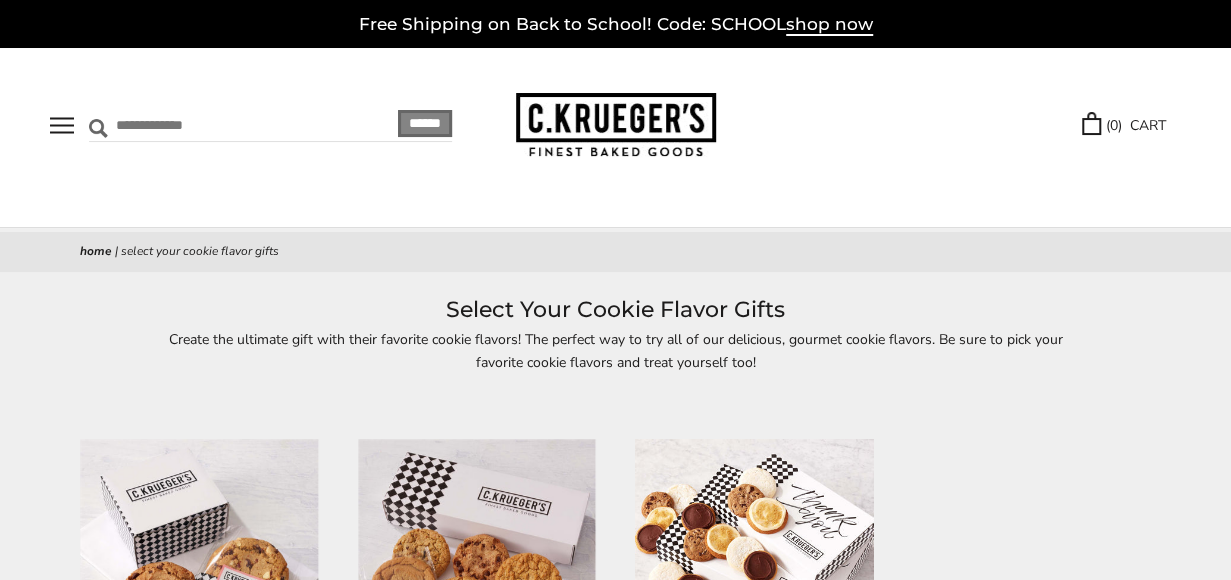type on "**********" 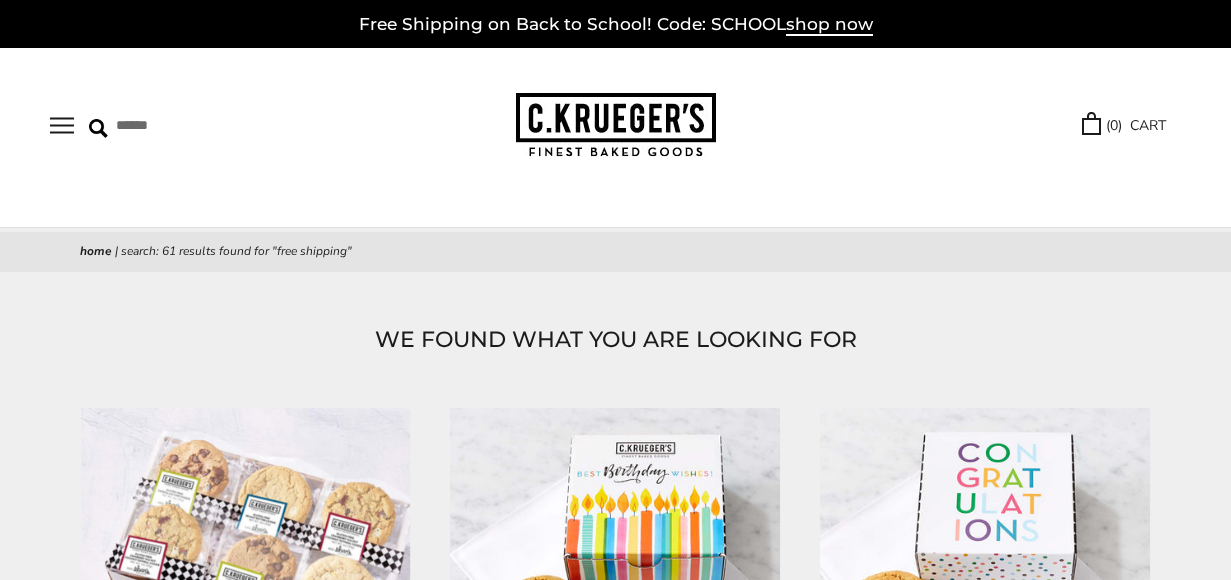 scroll, scrollTop: 0, scrollLeft: 0, axis: both 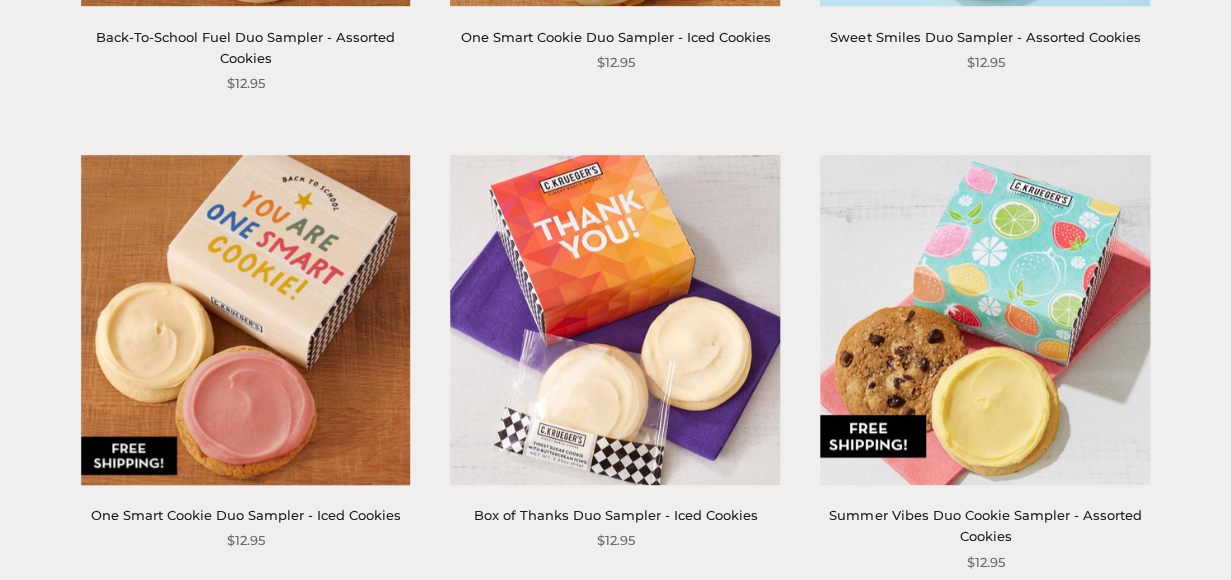 click at bounding box center [985, 1754] 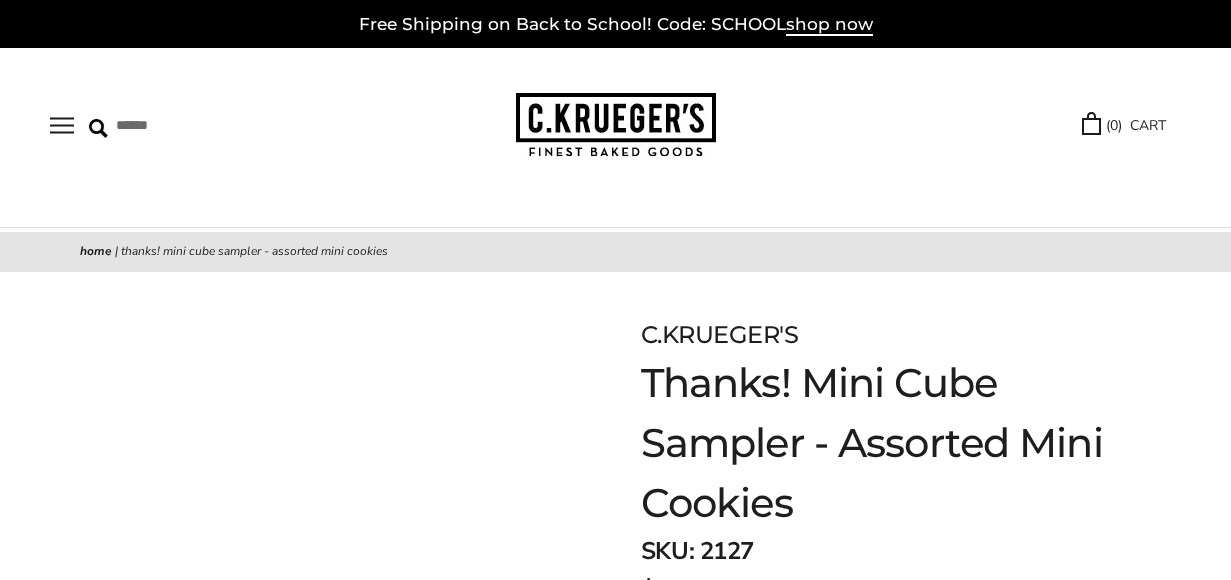 scroll, scrollTop: 0, scrollLeft: 0, axis: both 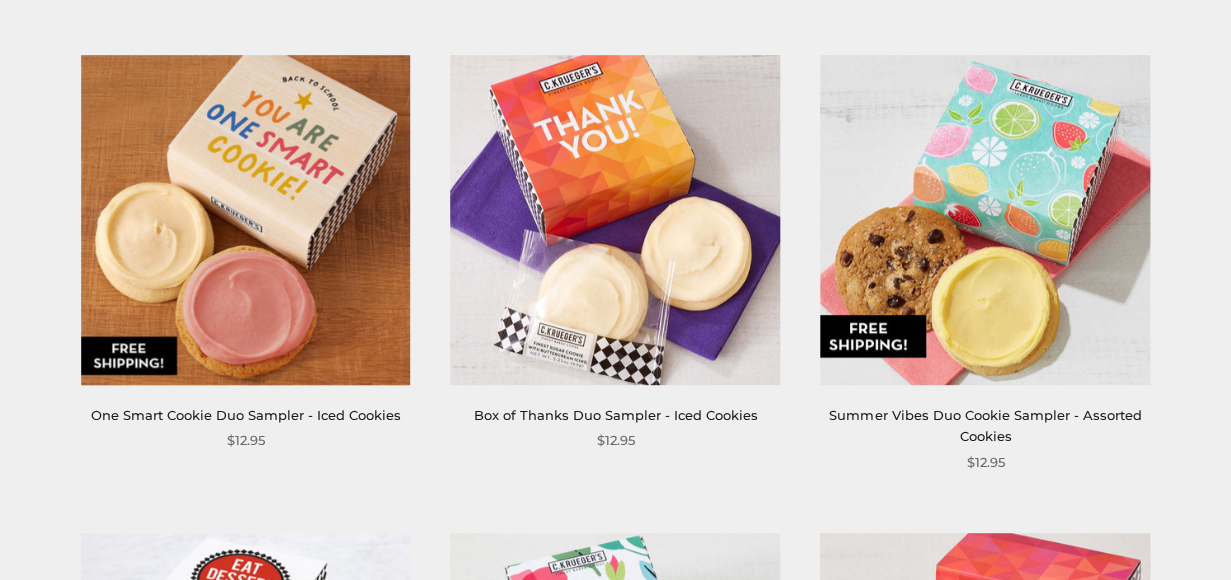 click on "2" at bounding box center (614, 2527) 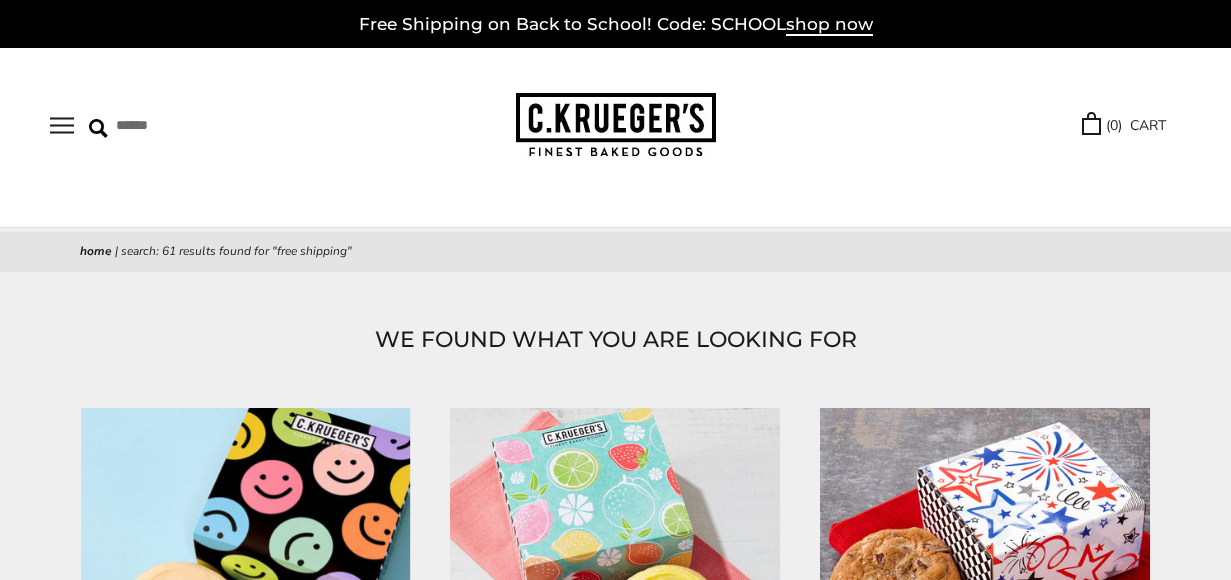 scroll, scrollTop: 0, scrollLeft: 0, axis: both 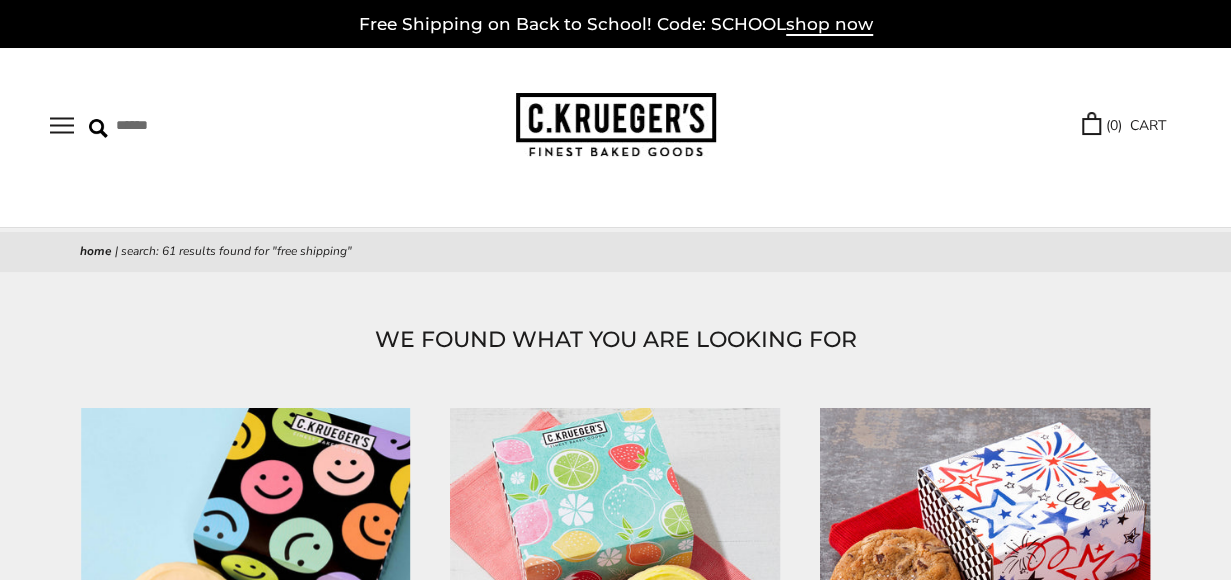 click on "Select Your Cookies" at bounding box center (0, 0) 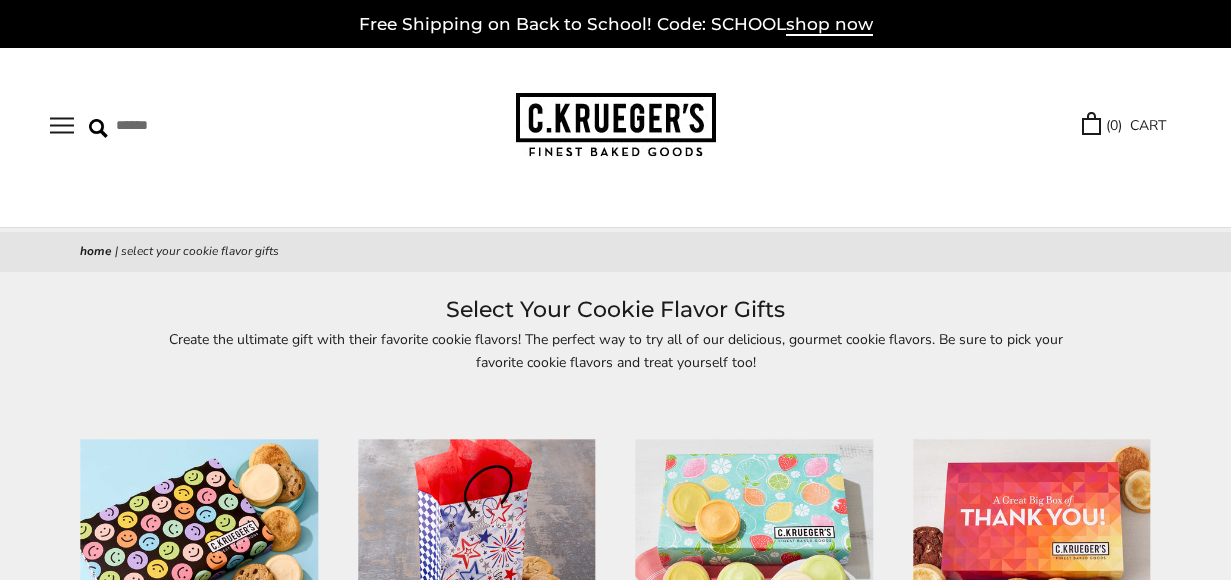 scroll, scrollTop: 0, scrollLeft: 0, axis: both 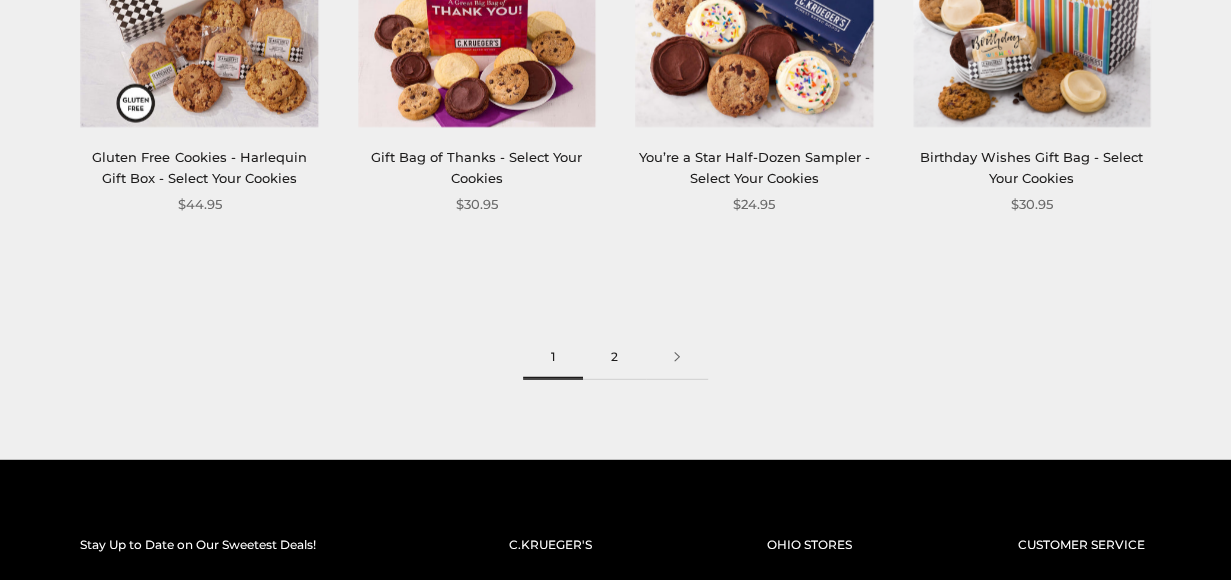 click on "2" at bounding box center (614, 357) 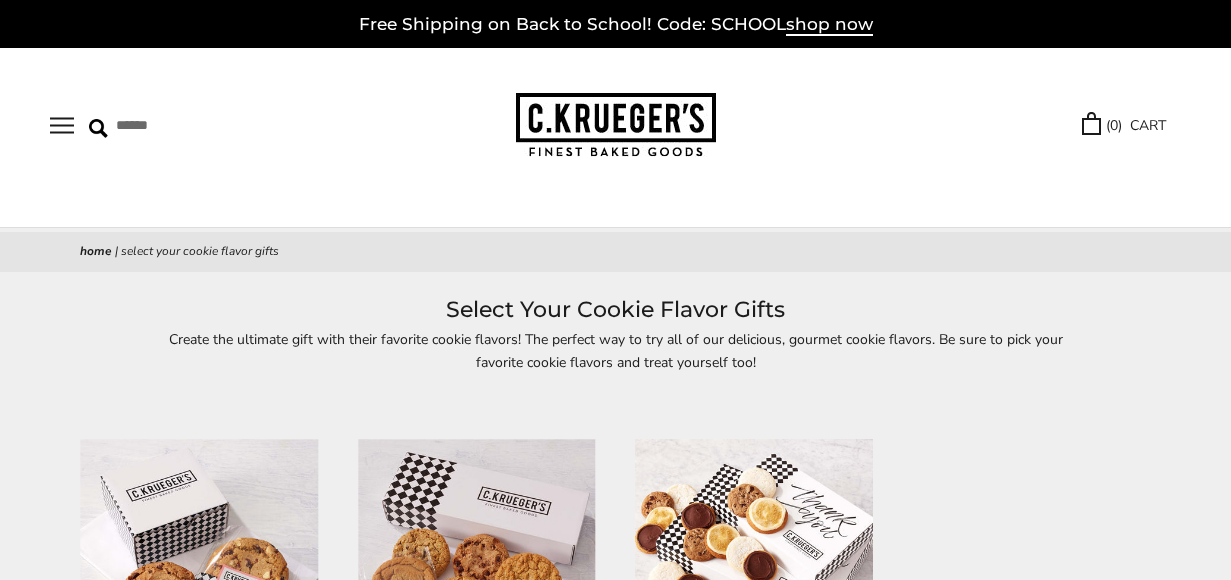 scroll, scrollTop: 0, scrollLeft: 0, axis: both 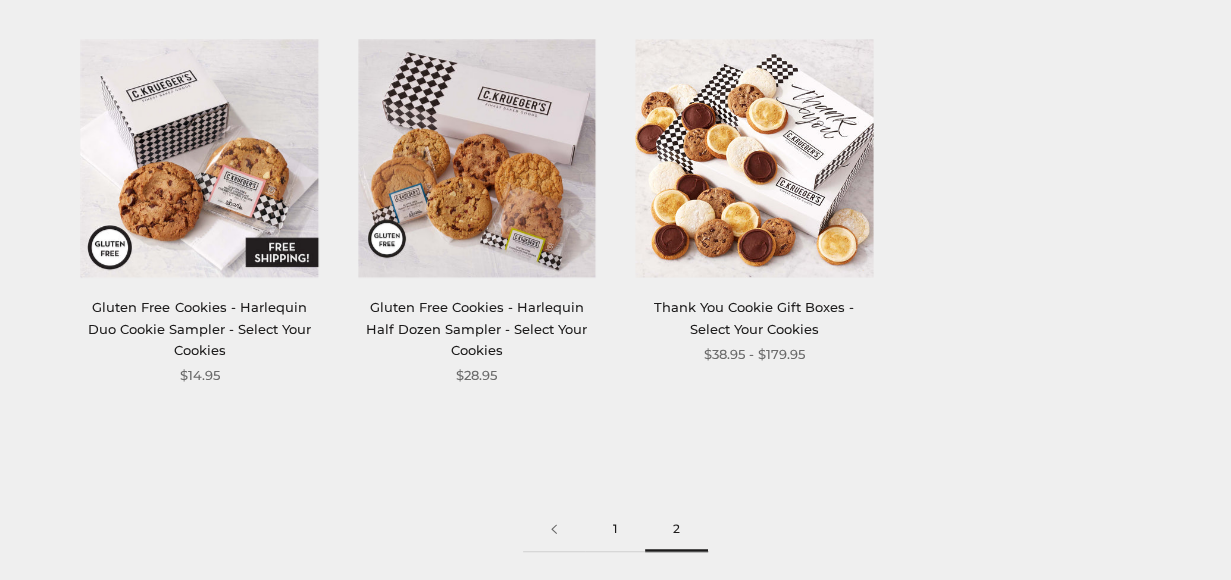 click on "1" at bounding box center [615, 529] 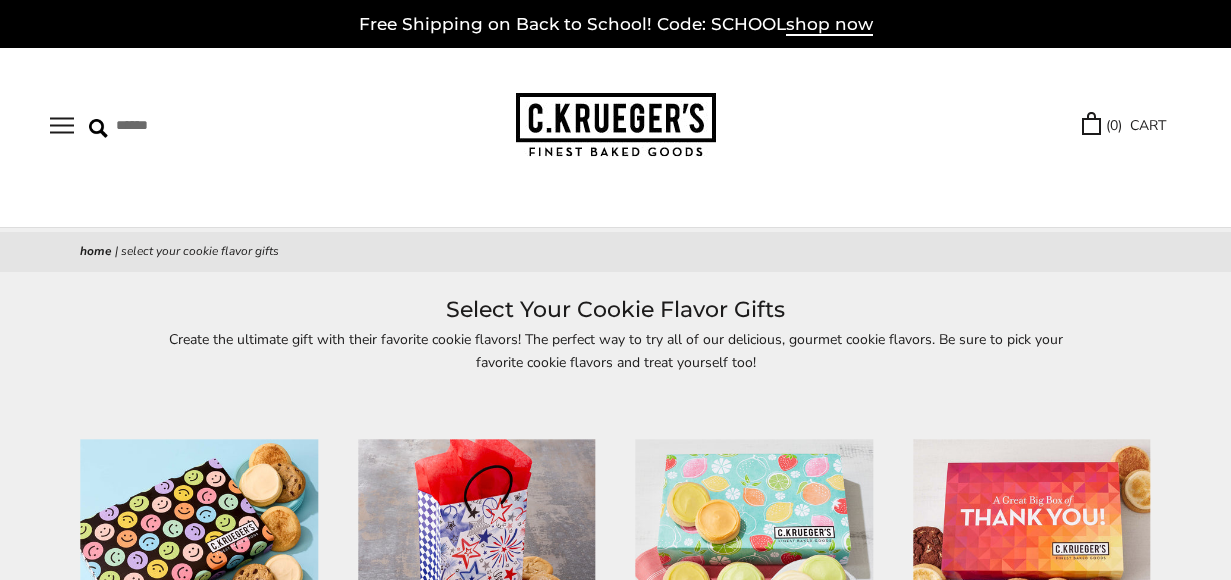 scroll, scrollTop: 0, scrollLeft: 0, axis: both 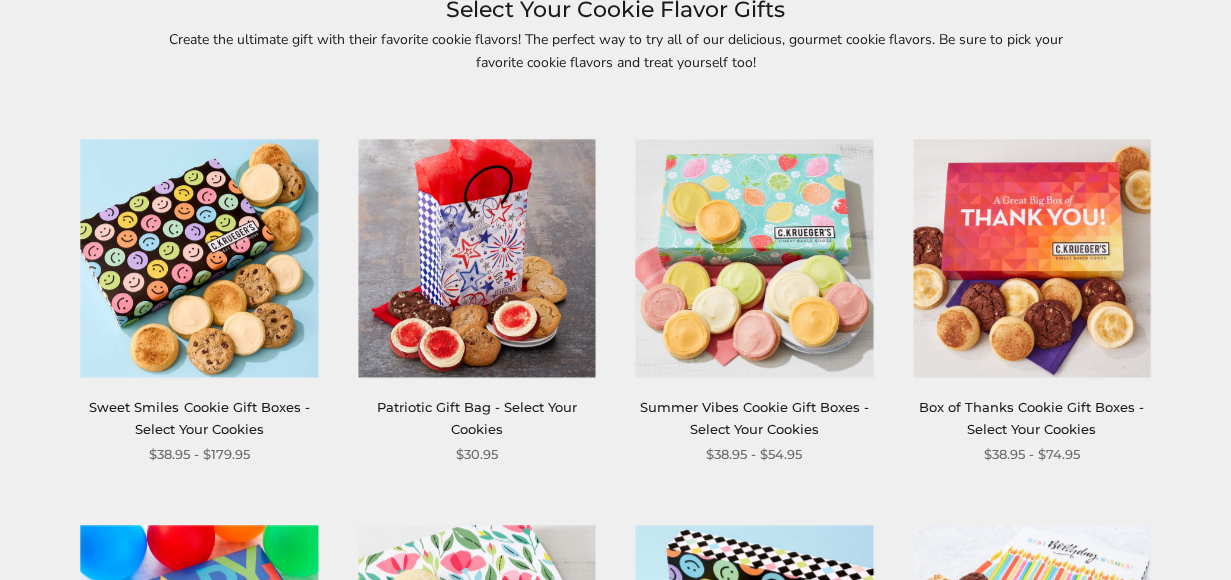 click at bounding box center (199, 258) 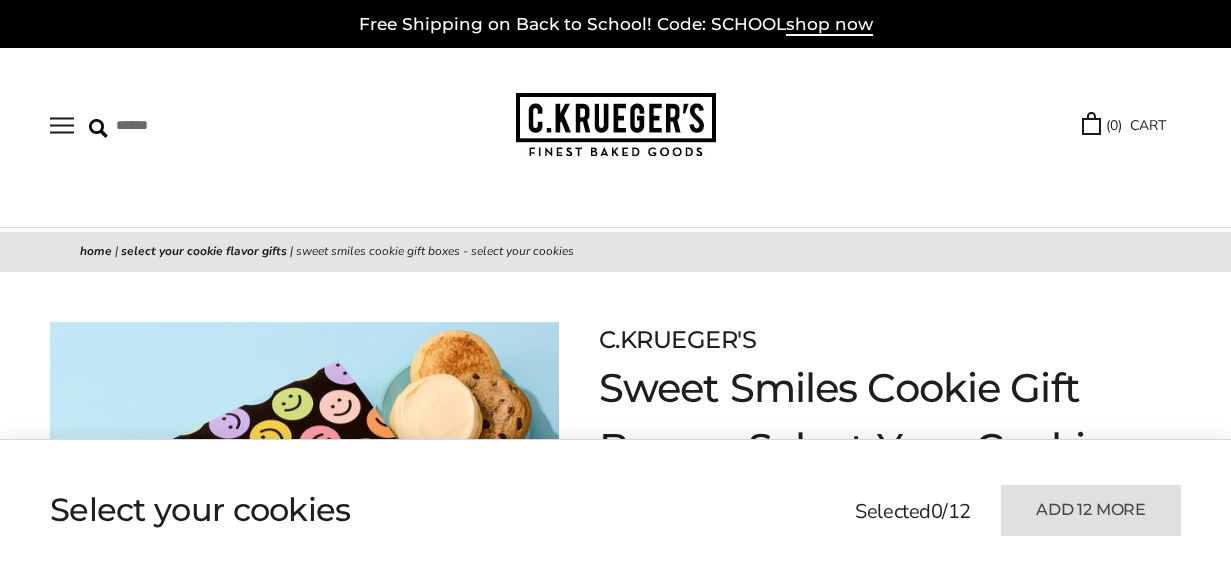 scroll, scrollTop: 0, scrollLeft: 0, axis: both 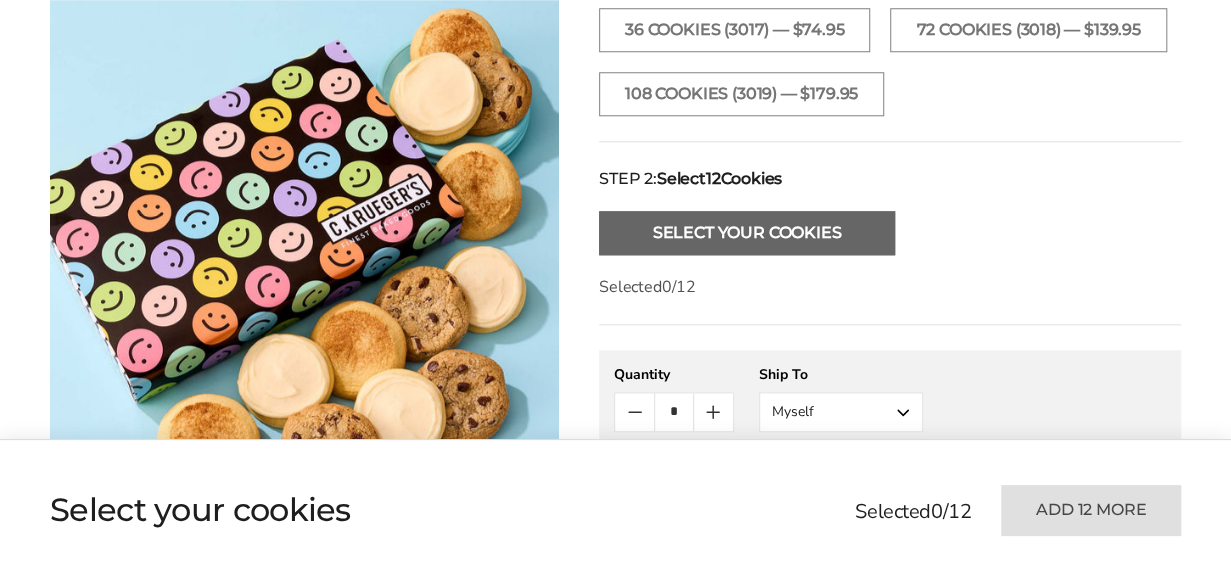 click on "Select Your Cookies" at bounding box center (747, 233) 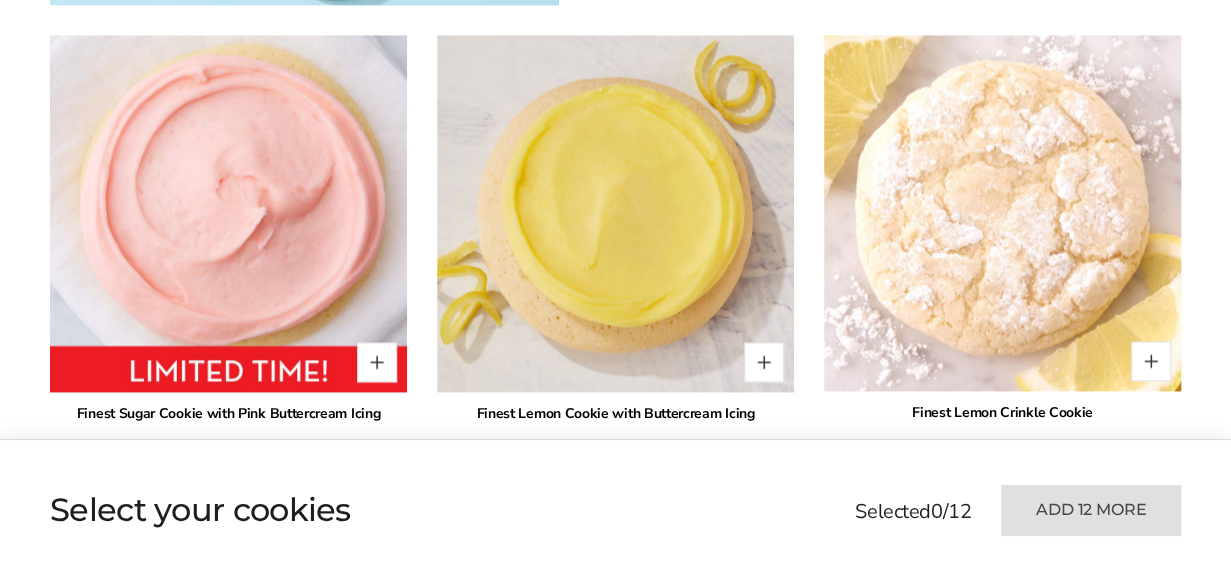 scroll, scrollTop: 1517, scrollLeft: 0, axis: vertical 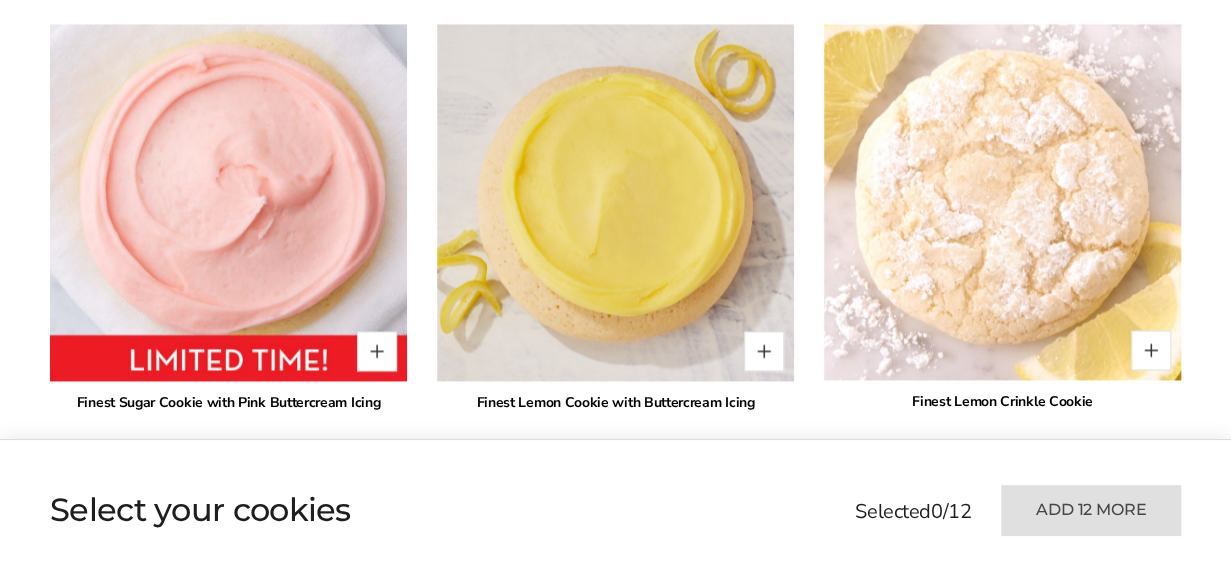 click at bounding box center [1002, 202] 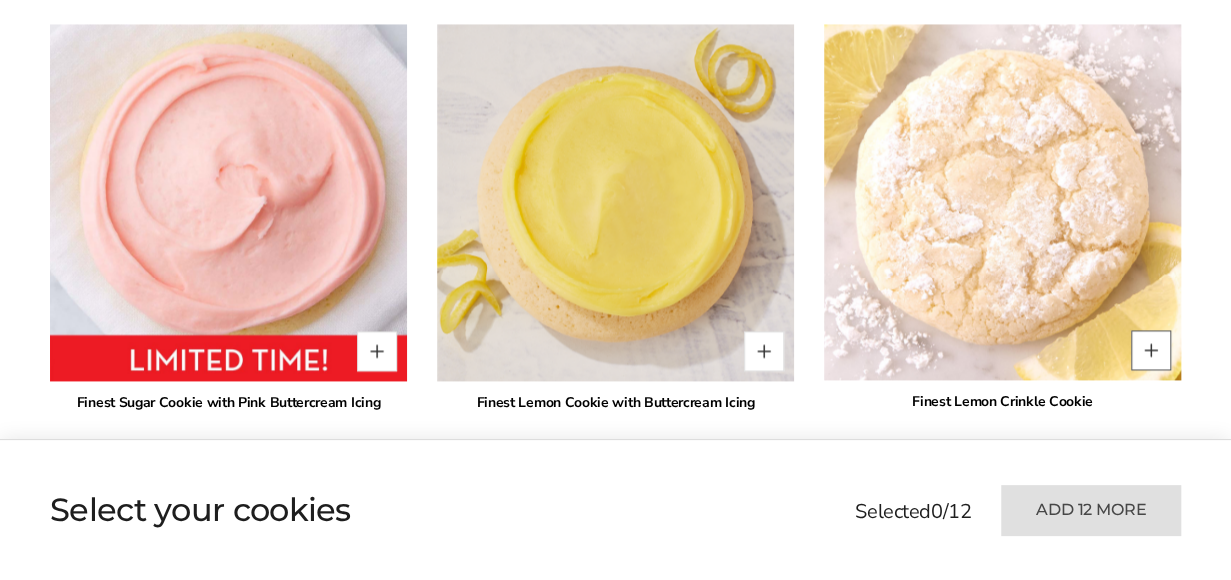 click at bounding box center (1151, 350) 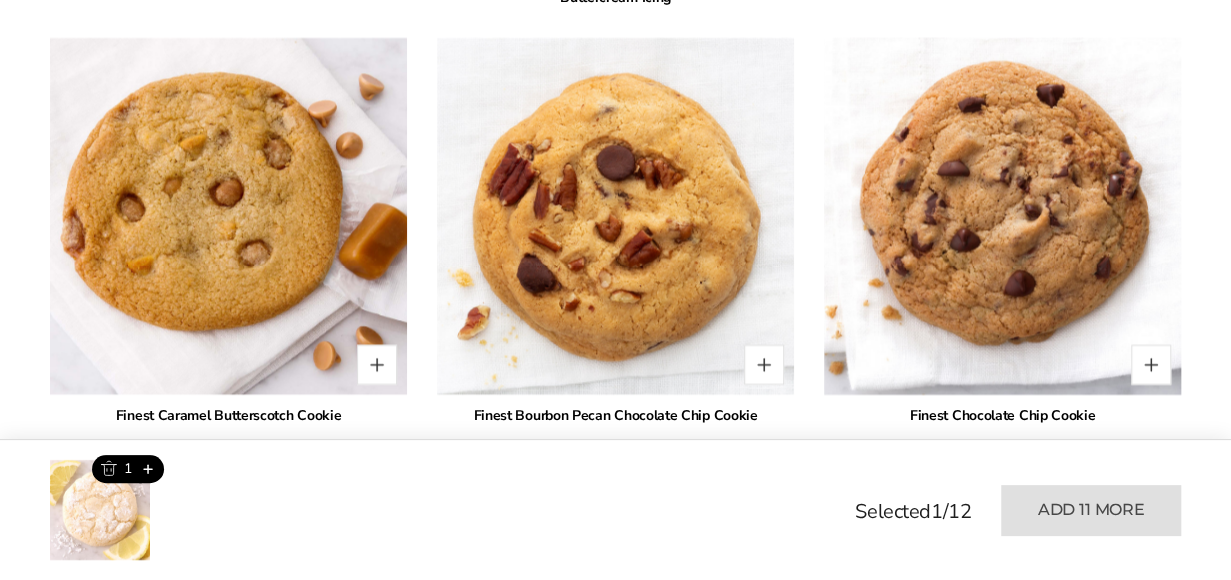 scroll, scrollTop: 2917, scrollLeft: 0, axis: vertical 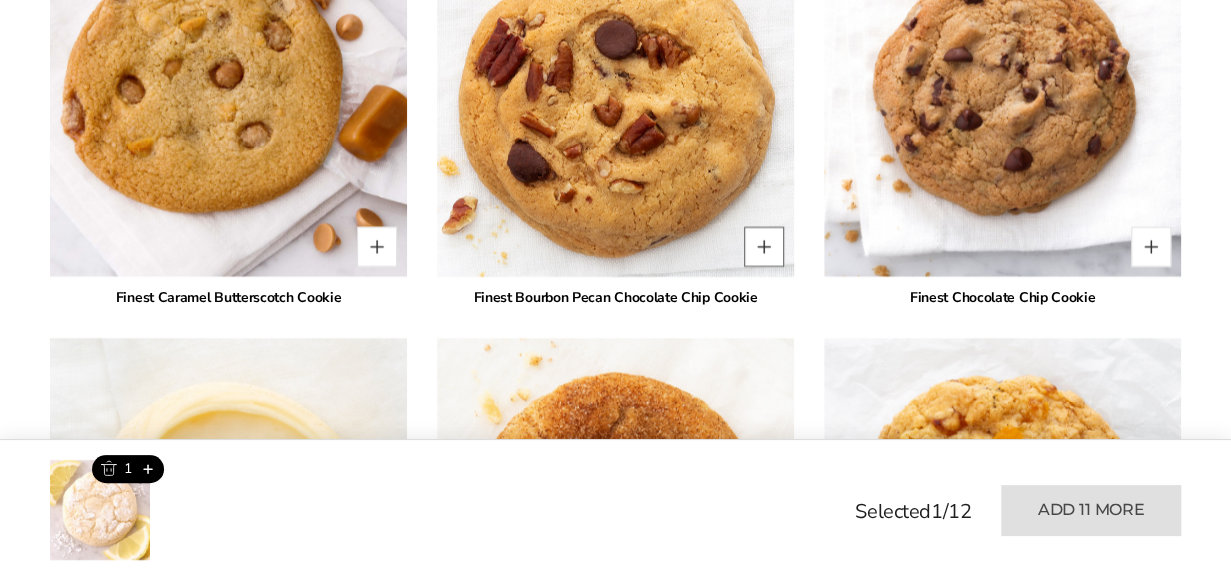 click at bounding box center (764, 247) 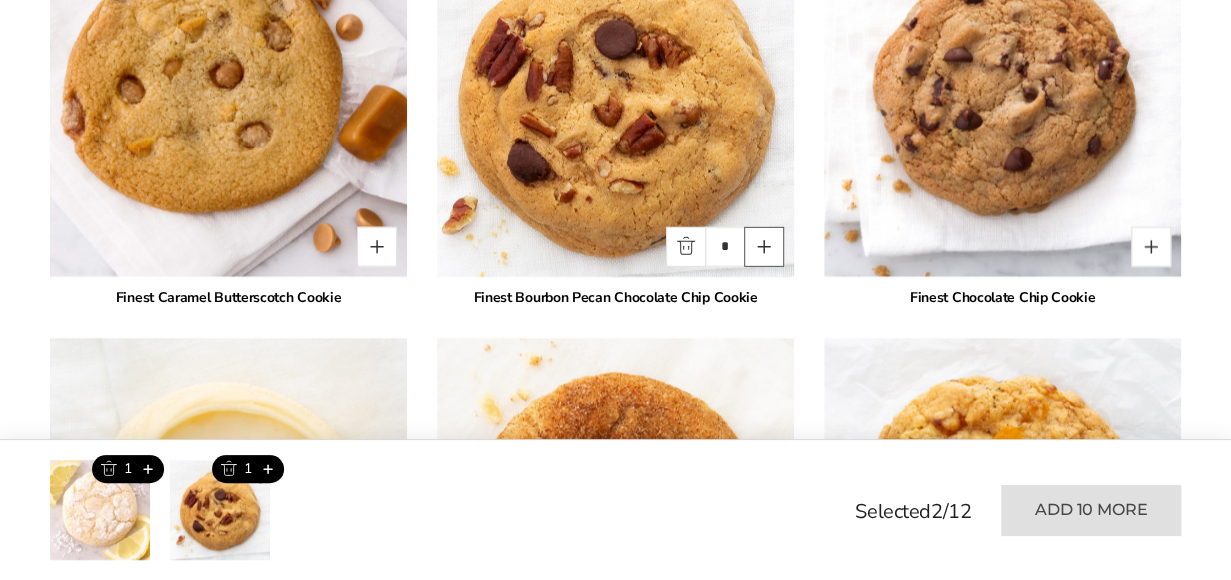 click at bounding box center (764, 247) 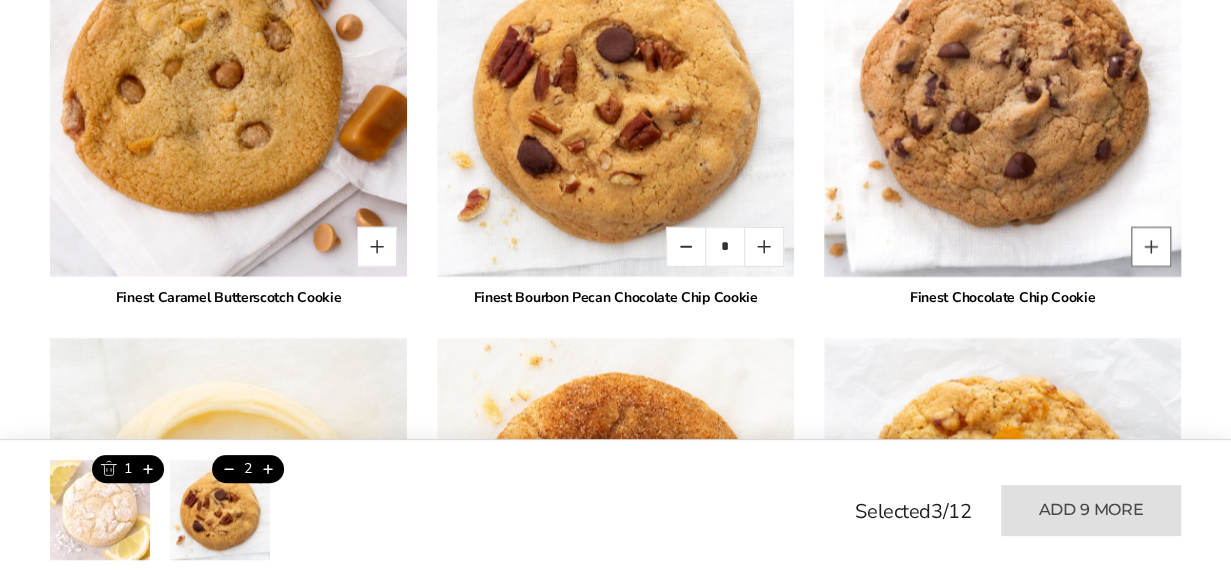 click at bounding box center [1151, 247] 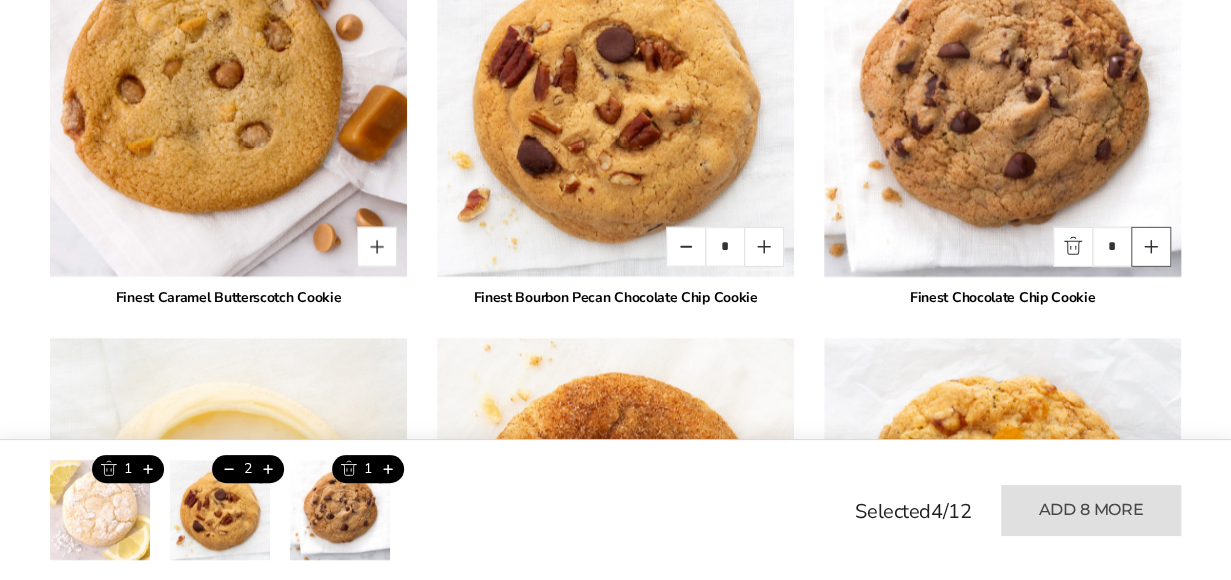click at bounding box center (1151, 247) 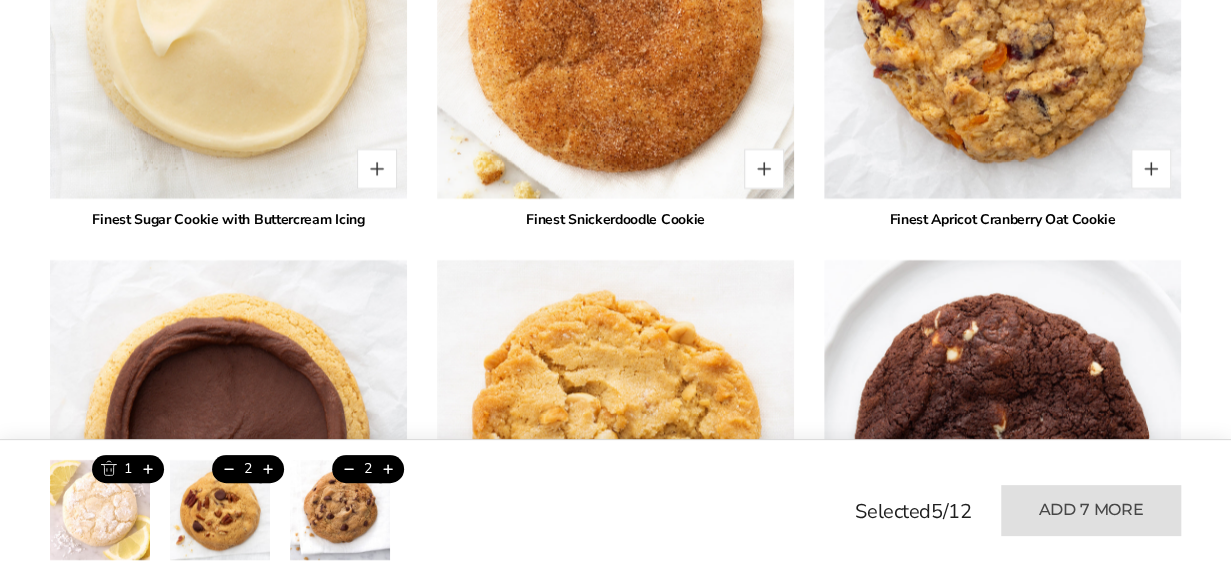 scroll, scrollTop: 3417, scrollLeft: 0, axis: vertical 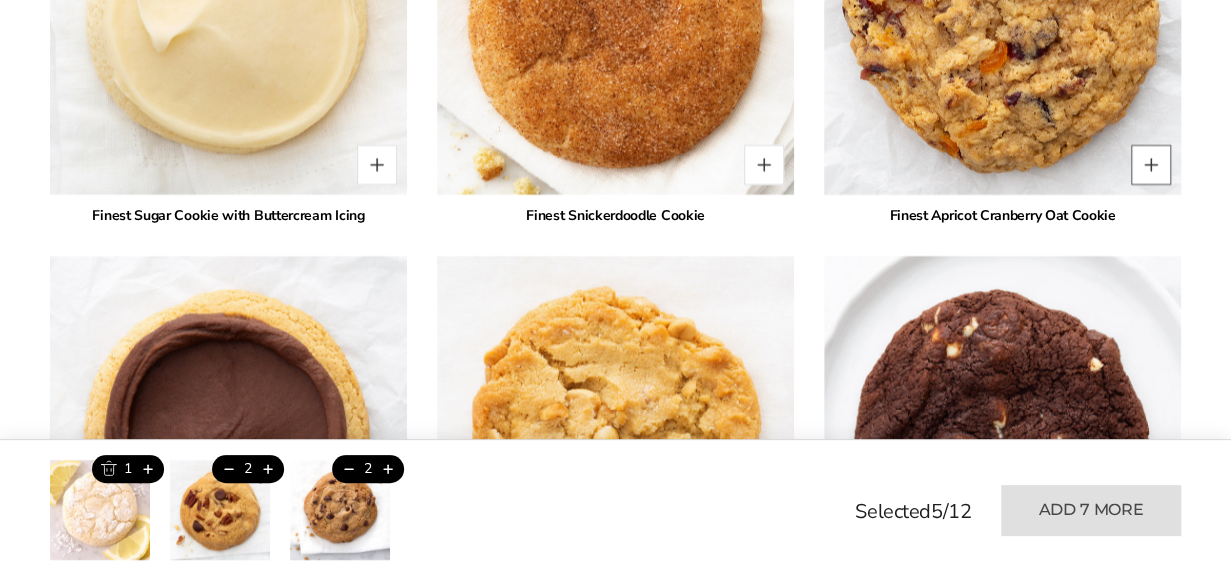 click at bounding box center (1151, 165) 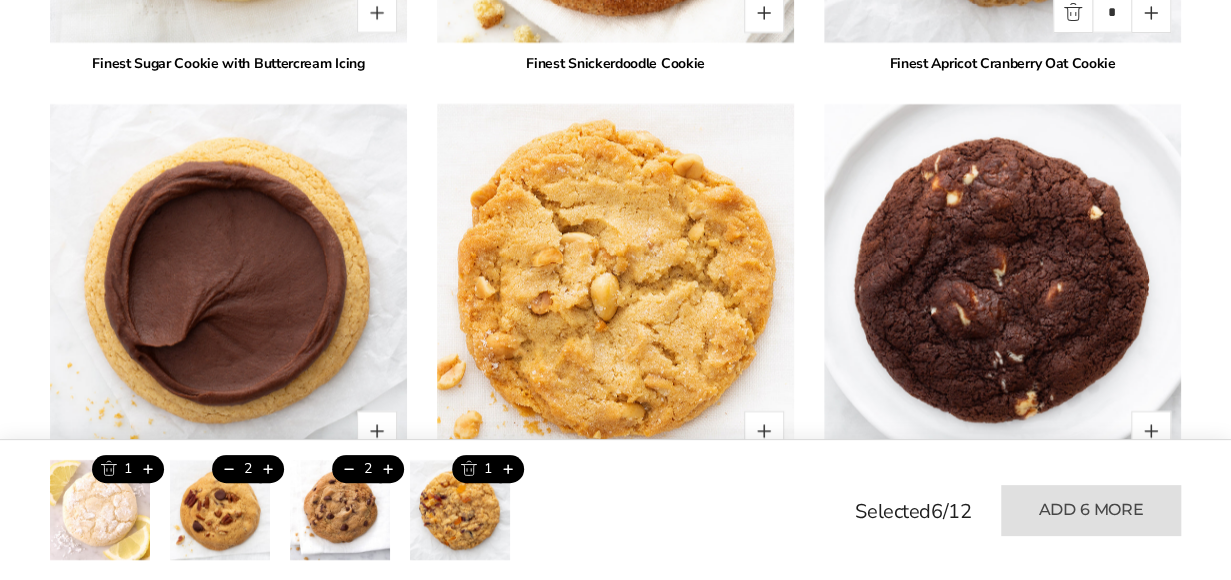 scroll, scrollTop: 3717, scrollLeft: 0, axis: vertical 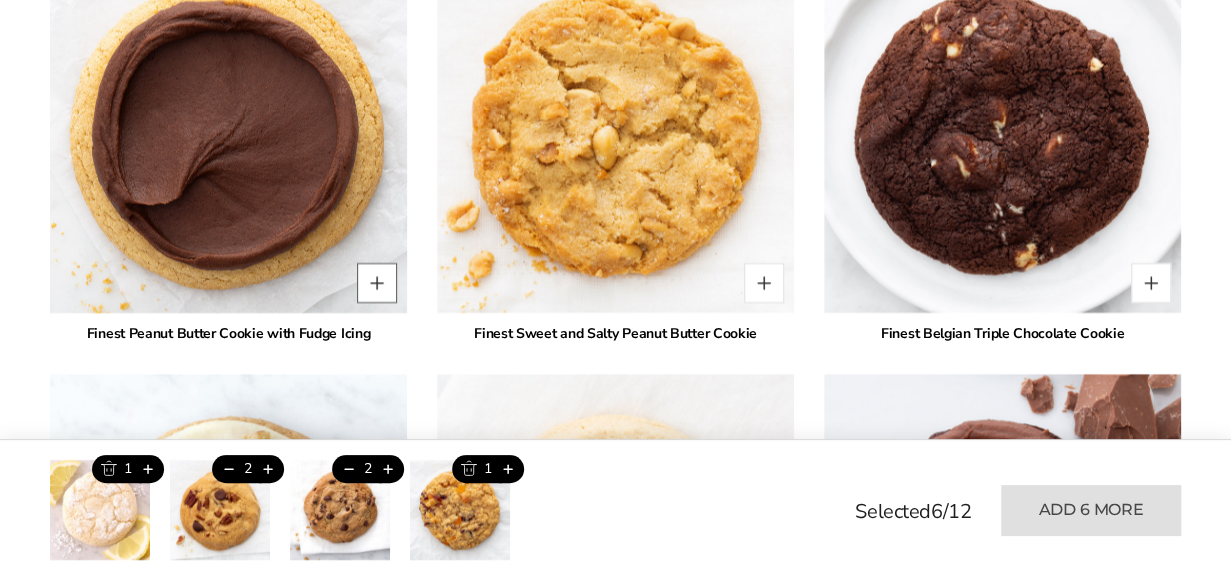 click at bounding box center (377, 283) 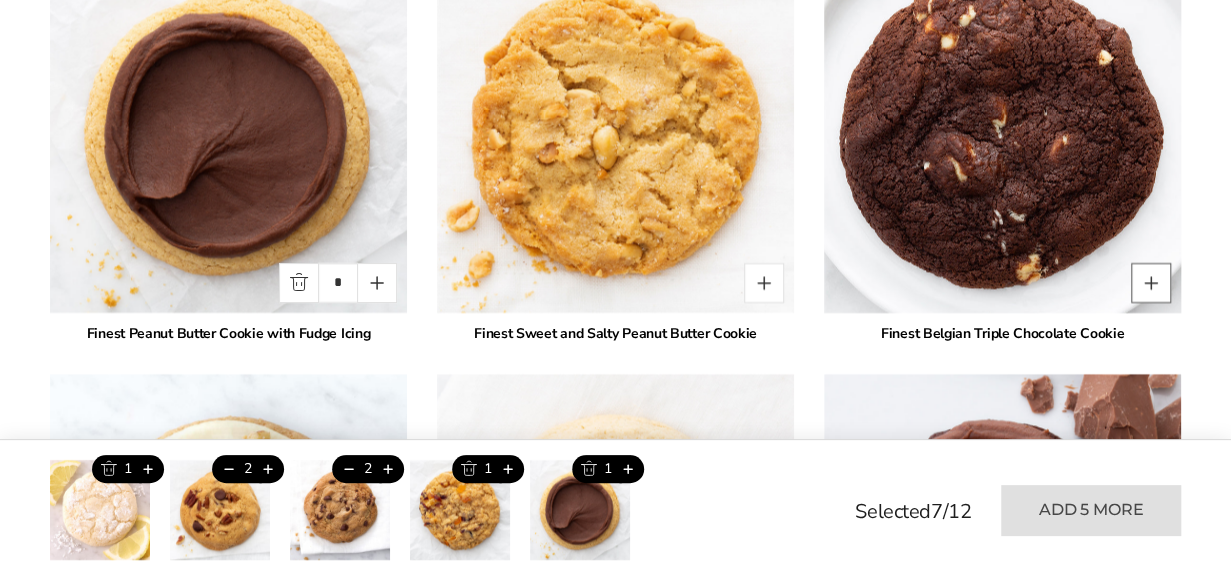 click at bounding box center [1151, 283] 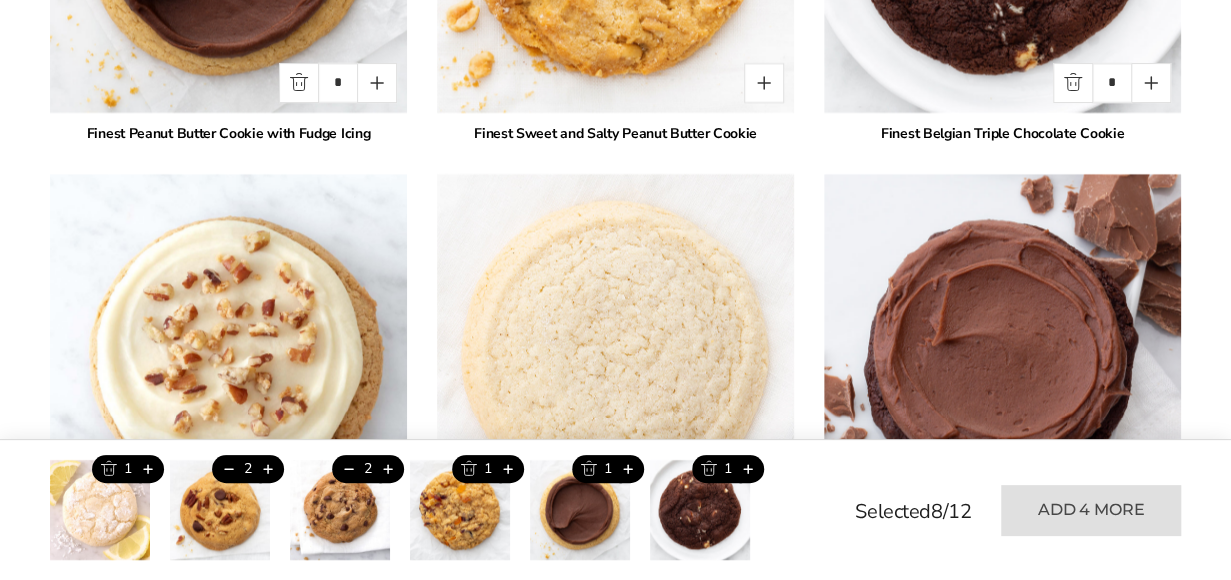 scroll, scrollTop: 4117, scrollLeft: 0, axis: vertical 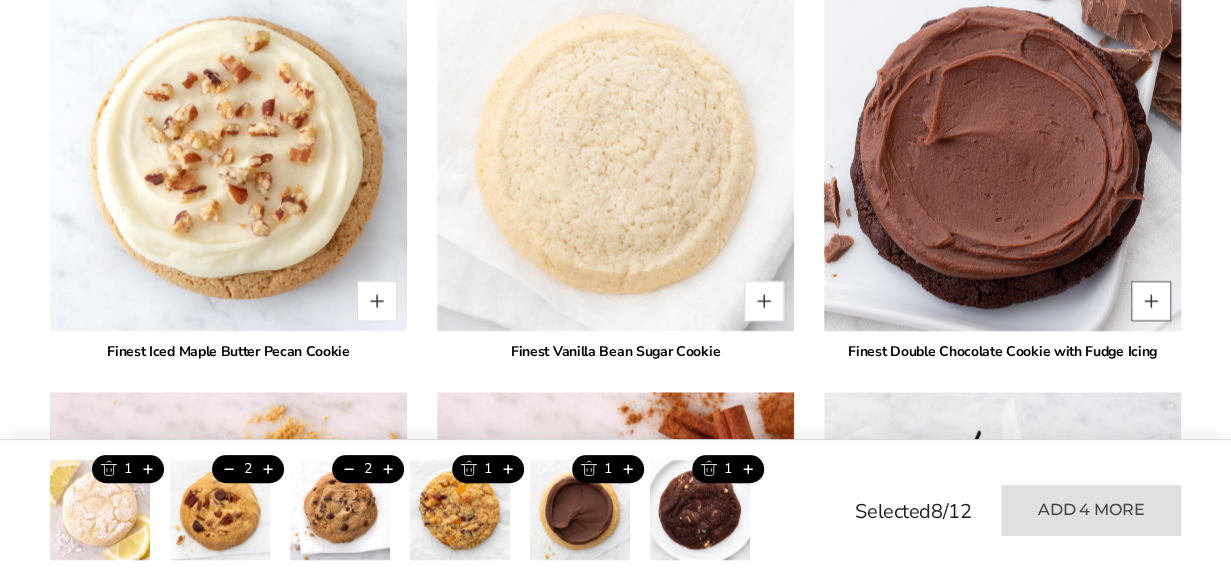 click at bounding box center [1151, 301] 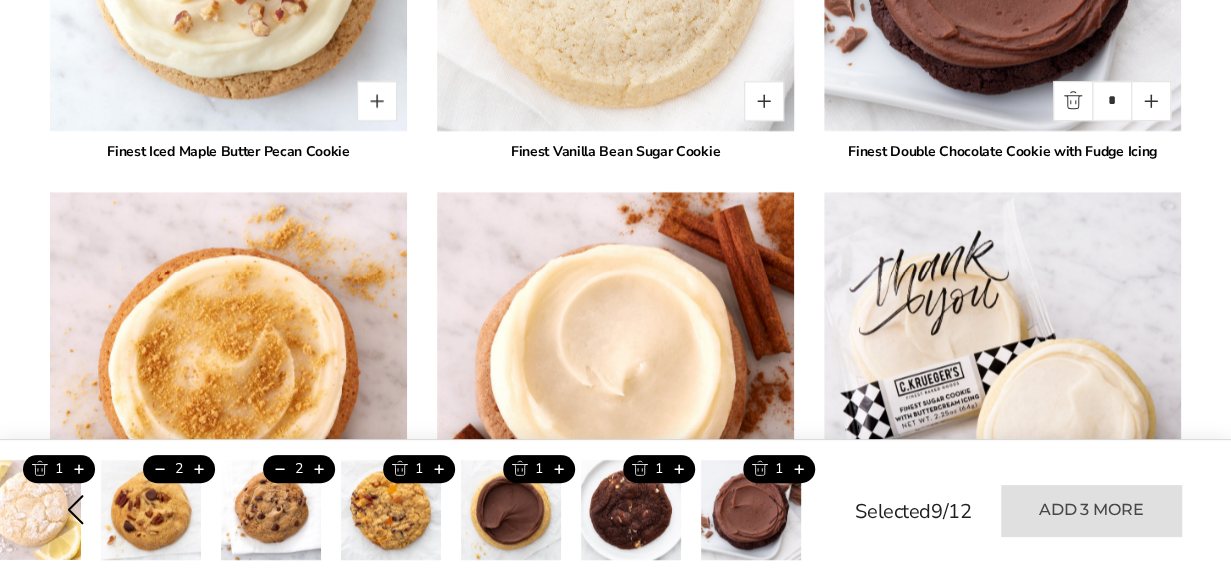scroll, scrollTop: 4517, scrollLeft: 0, axis: vertical 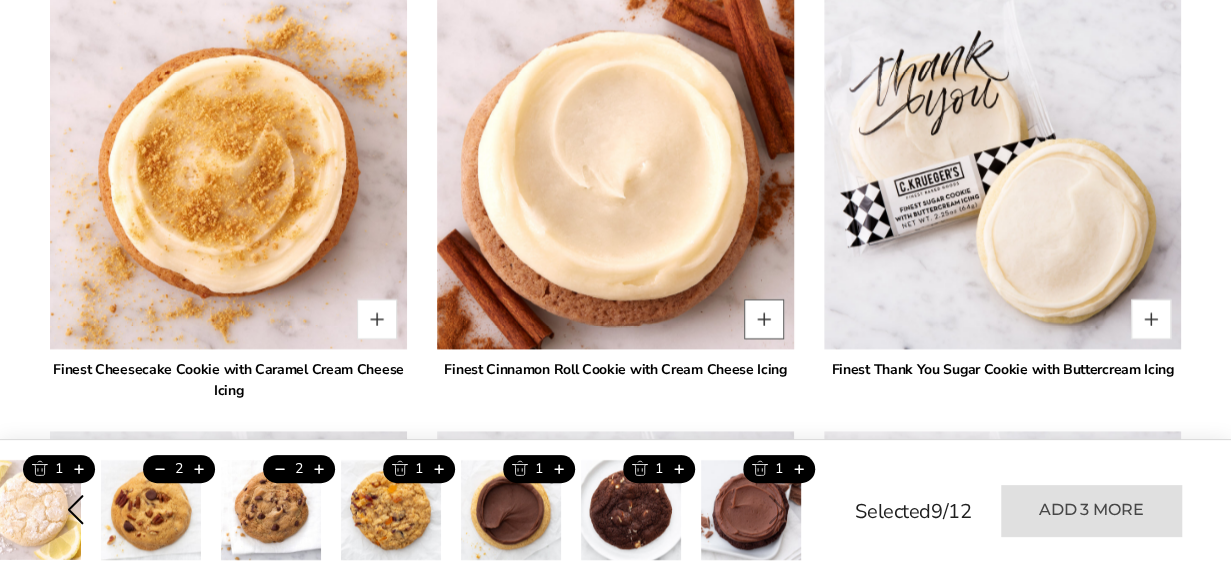 click at bounding box center (764, 319) 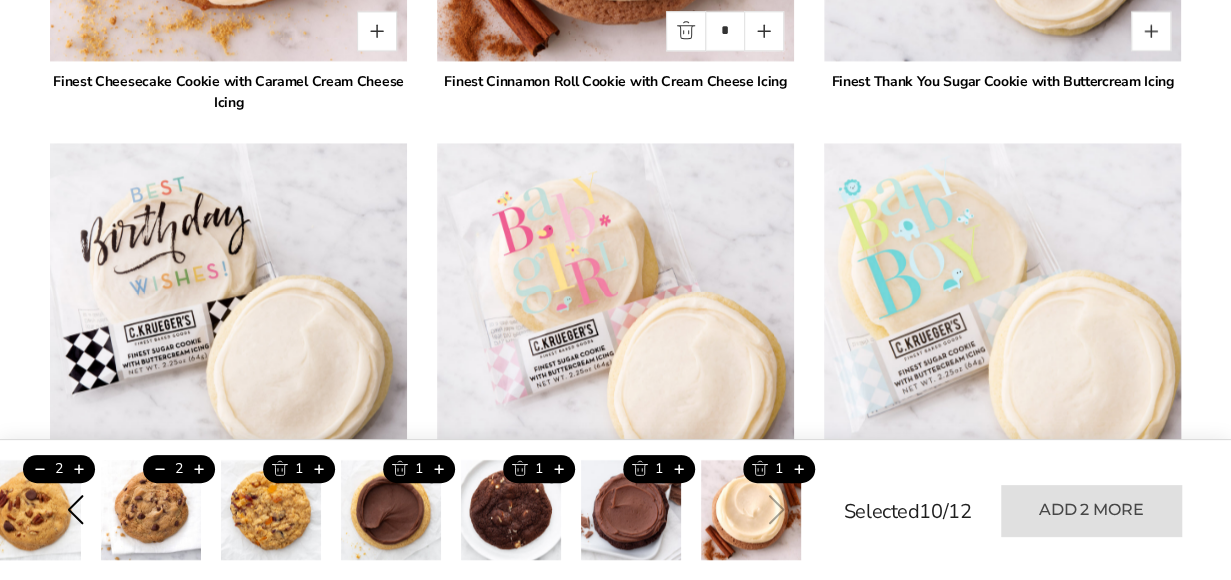 scroll, scrollTop: 4717, scrollLeft: 0, axis: vertical 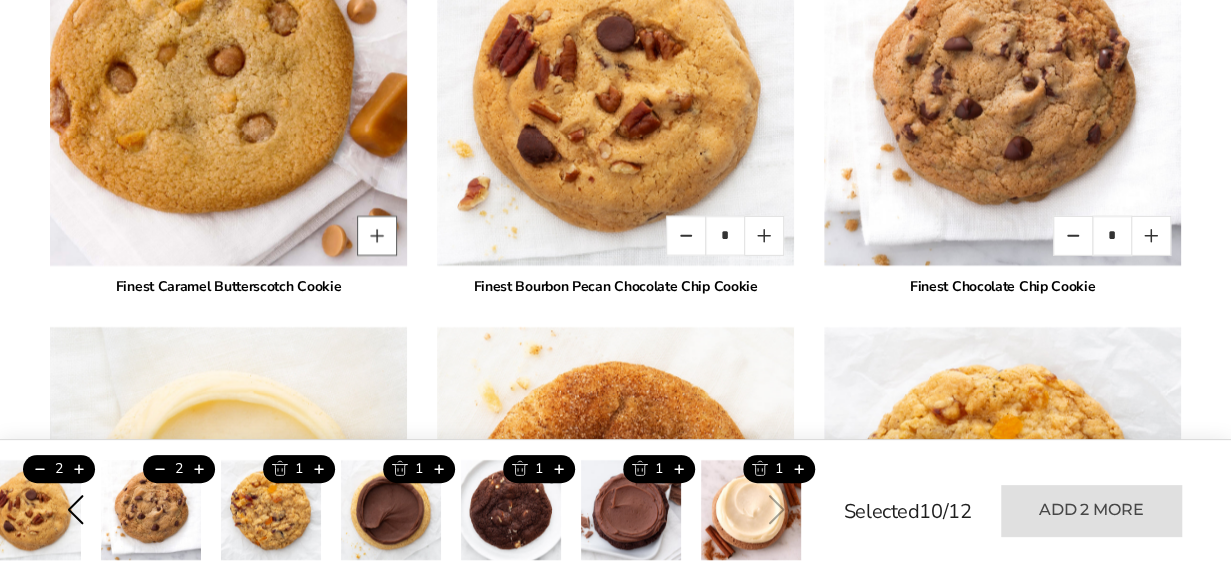 click at bounding box center (377, 236) 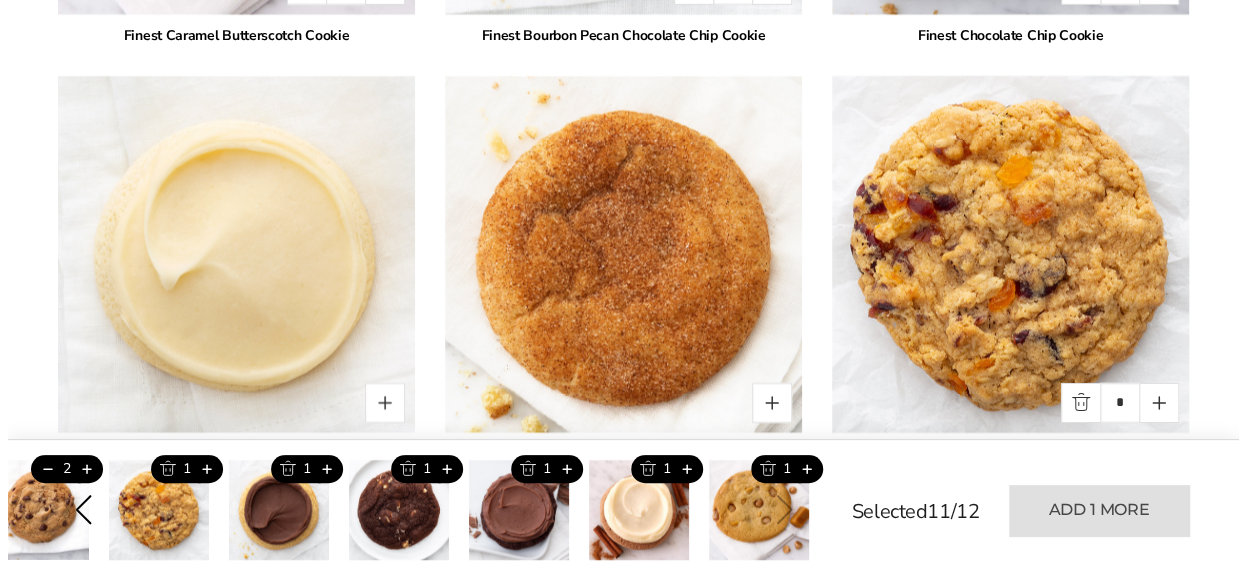 scroll, scrollTop: 3228, scrollLeft: 0, axis: vertical 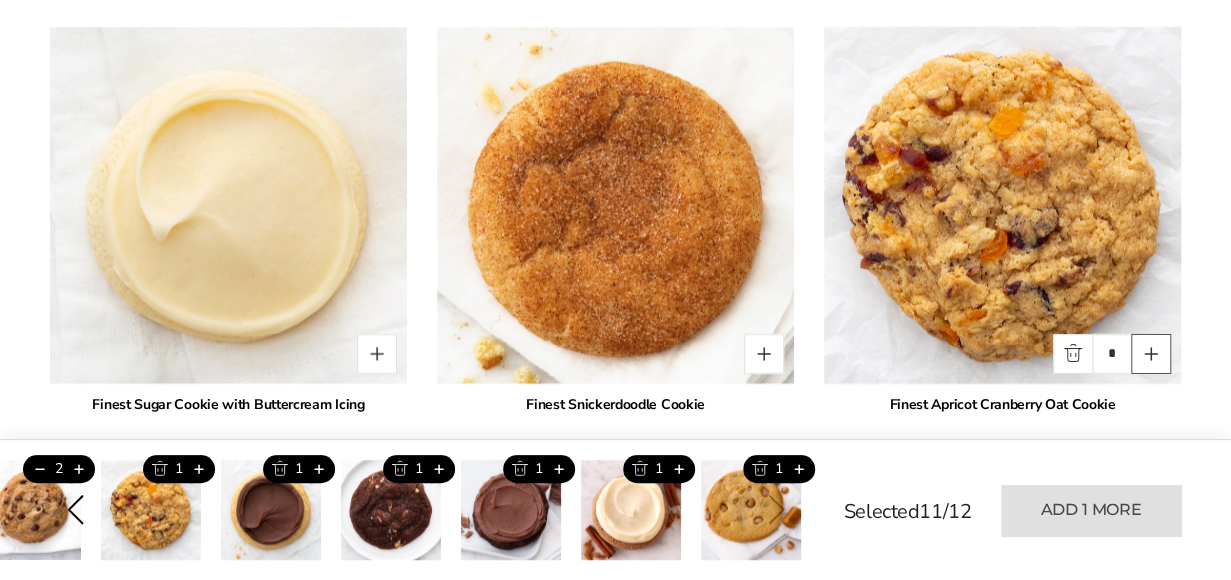 click at bounding box center [1151, 354] 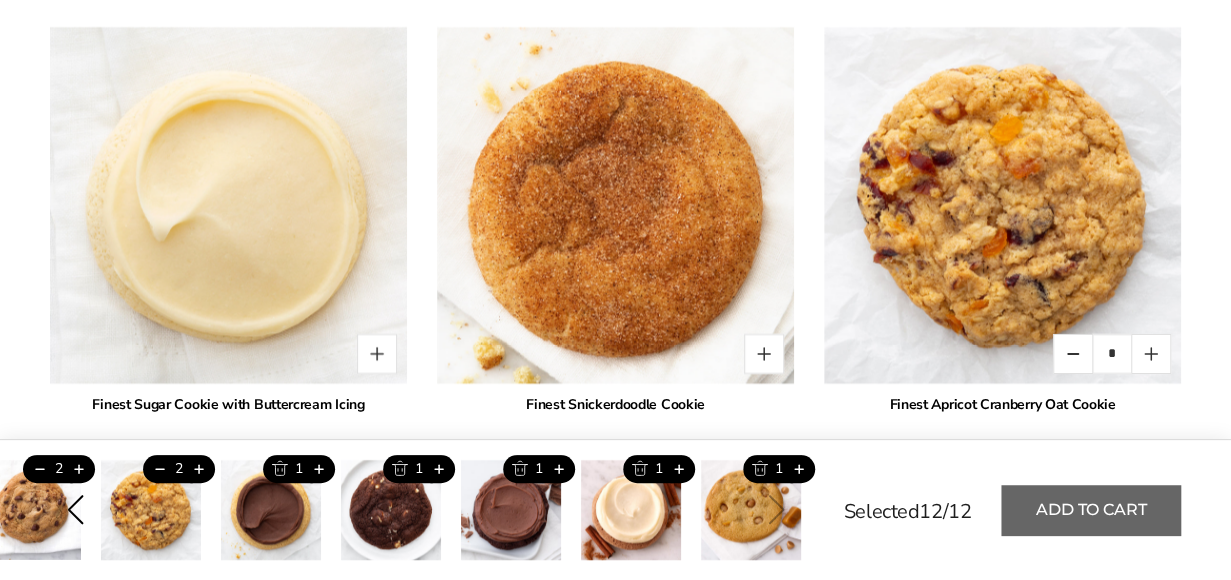 click on "Add to cart" at bounding box center (1091, 510) 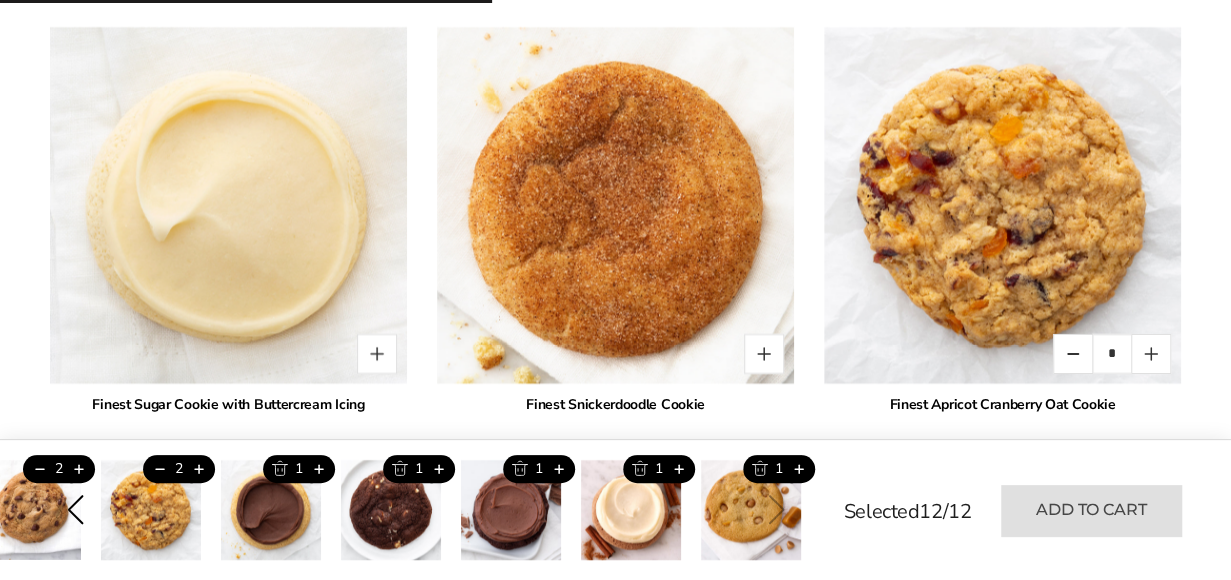 type on "*" 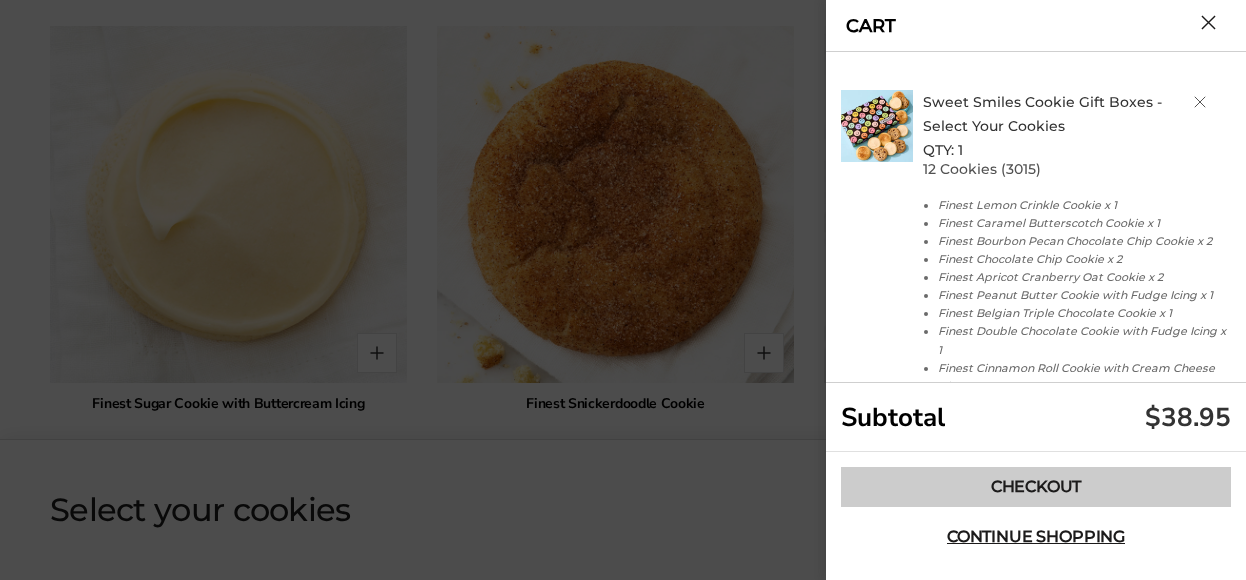 click on "Checkout" at bounding box center (1036, 487) 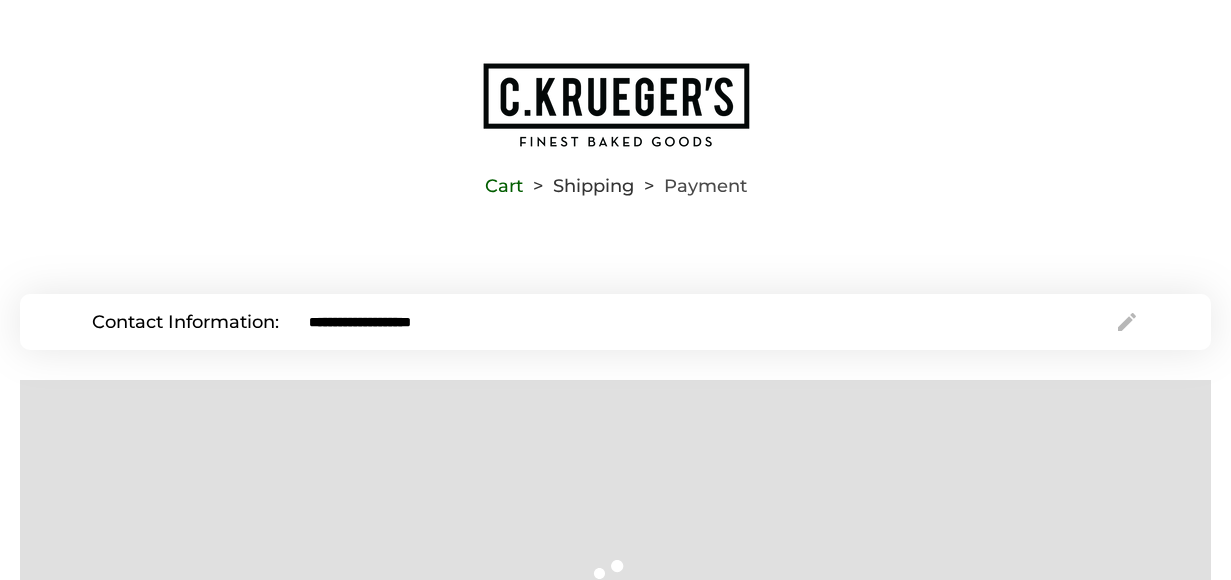 scroll, scrollTop: 0, scrollLeft: 0, axis: both 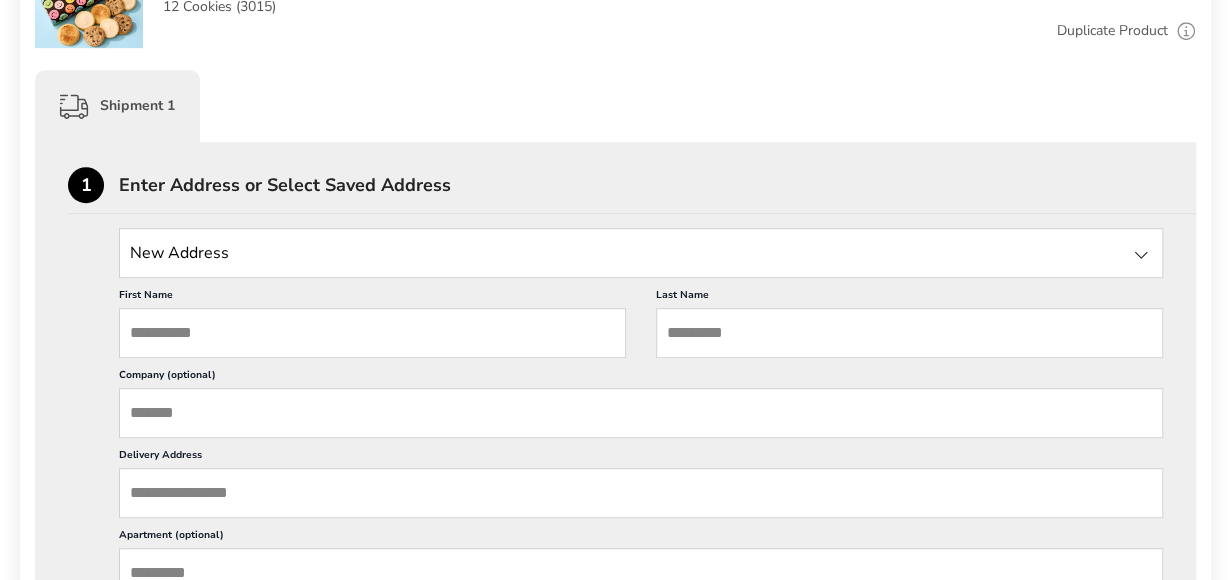 click on "First Name" at bounding box center (372, 333) 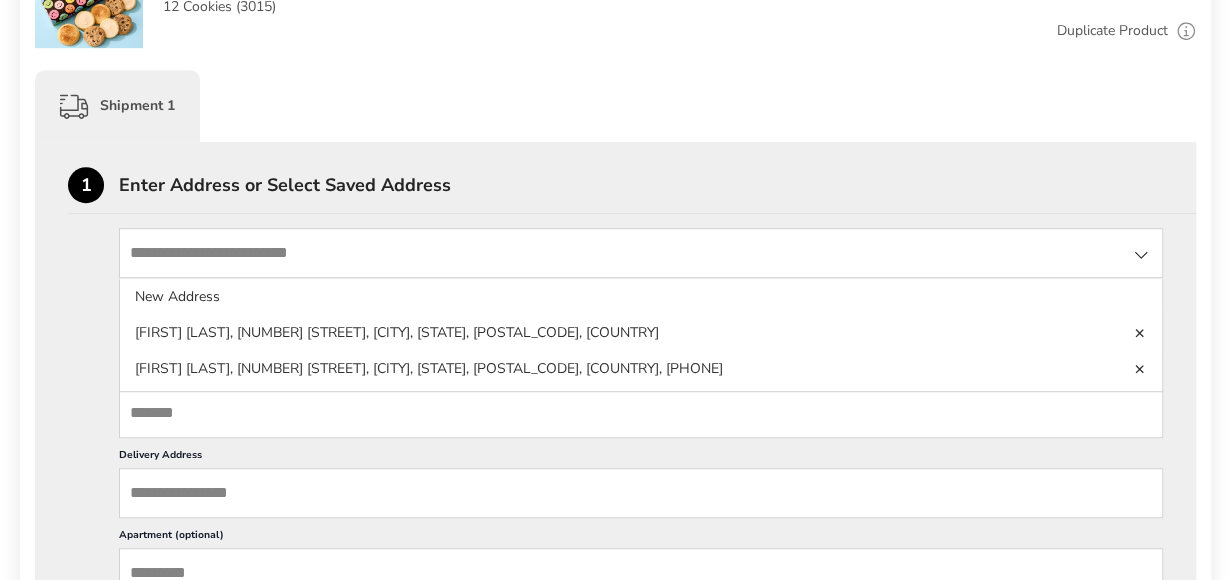 click at bounding box center [641, 253] 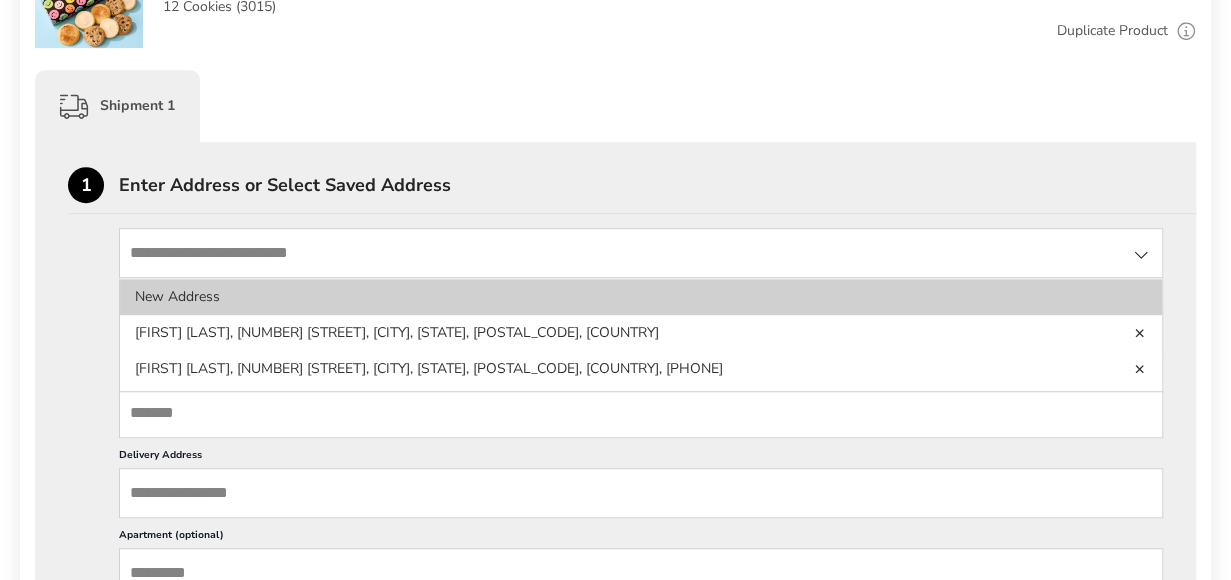 click on "New Address" 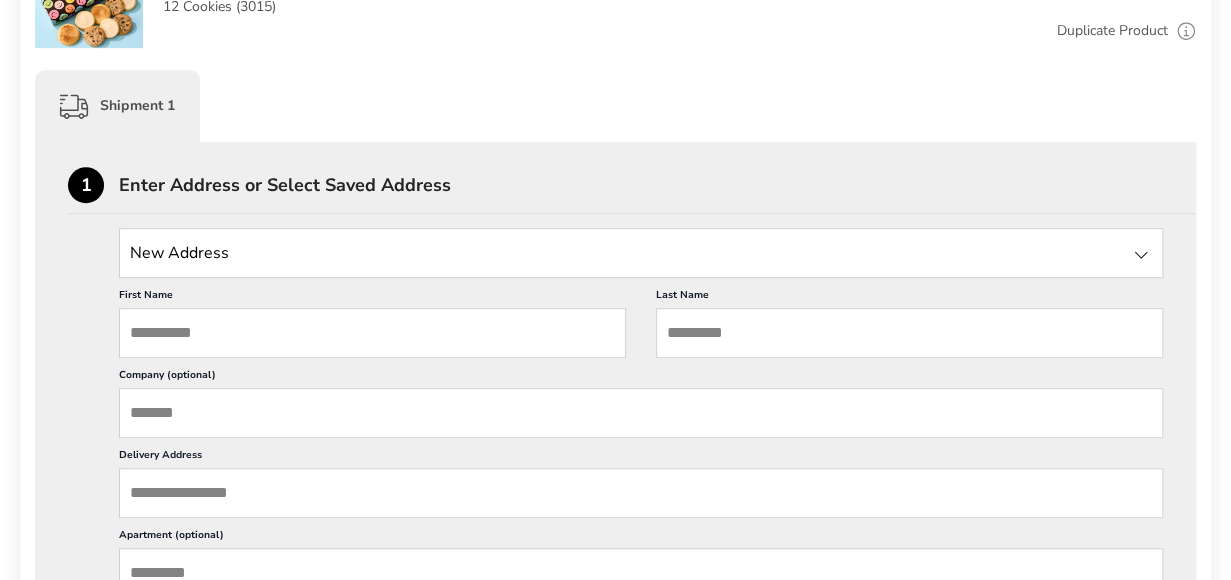 click on "First Name" at bounding box center [372, 333] 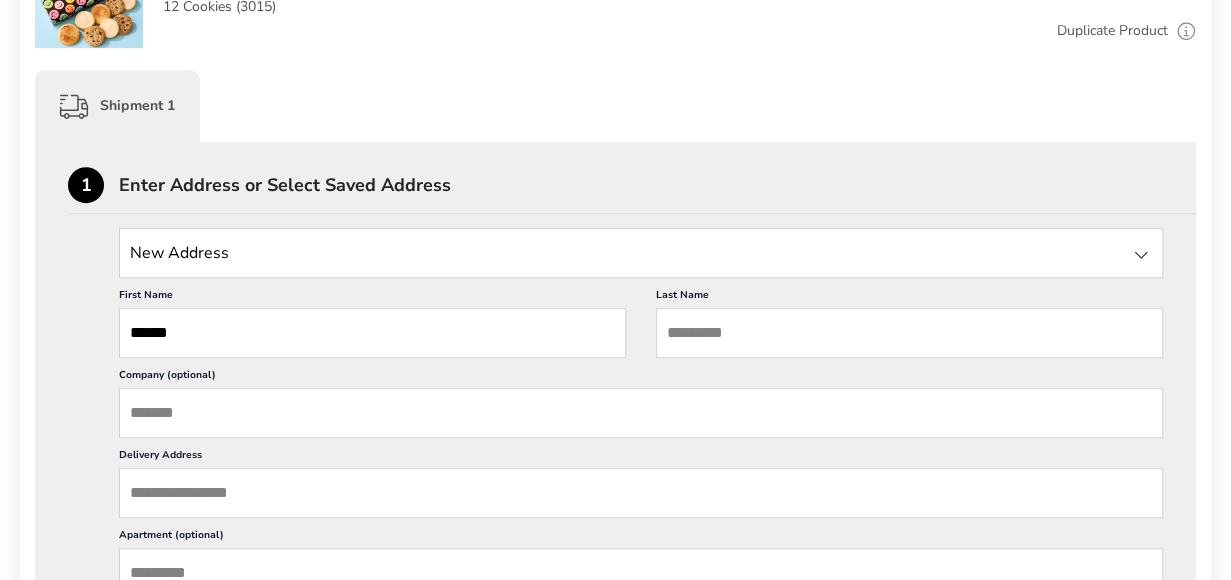 type on "******" 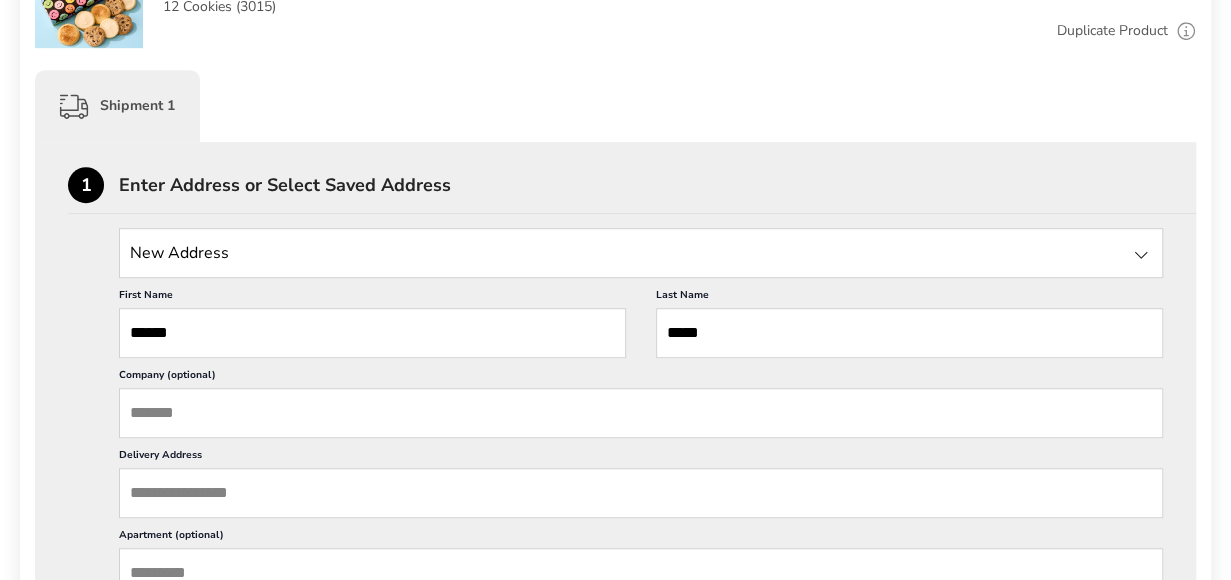 type on "******" 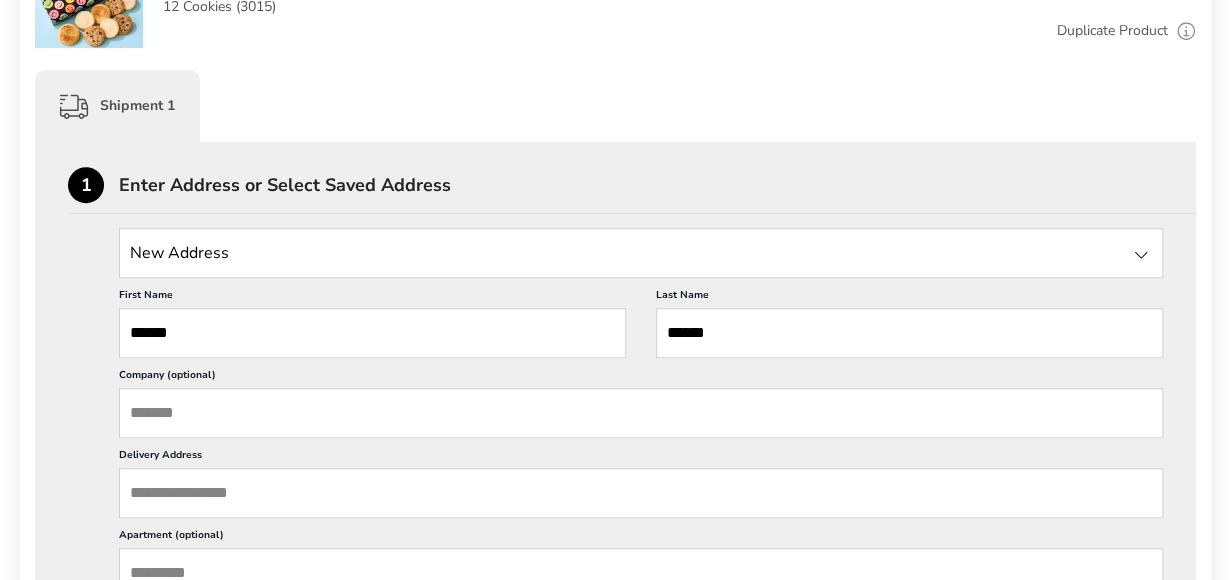 type on "**********" 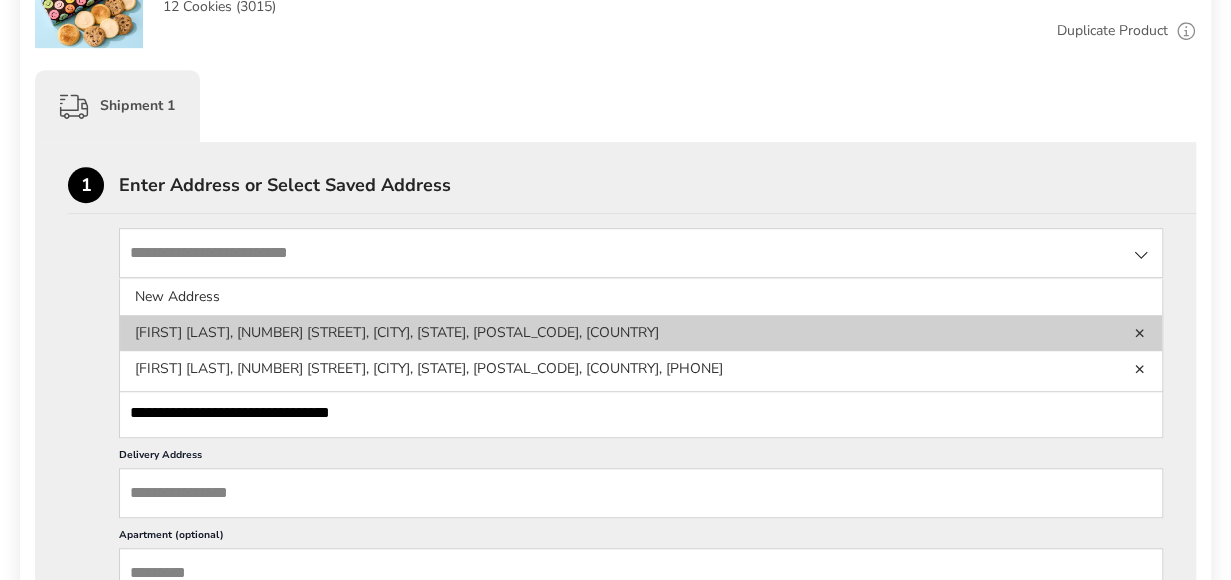 type on "******" 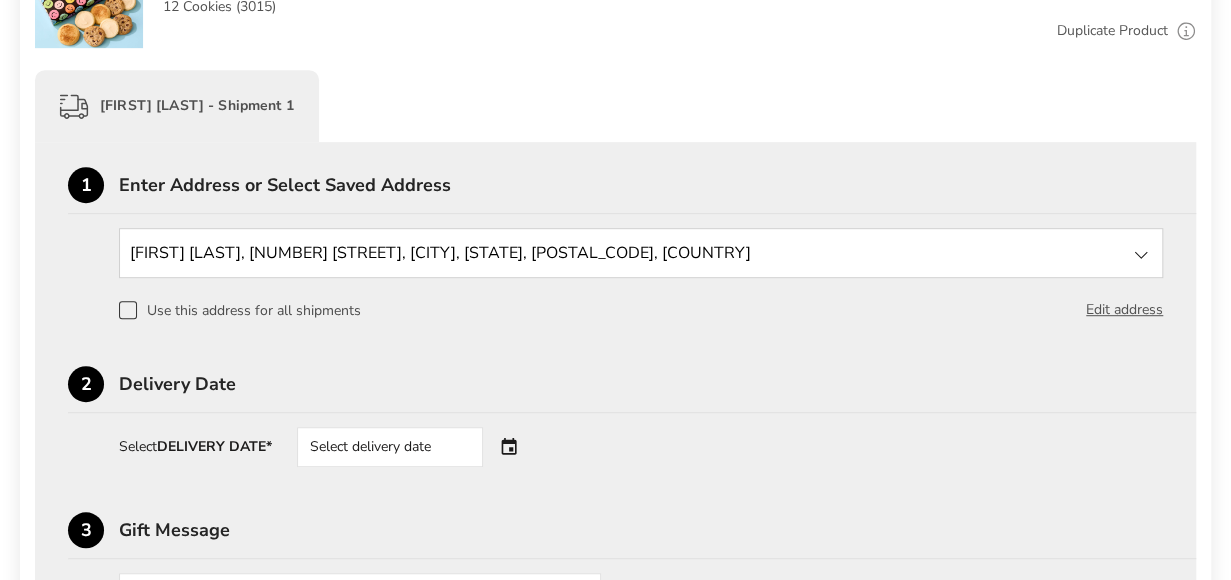 click on "Select delivery date" at bounding box center [418, 447] 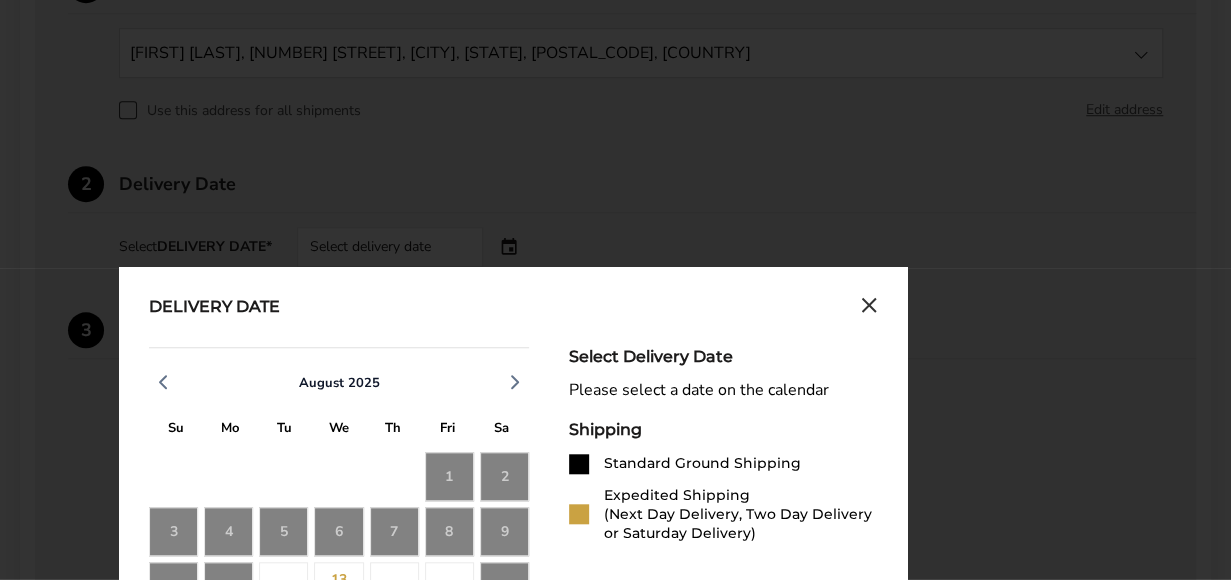 scroll, scrollTop: 842, scrollLeft: 0, axis: vertical 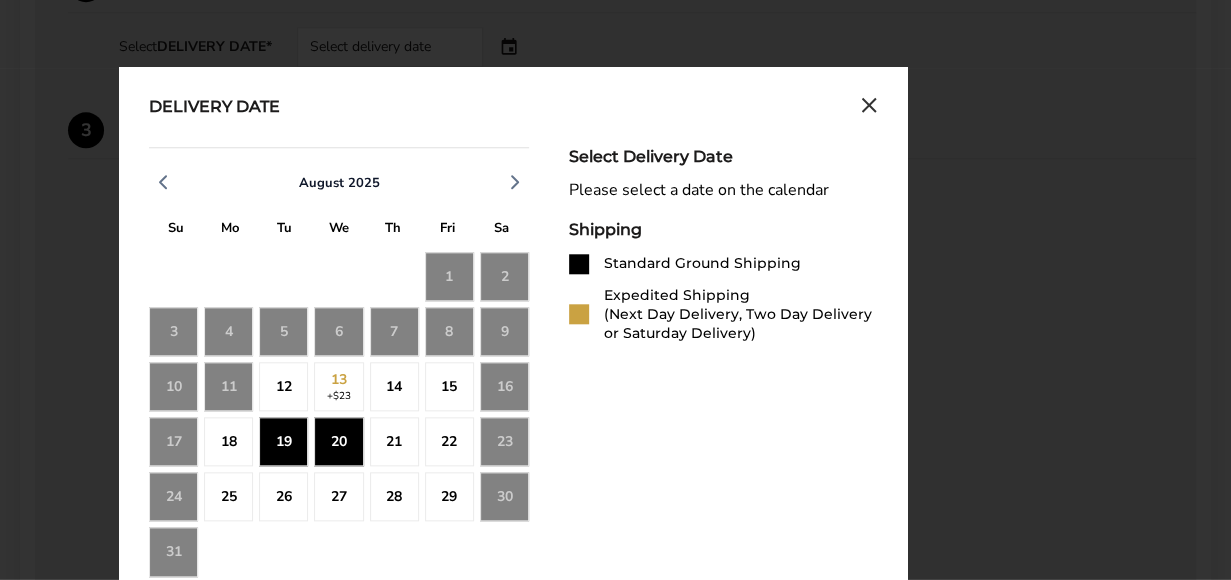click on "20" 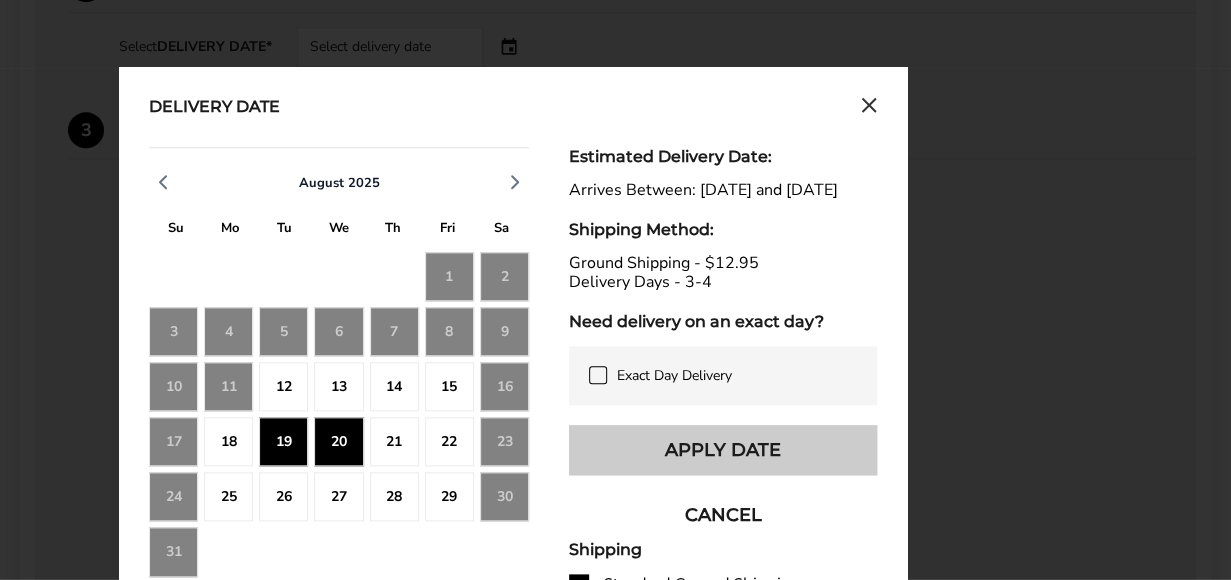 click on "Apply Date" at bounding box center (723, 450) 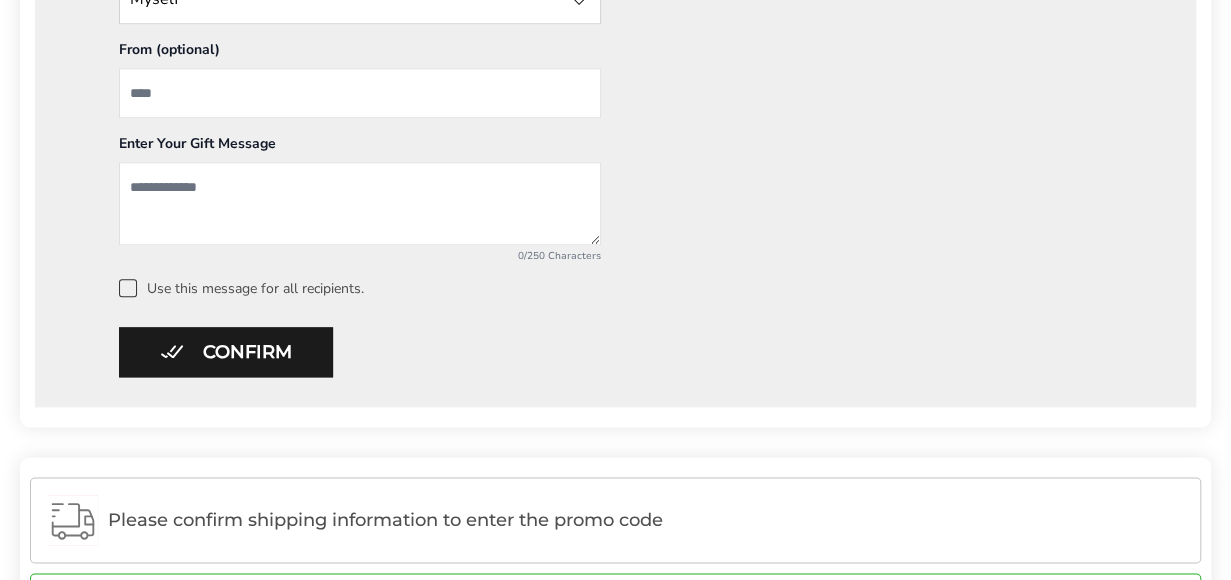 scroll, scrollTop: 1042, scrollLeft: 0, axis: vertical 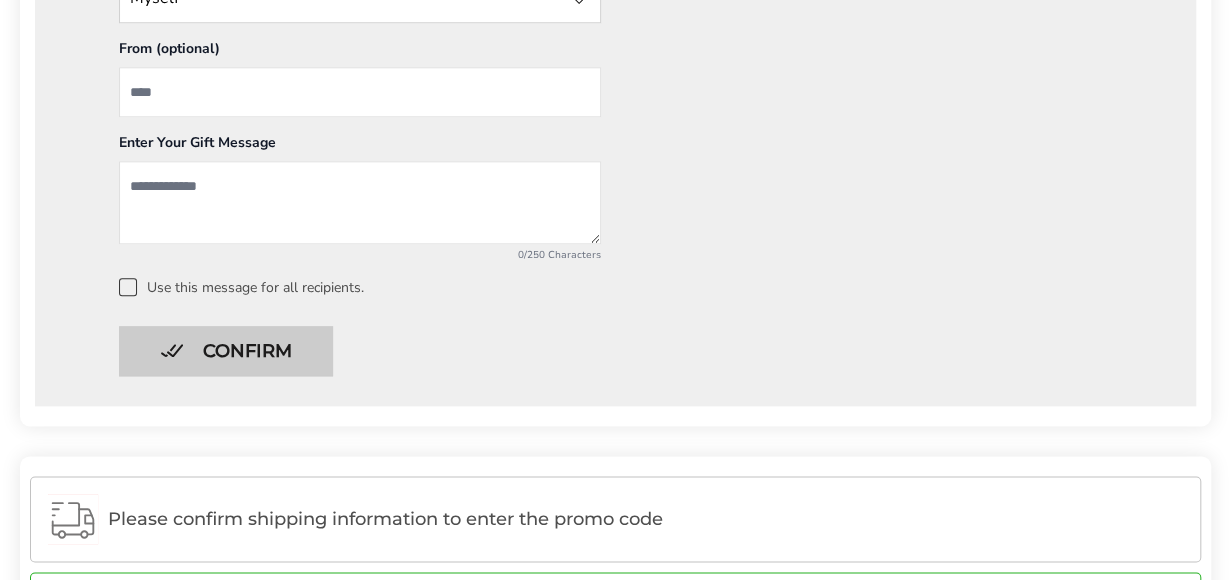 click on "Confirm" at bounding box center [226, 351] 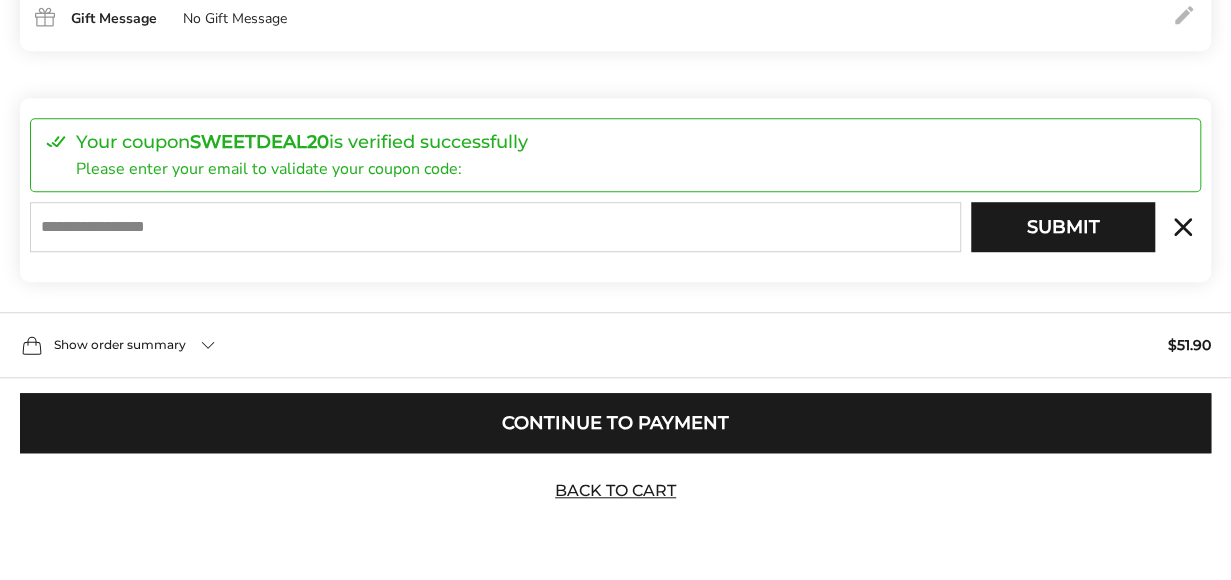 click at bounding box center (495, 227) 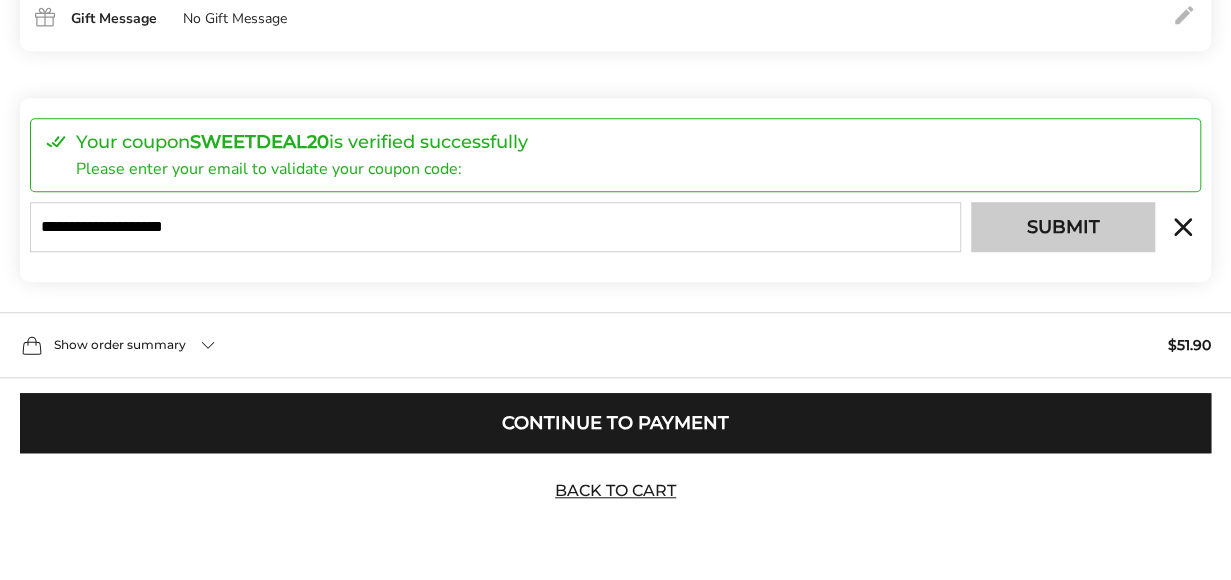 click on "Submit" at bounding box center [1063, 227] 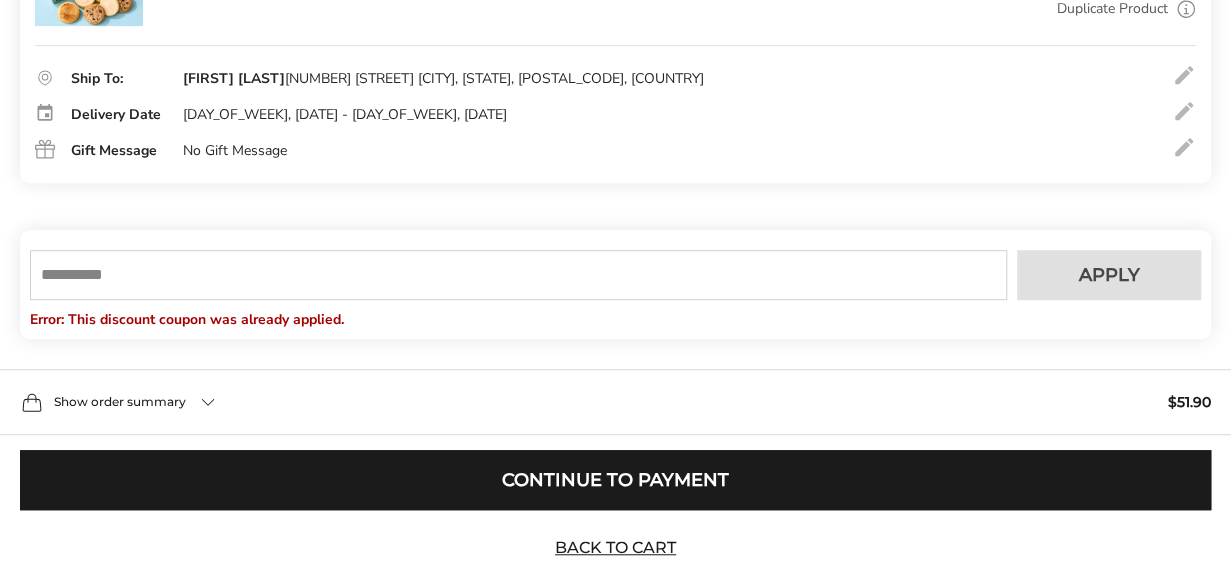 scroll, scrollTop: 522, scrollLeft: 0, axis: vertical 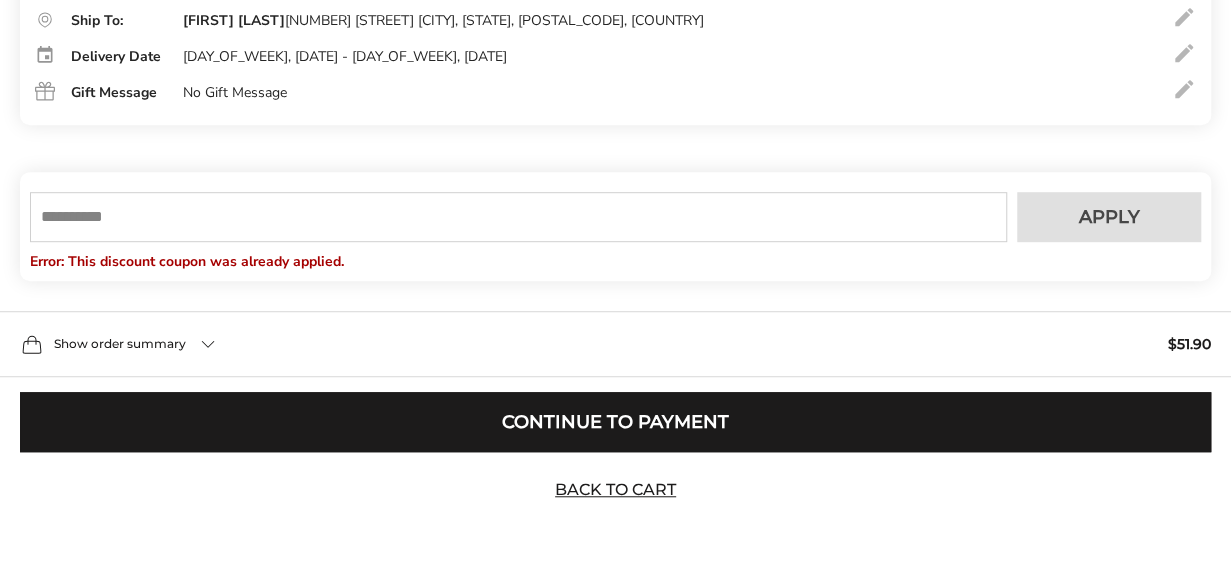 click at bounding box center (518, 217) 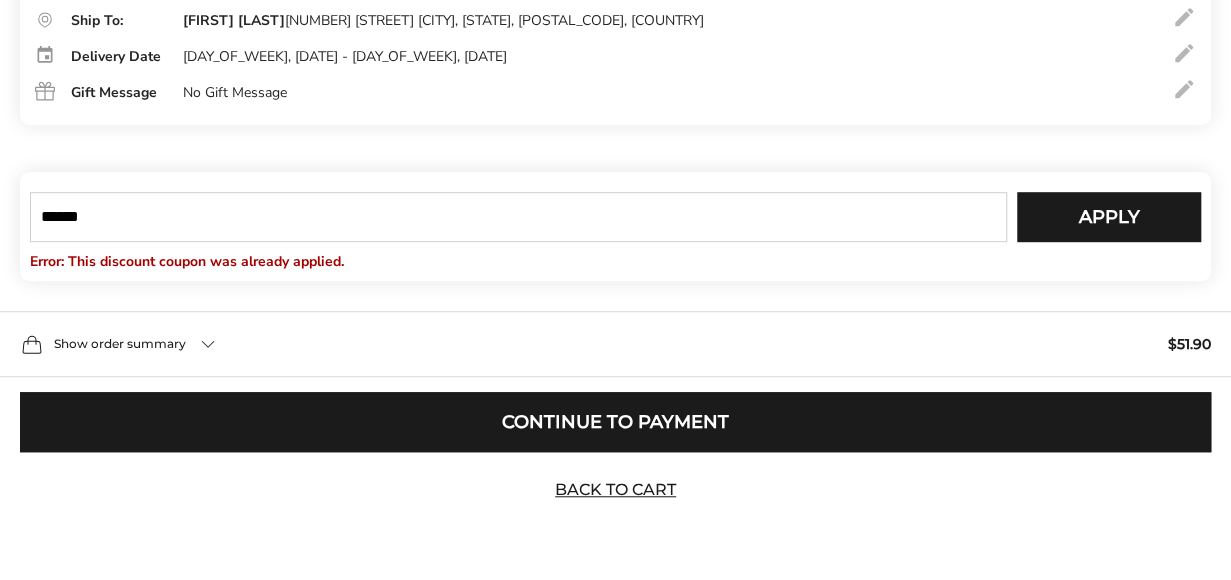 type on "******" 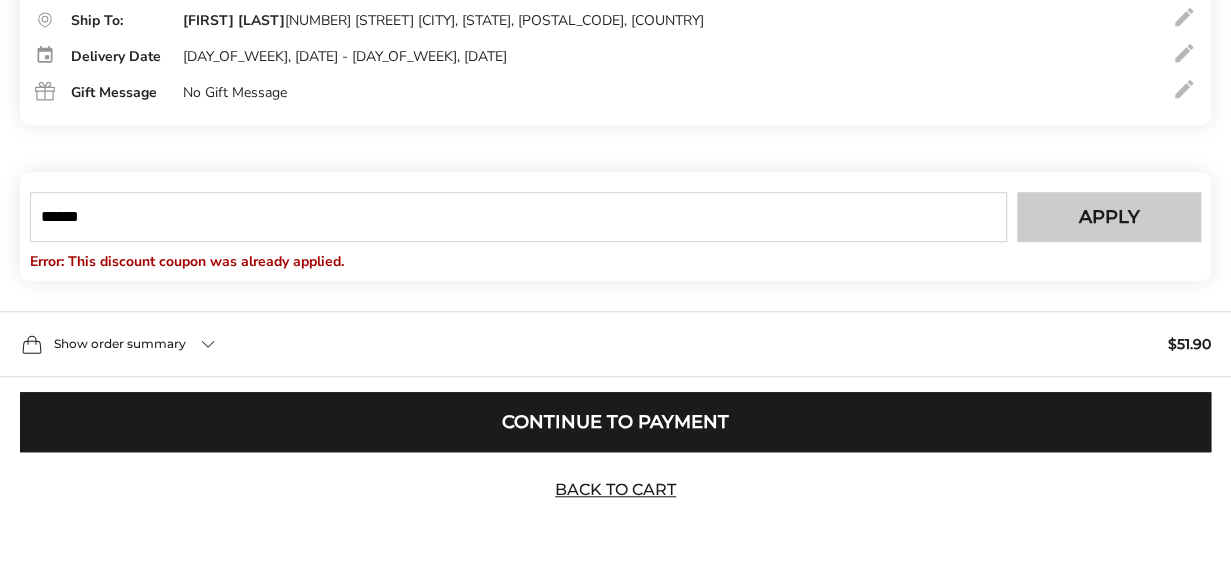 click on "Apply" at bounding box center [1109, 217] 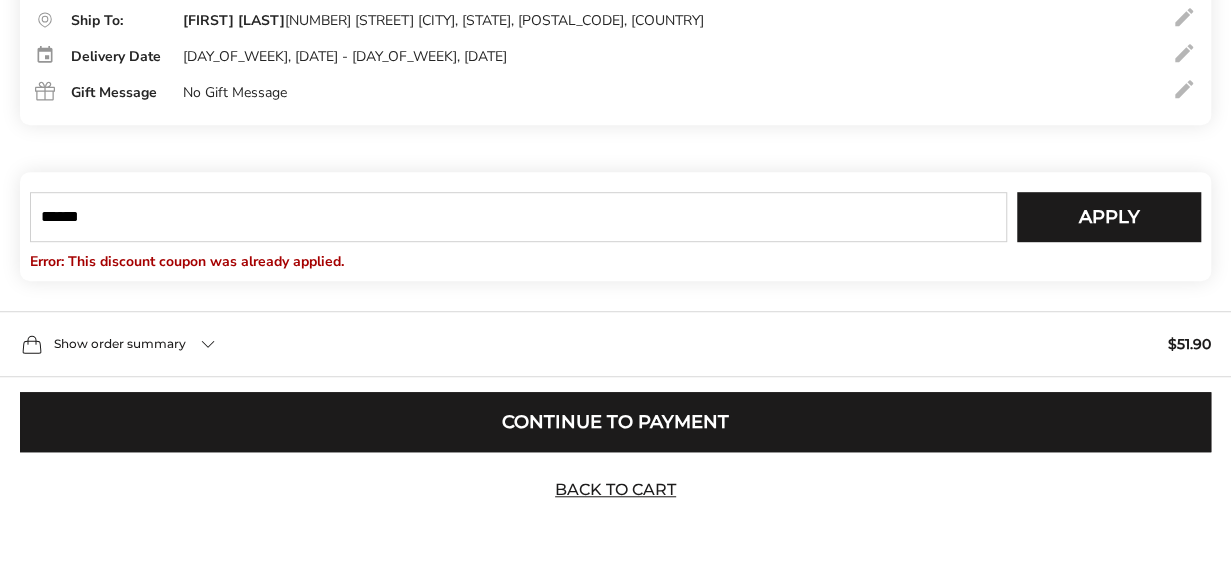 scroll, scrollTop: 493, scrollLeft: 0, axis: vertical 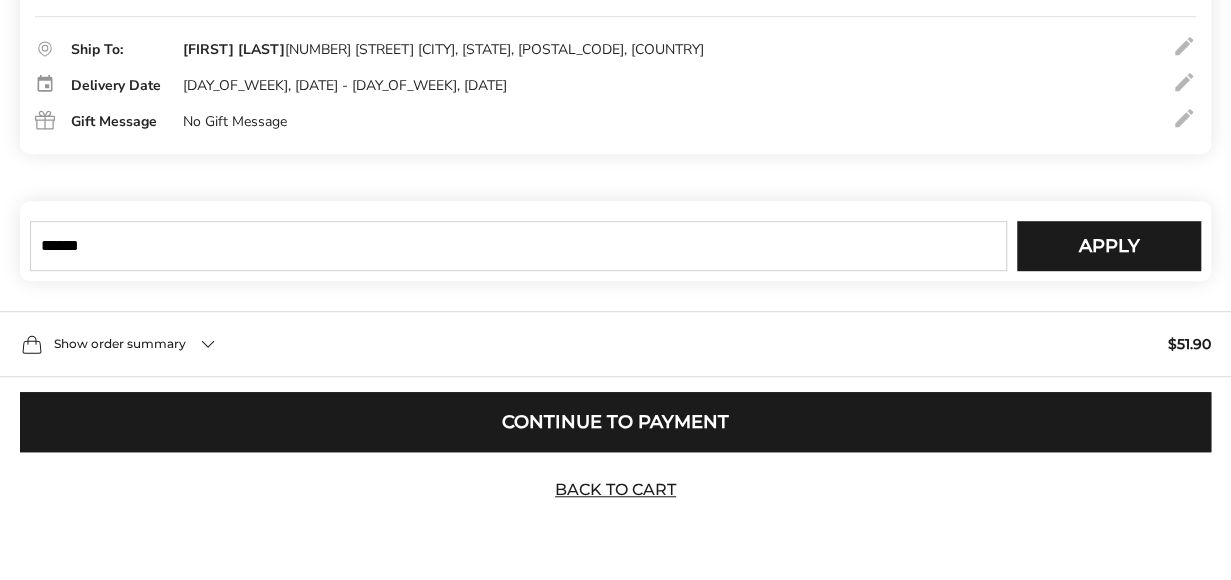 type 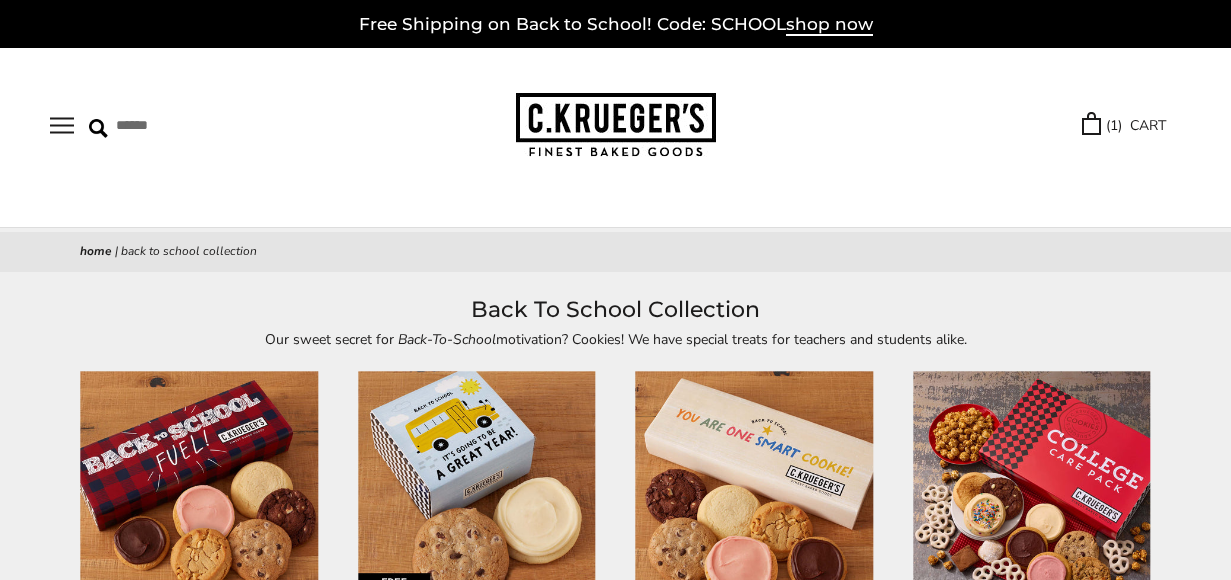 scroll, scrollTop: 0, scrollLeft: 0, axis: both 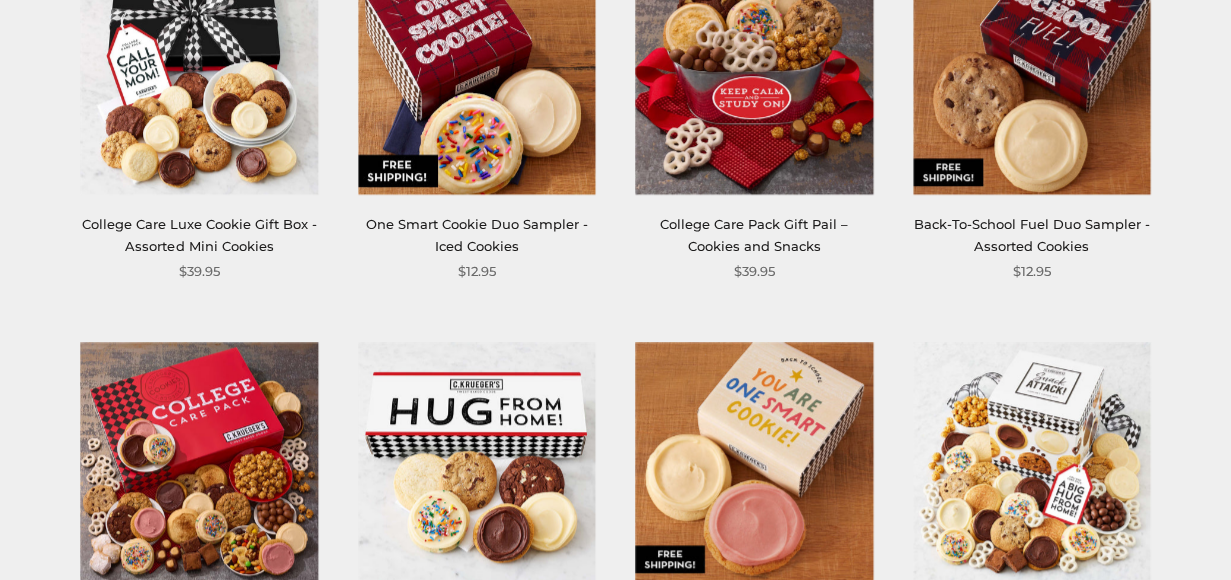 click at bounding box center (199, 75) 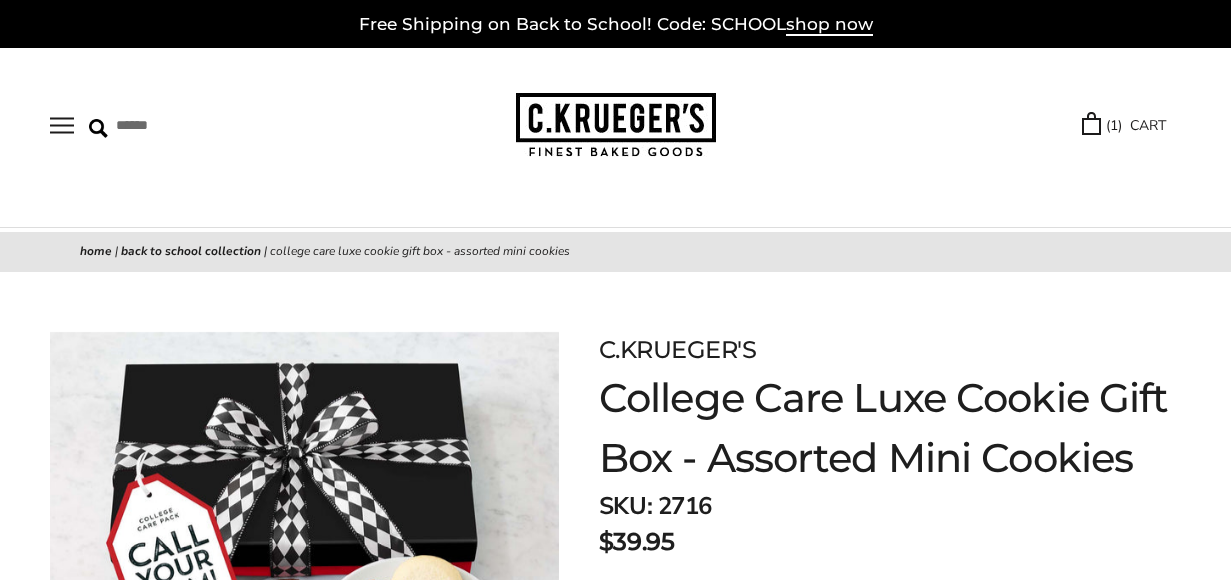 scroll, scrollTop: 0, scrollLeft: 0, axis: both 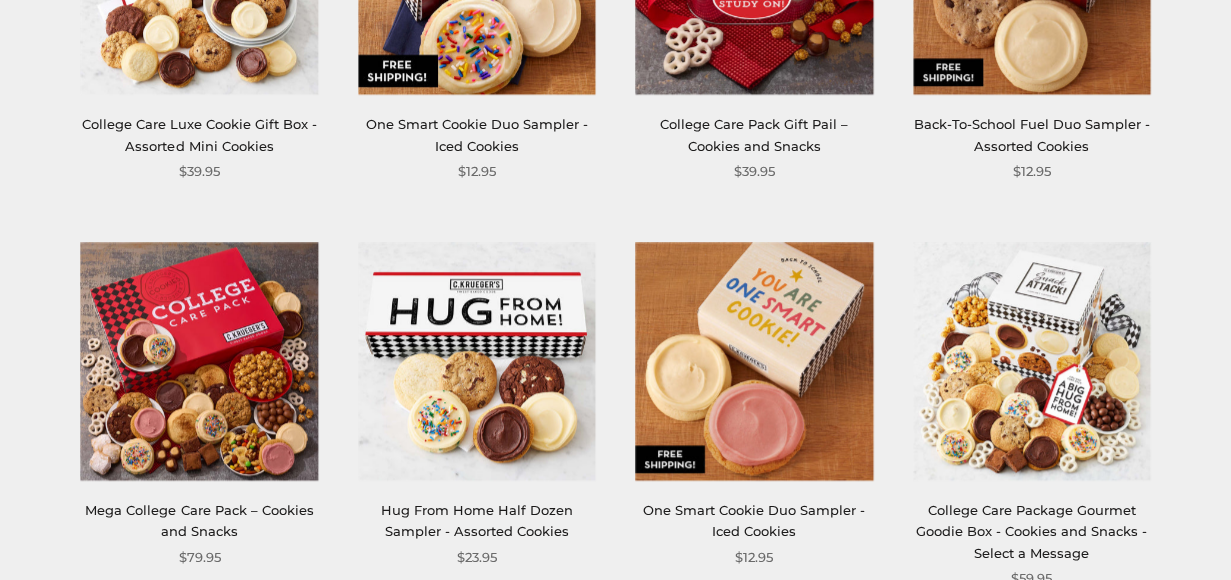 click at bounding box center (199, -25) 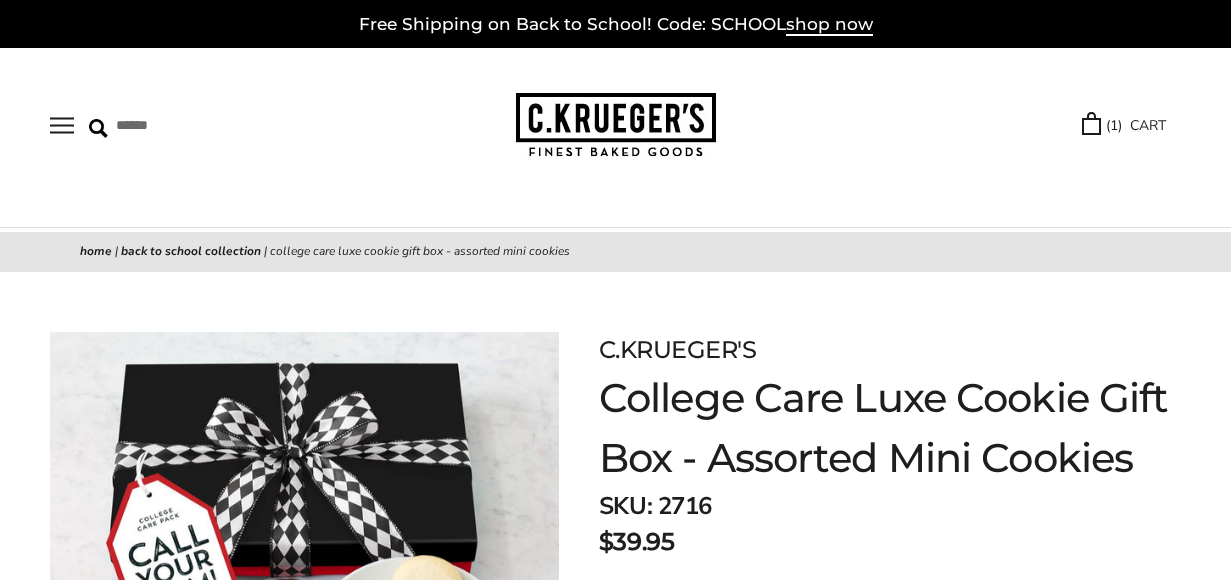 scroll, scrollTop: 0, scrollLeft: 0, axis: both 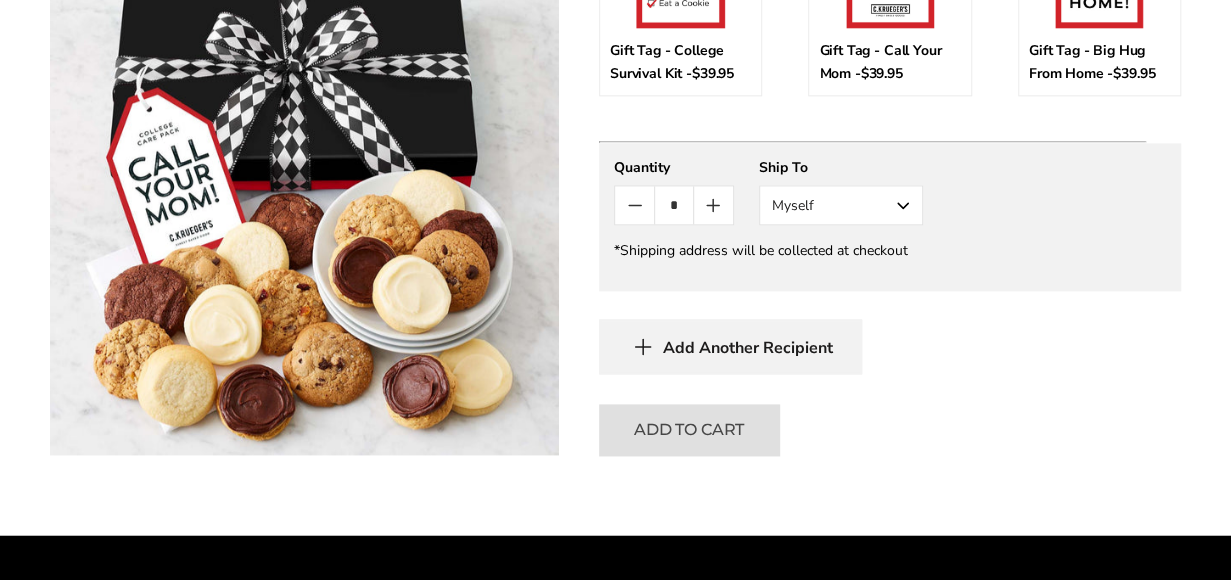 click on "C.KRUEGER'S
College Care Luxe Cookie Gift Box - Assorted Mini Cookies
SKU:
2716
$39.95
Surprise your favorite student with our gourmet mini cookie care package! Crafted with premium ingredients, this gift includes 18 handcrafted mini cookies in a variety of delicious flavors:
Mini Chocolate Chip Cookie
Mini Belgian Triple Chocolate Cookie
Mini Apricot Cranberry Oat Cookie
Mini Vanilla Bean Sugar Cookie
Mini Peanut Butter Cookie with Fudge Icing
Mini Sugar Cookie with Buttercream Icing
This gift includes 18 mini cookies.
Select Your Options:
*
* *
*" at bounding box center [870, -207] 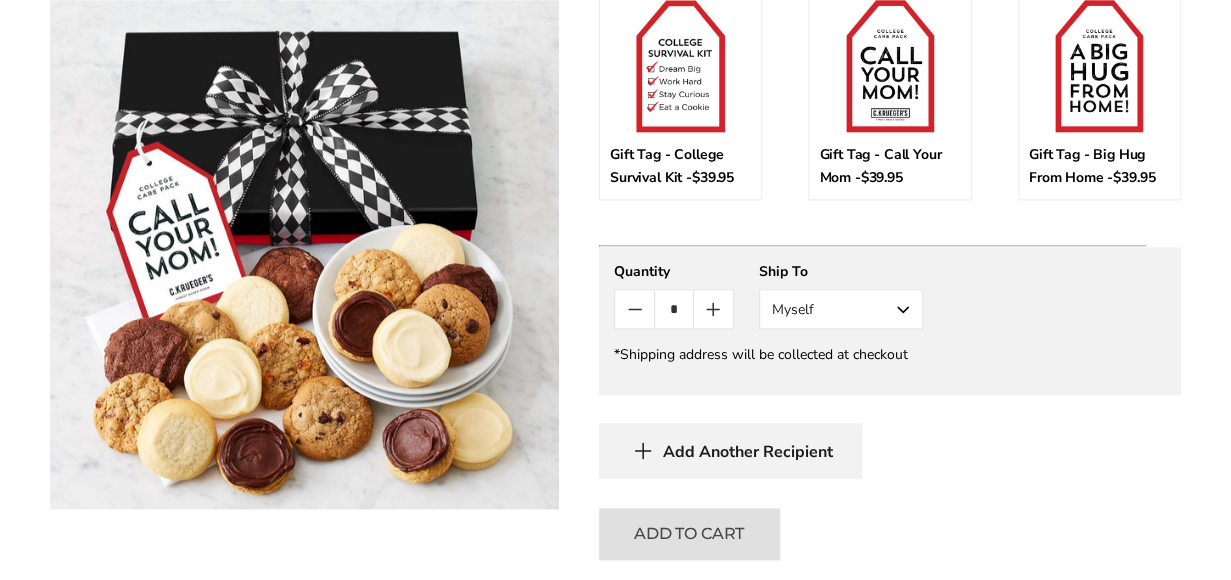scroll, scrollTop: 1100, scrollLeft: 0, axis: vertical 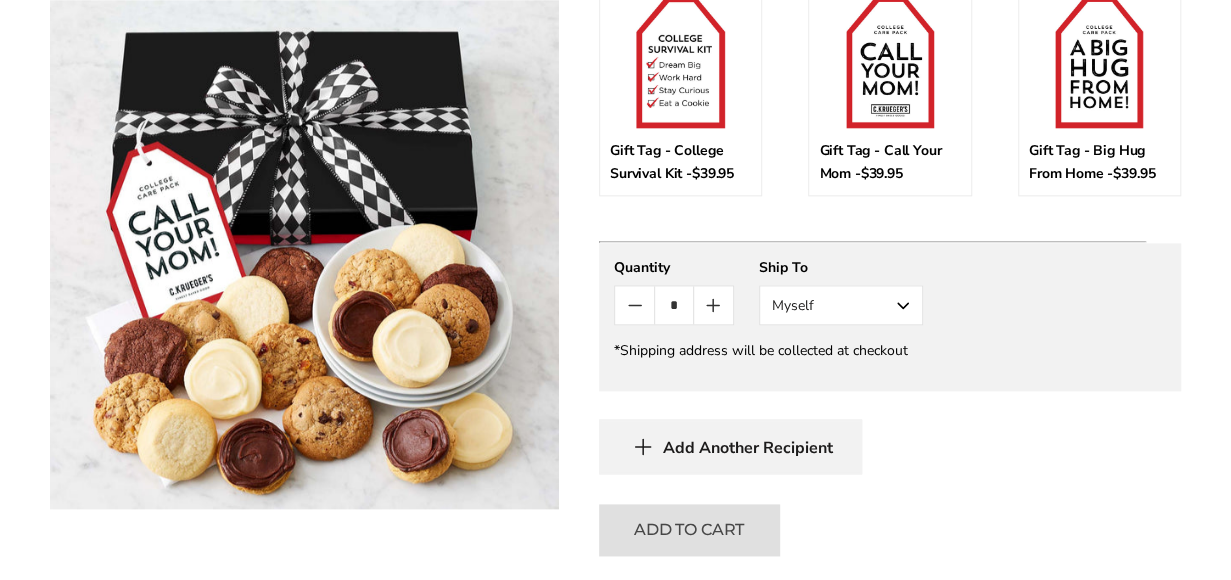 click on "Myself" at bounding box center [841, 305] 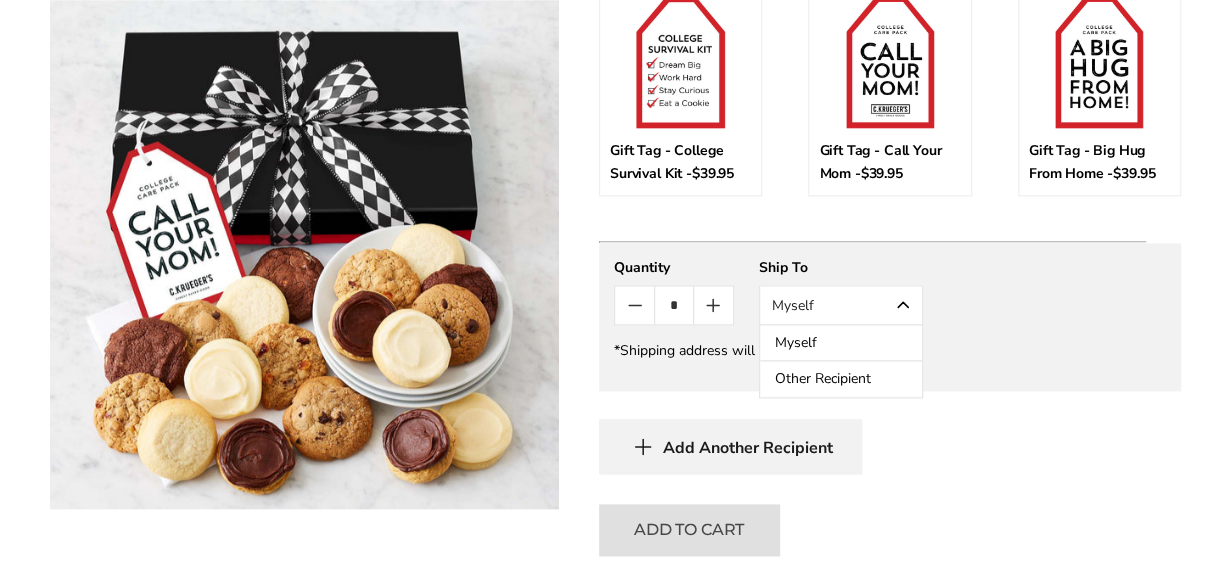 click on "Myself" at bounding box center [841, 305] 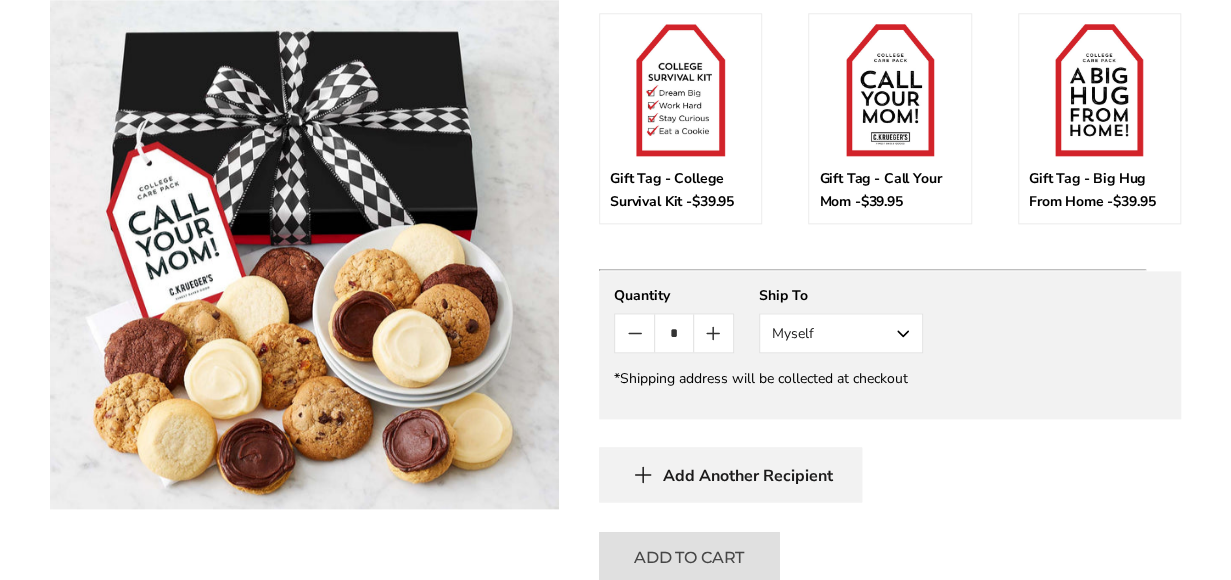 scroll, scrollTop: 1000, scrollLeft: 0, axis: vertical 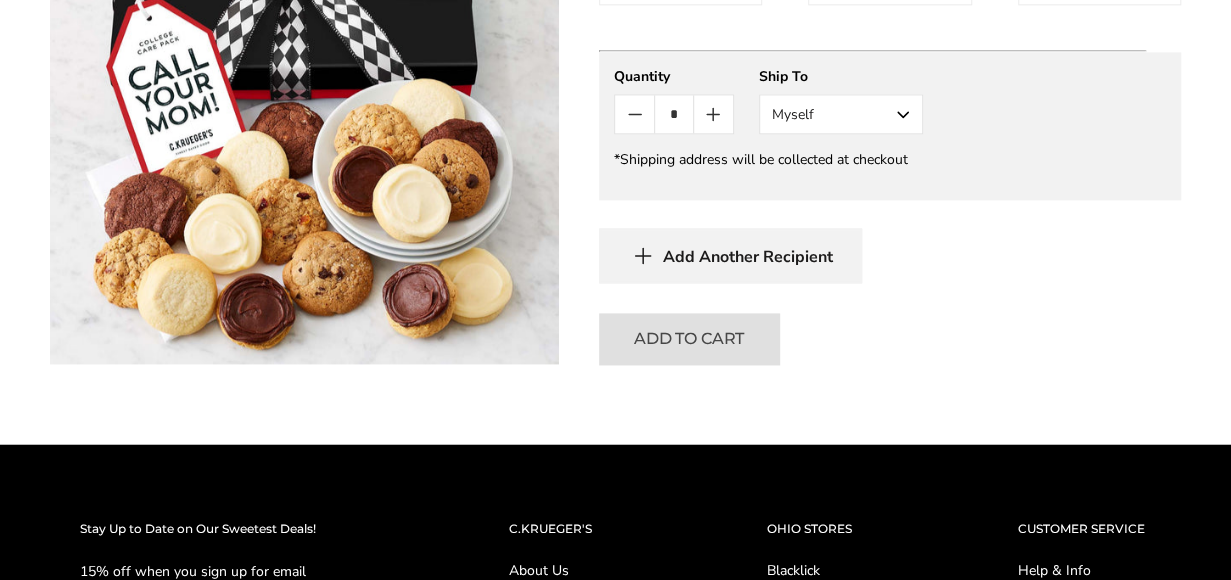 drag, startPoint x: 1008, startPoint y: 397, endPoint x: 1025, endPoint y: 381, distance: 23.345236 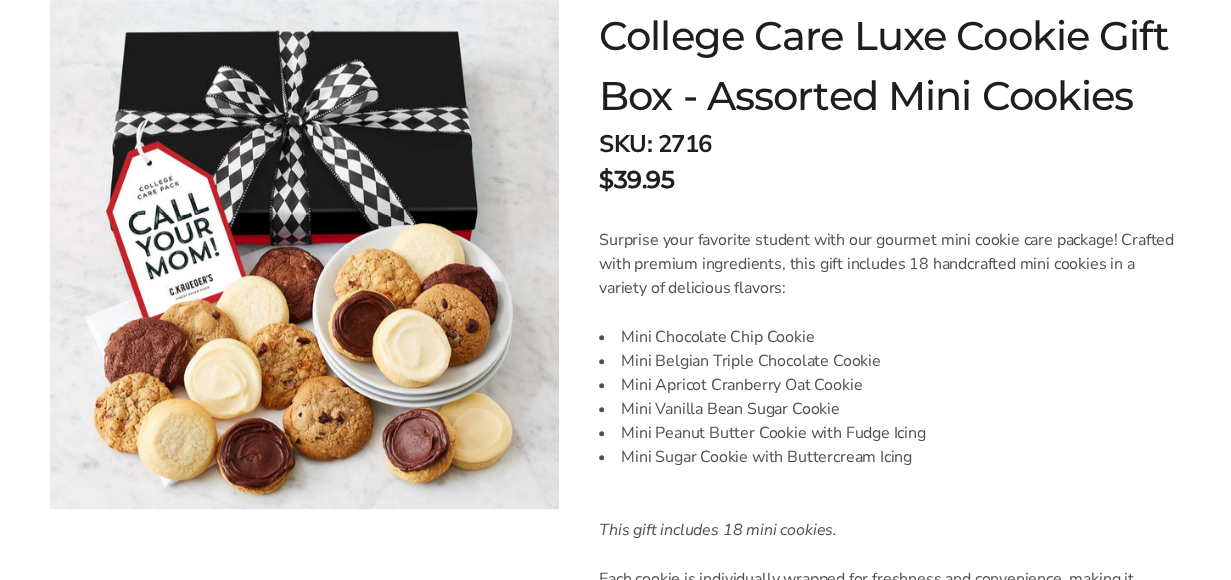 scroll, scrollTop: 356, scrollLeft: 0, axis: vertical 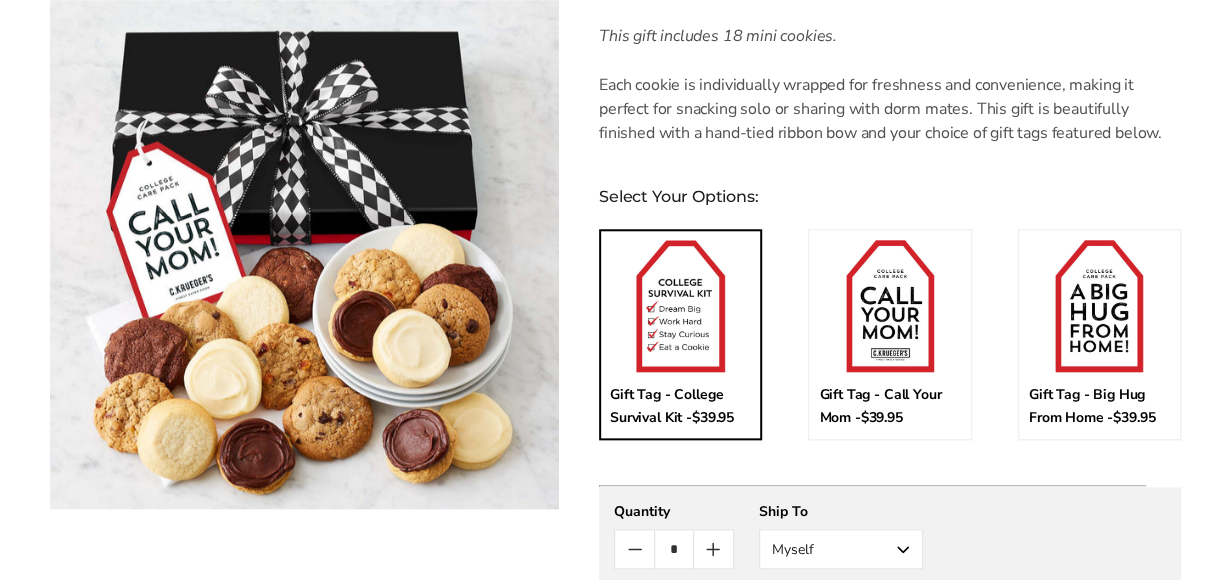 click at bounding box center [680, 306] 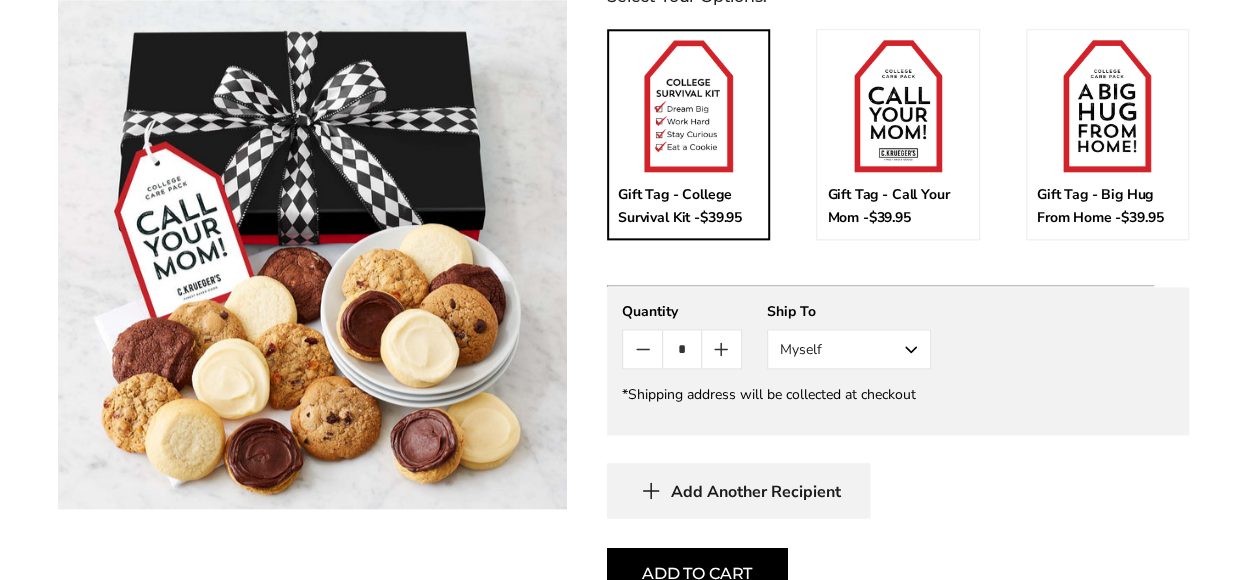 scroll, scrollTop: 1256, scrollLeft: 0, axis: vertical 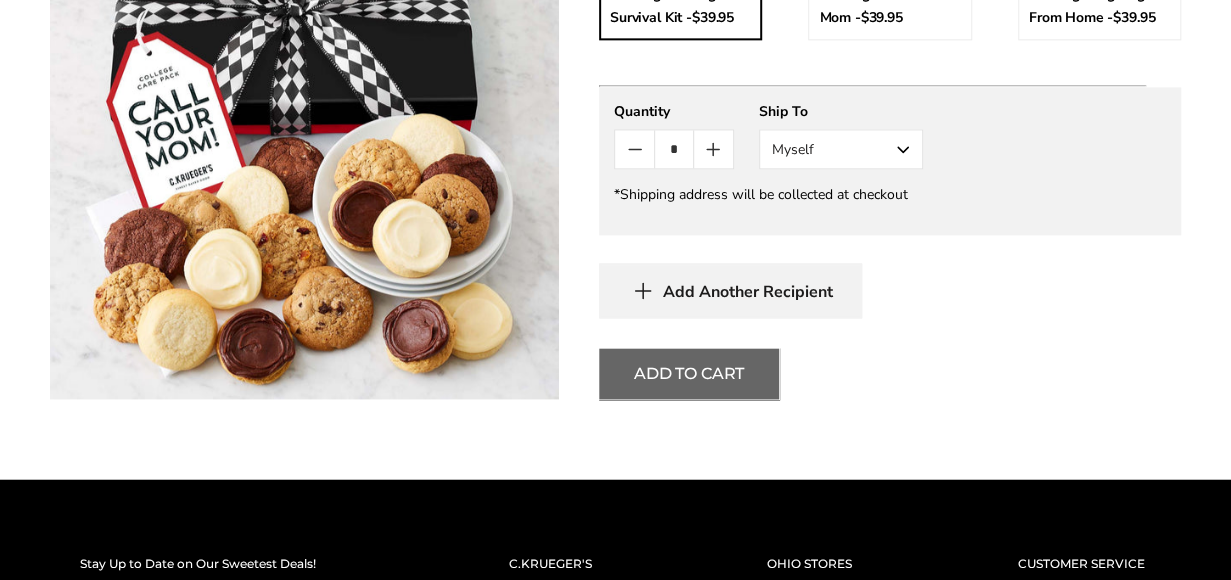 click on "Add To Cart" at bounding box center (689, 373) 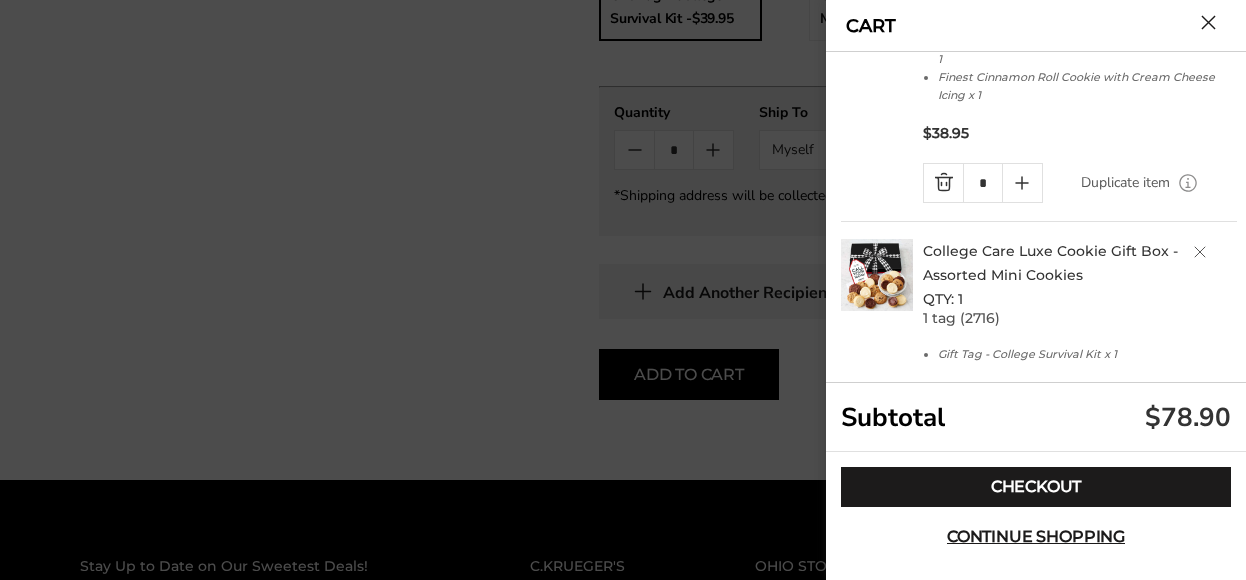scroll, scrollTop: 300, scrollLeft: 0, axis: vertical 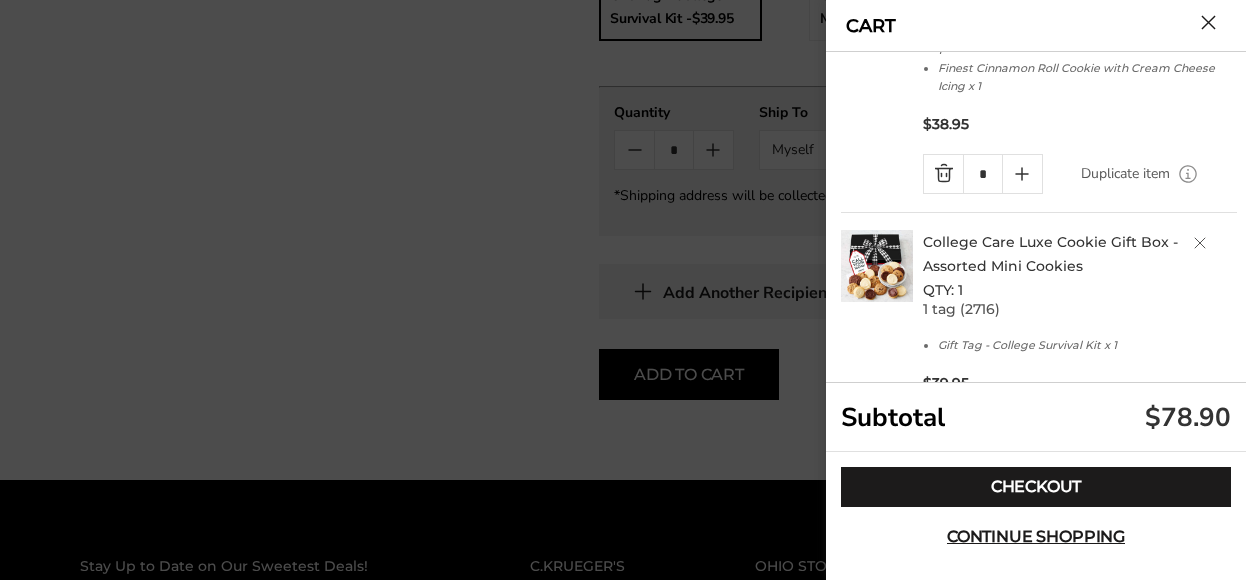 click at bounding box center [943, 174] 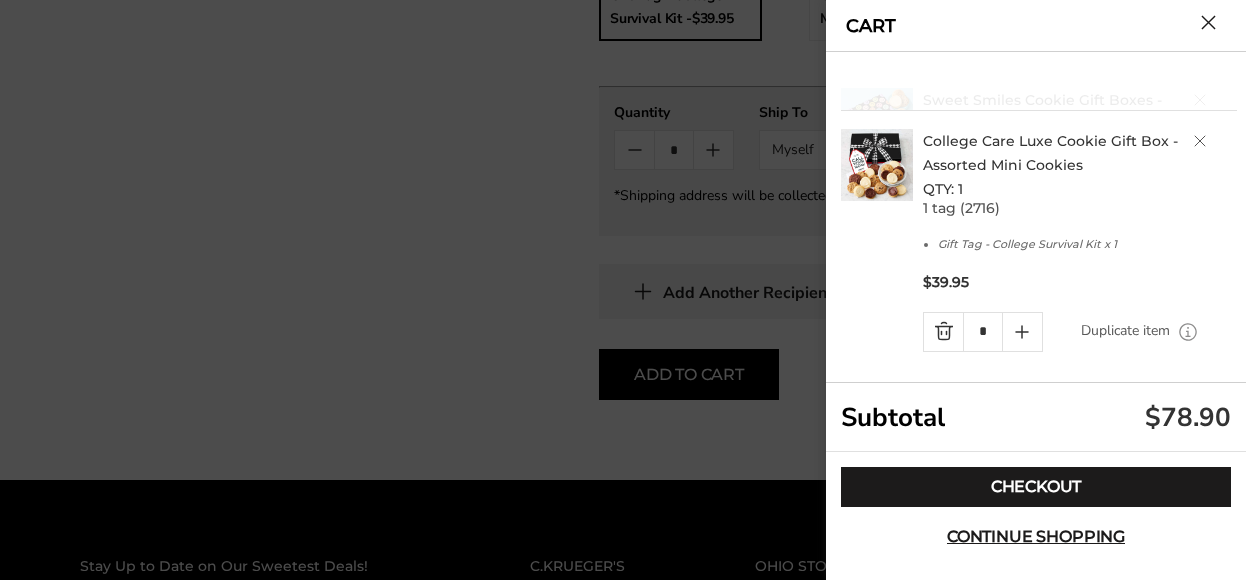 scroll, scrollTop: 2, scrollLeft: 0, axis: vertical 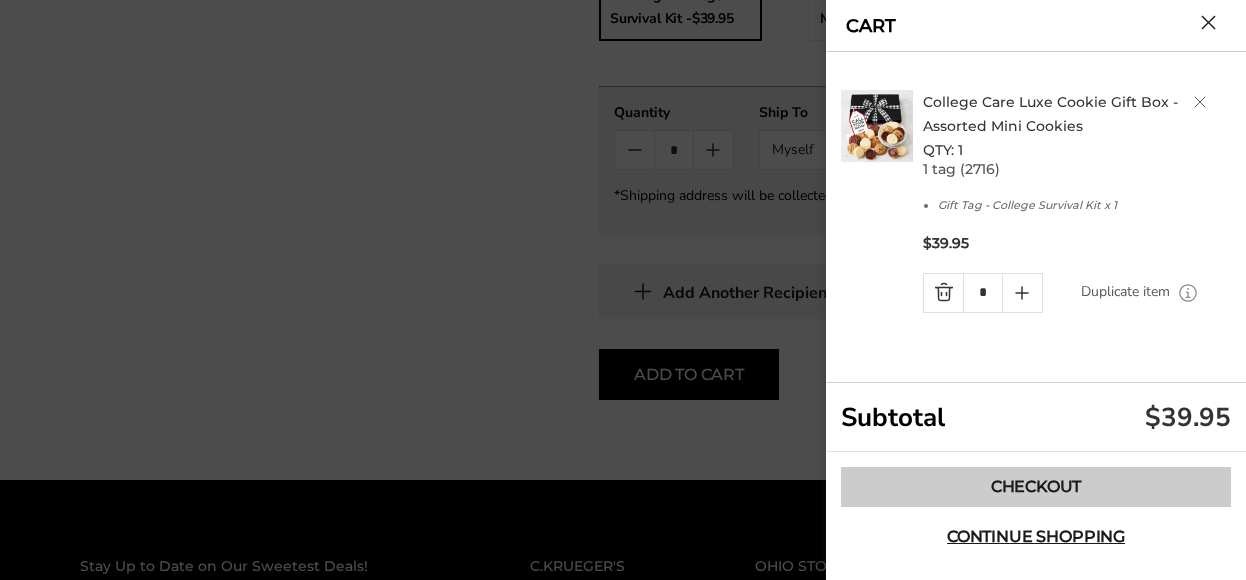 click on "Checkout" at bounding box center (1036, 487) 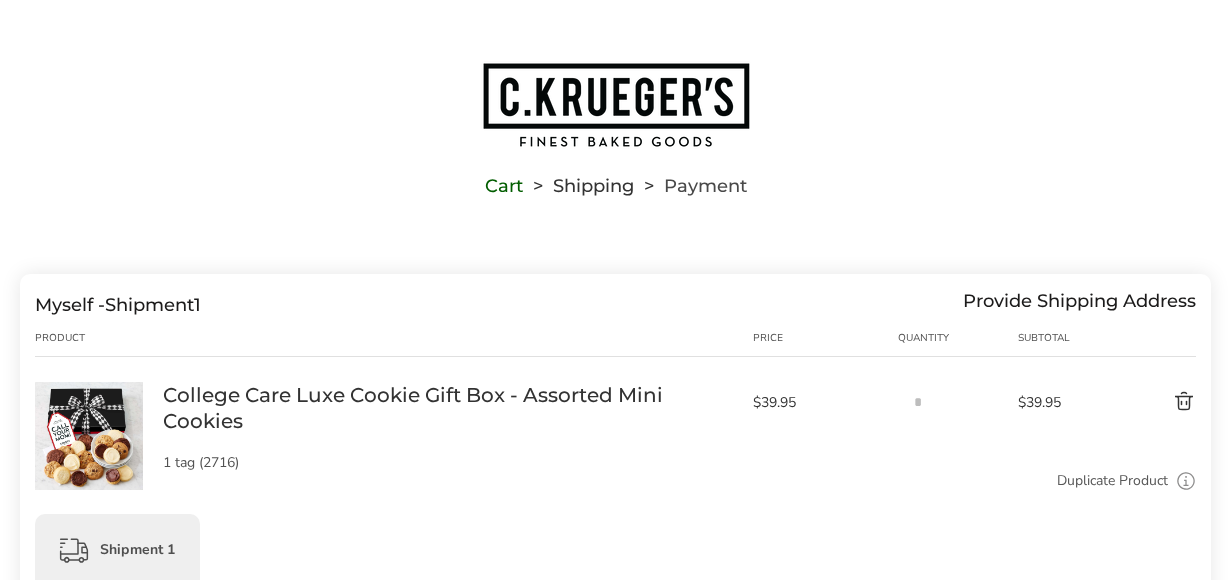 scroll, scrollTop: 0, scrollLeft: 0, axis: both 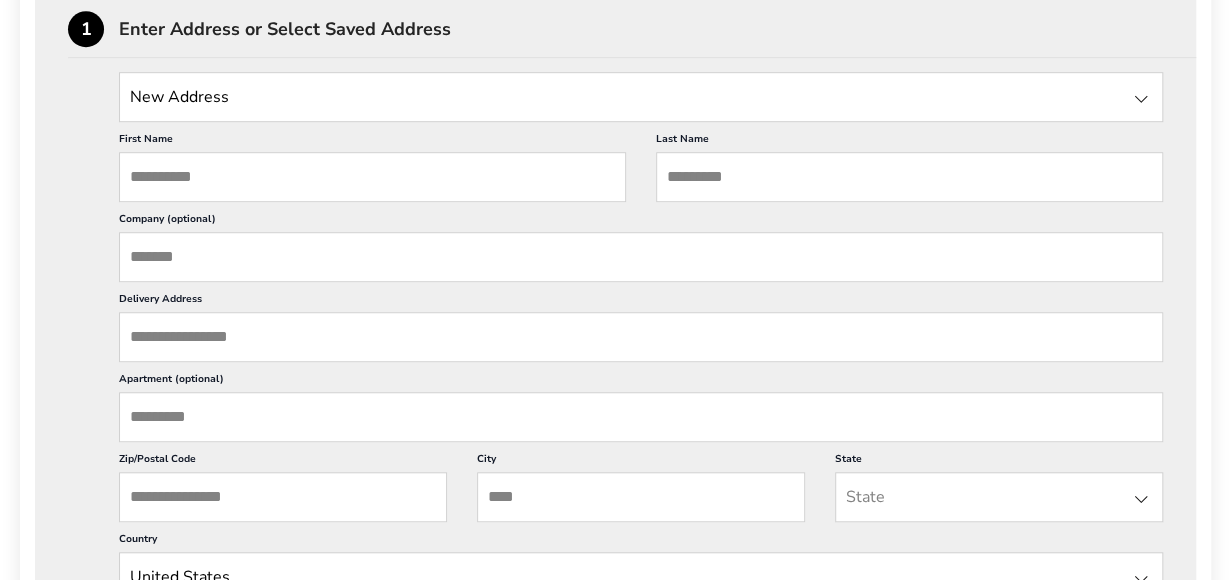 click on "First Name" at bounding box center [372, 177] 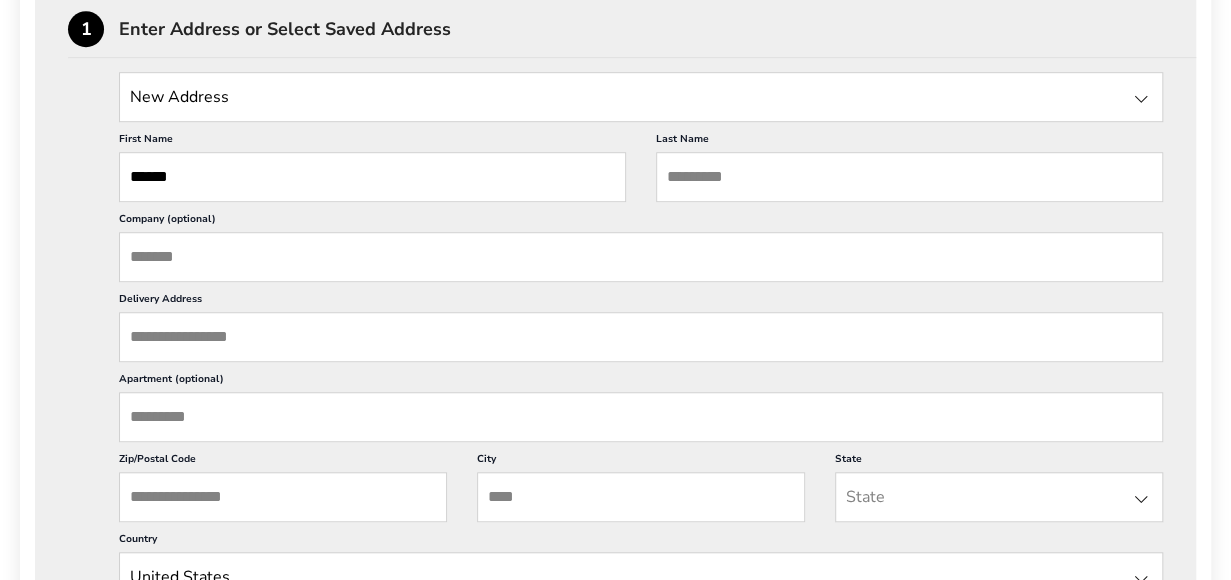 type on "******" 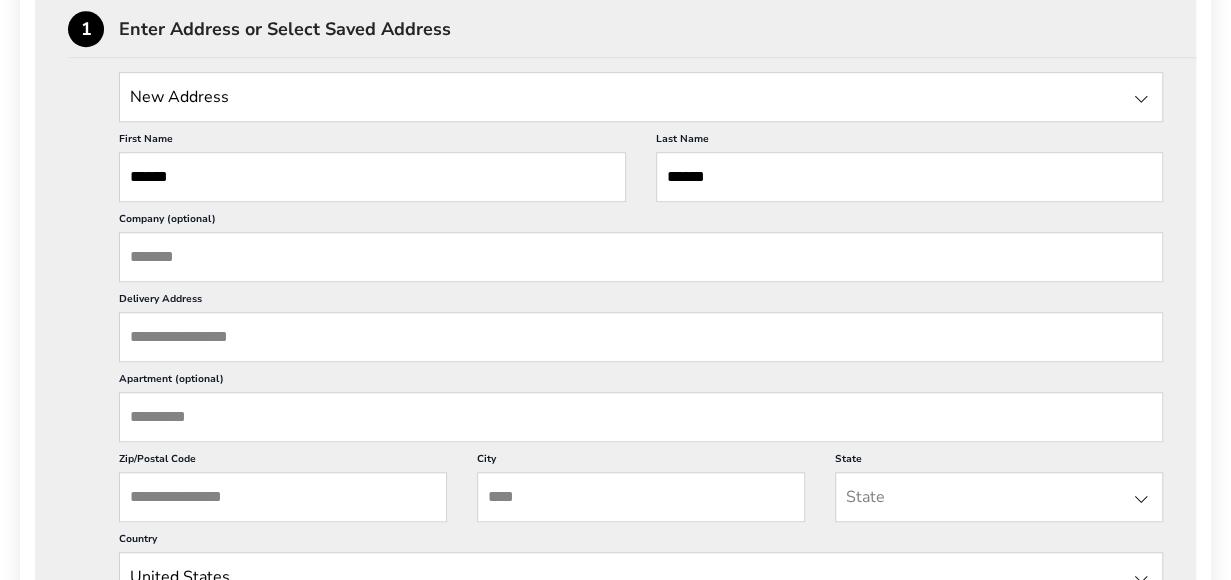 type on "**********" 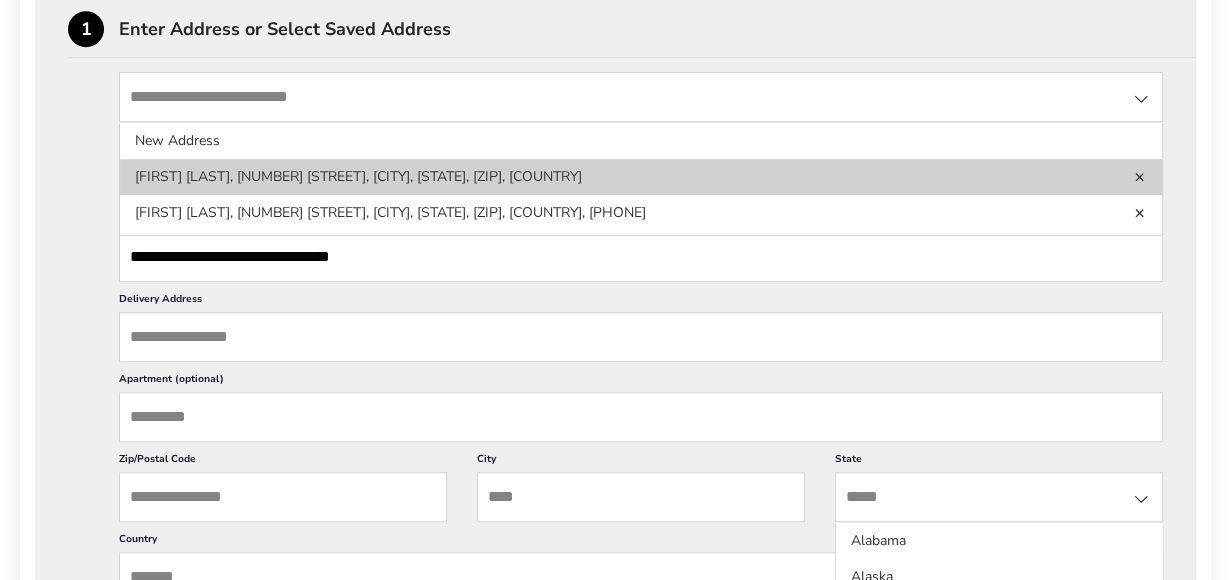 click on "Connie Holman, 664 US Route 3,  Lincoln, NH, 03251, United States" 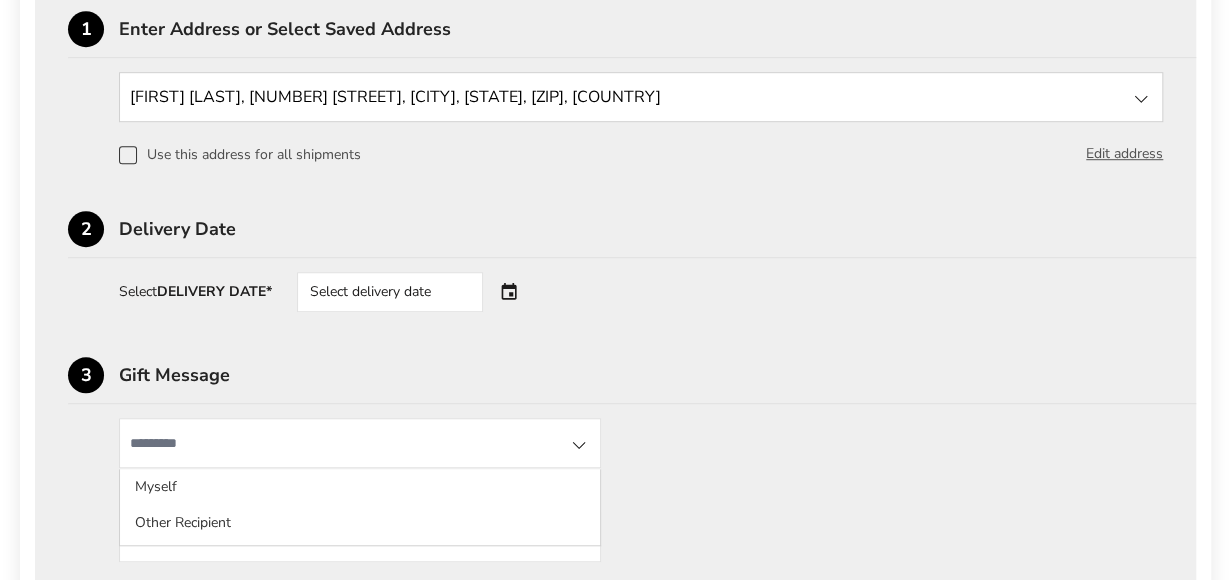 click on "Select delivery date" at bounding box center (418, 292) 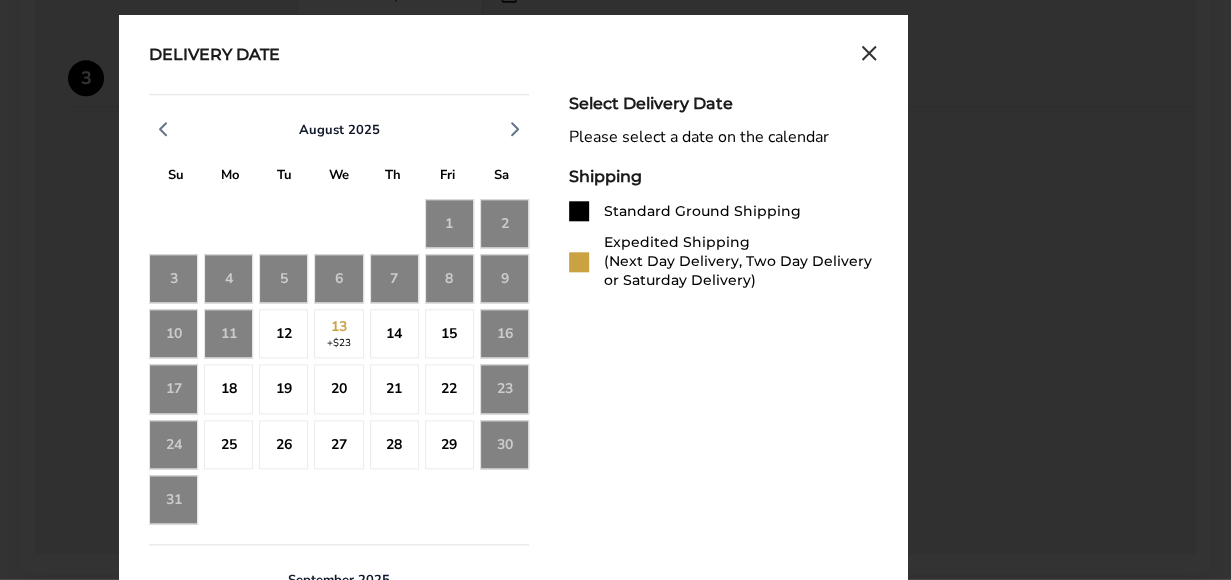 scroll, scrollTop: 900, scrollLeft: 0, axis: vertical 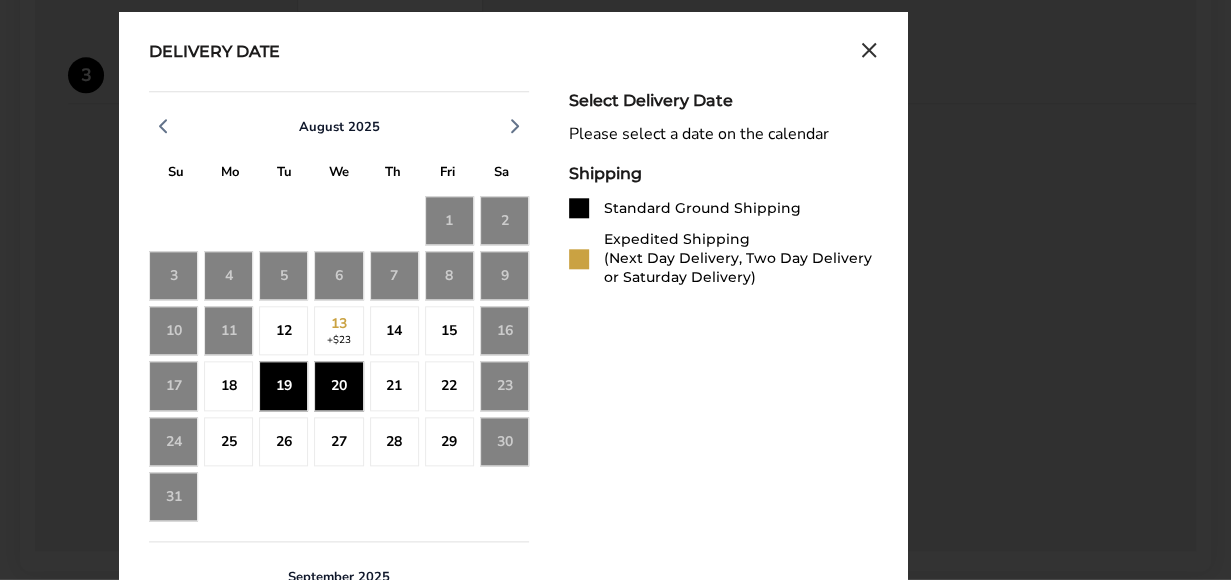 click on "20" 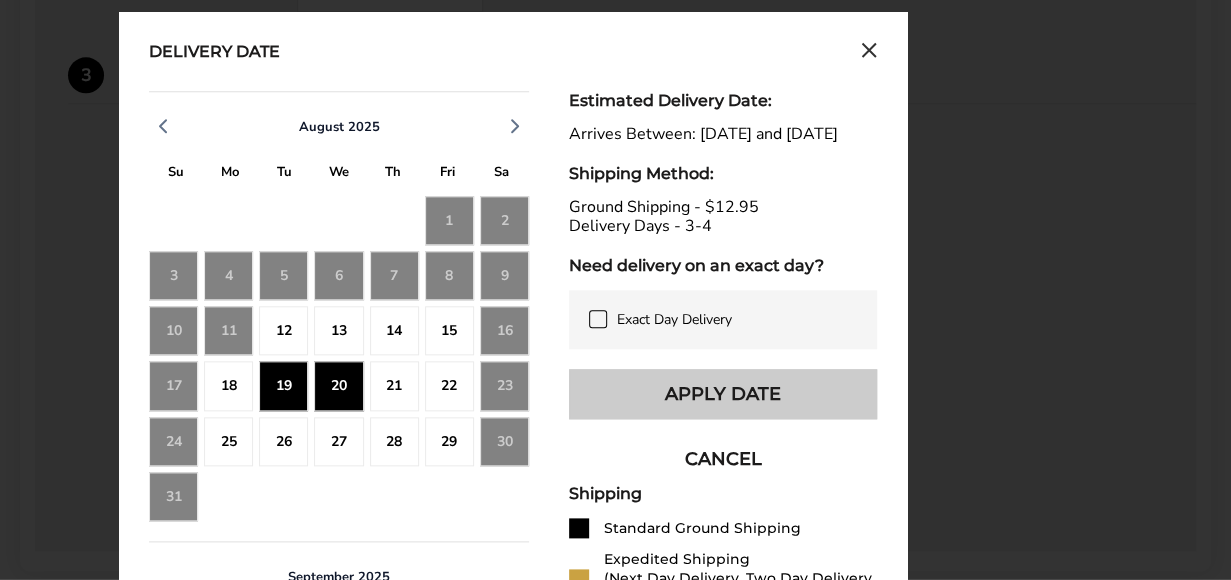 click on "Apply Date" at bounding box center (723, 394) 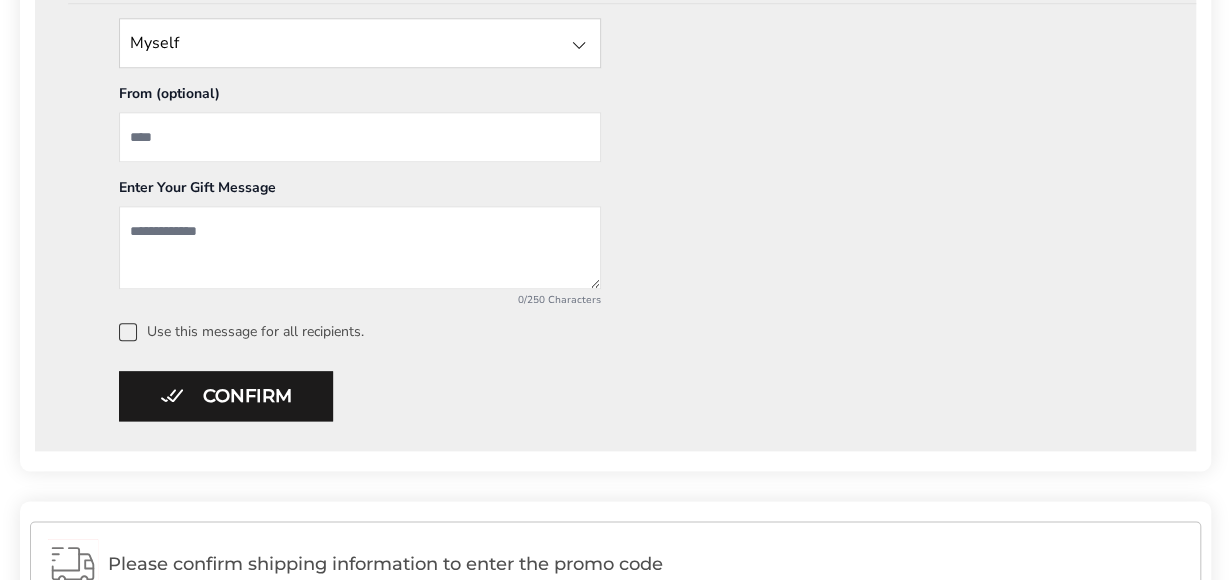 scroll, scrollTop: 1100, scrollLeft: 0, axis: vertical 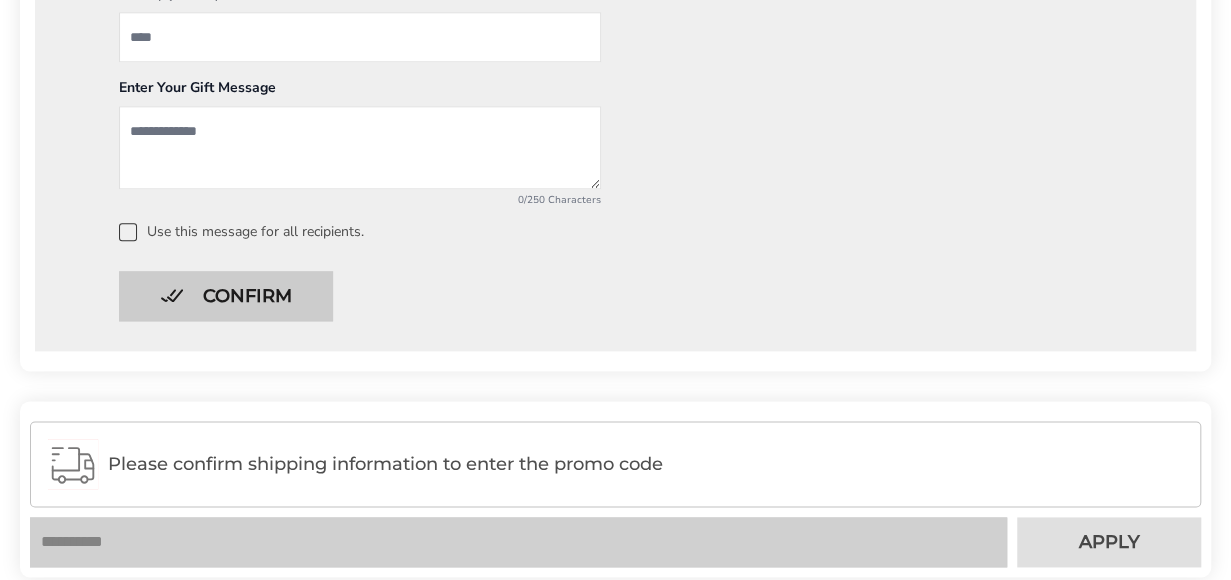click on "Confirm" at bounding box center [226, 296] 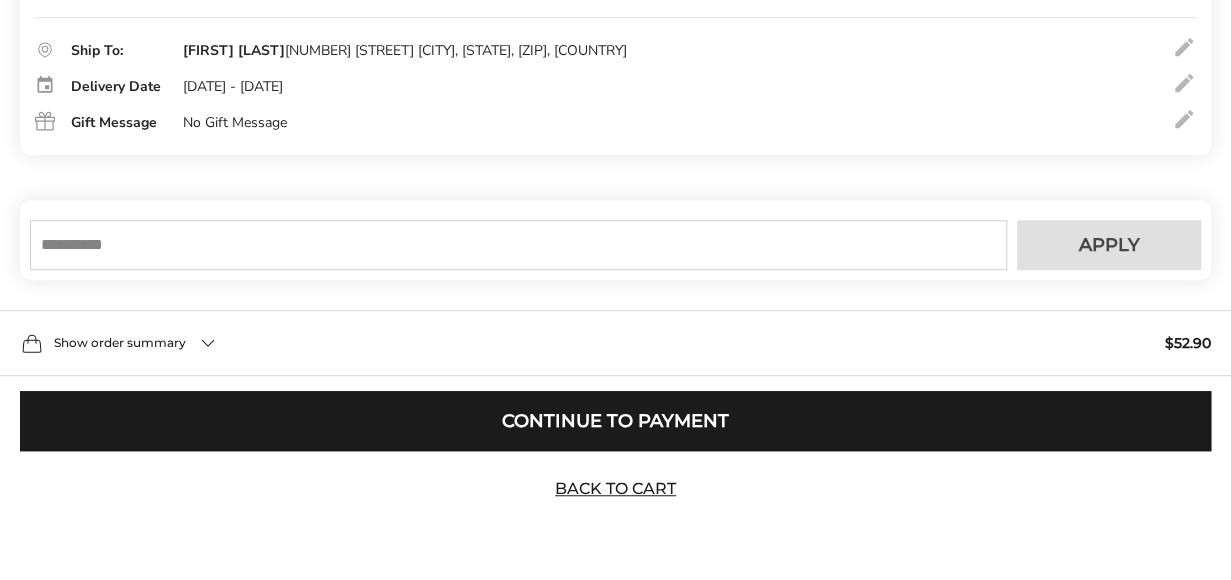 scroll, scrollTop: 493, scrollLeft: 0, axis: vertical 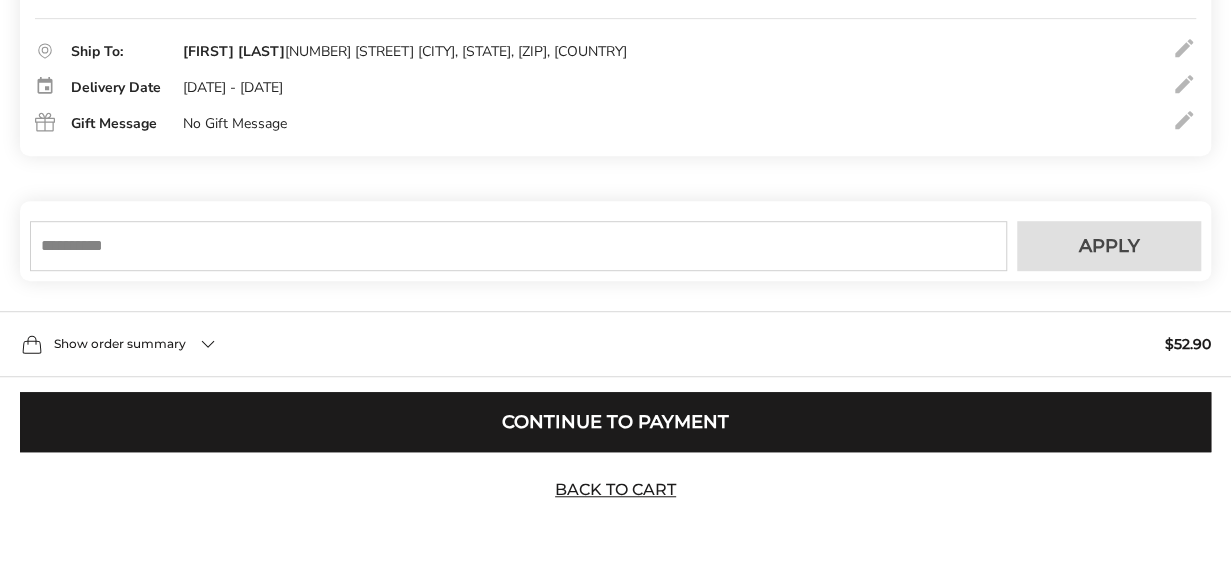 click at bounding box center [518, 246] 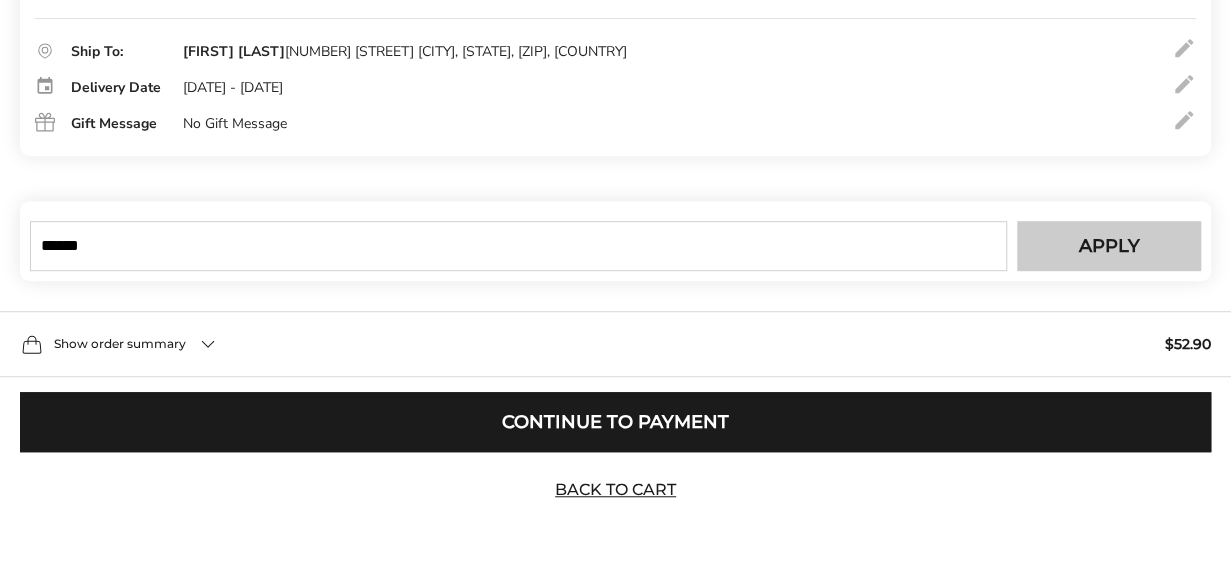 type on "******" 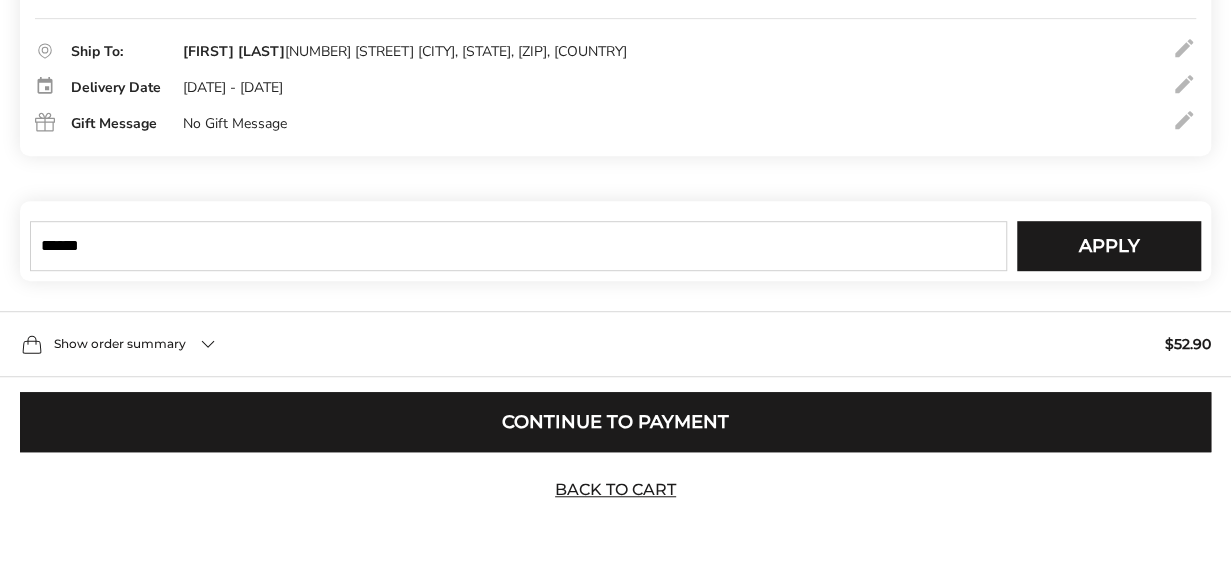 type 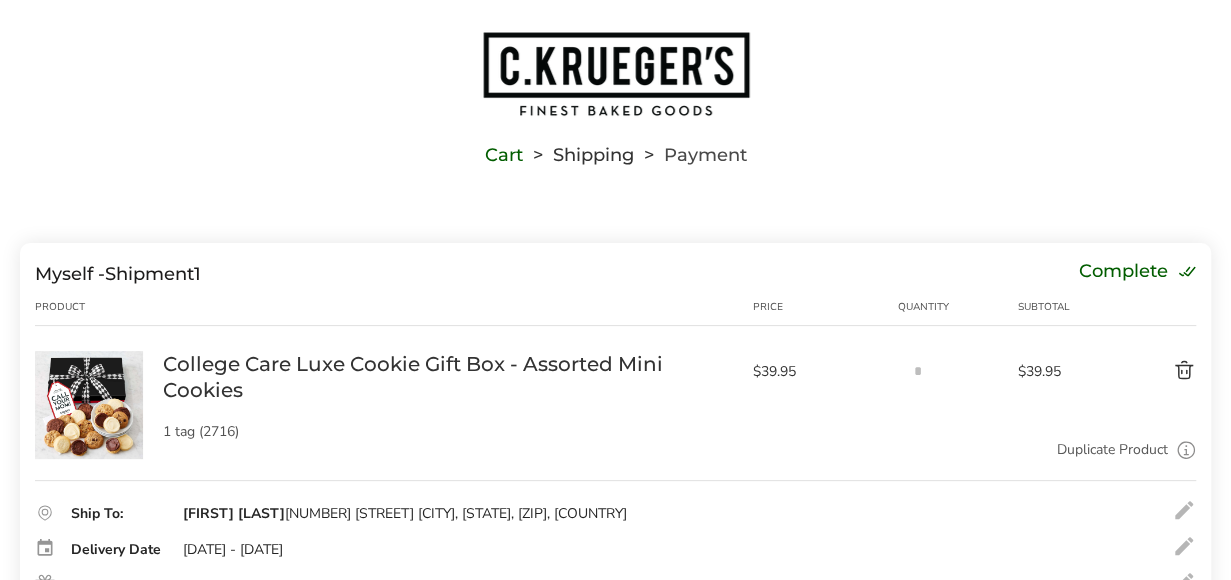 scroll, scrollTop: 0, scrollLeft: 0, axis: both 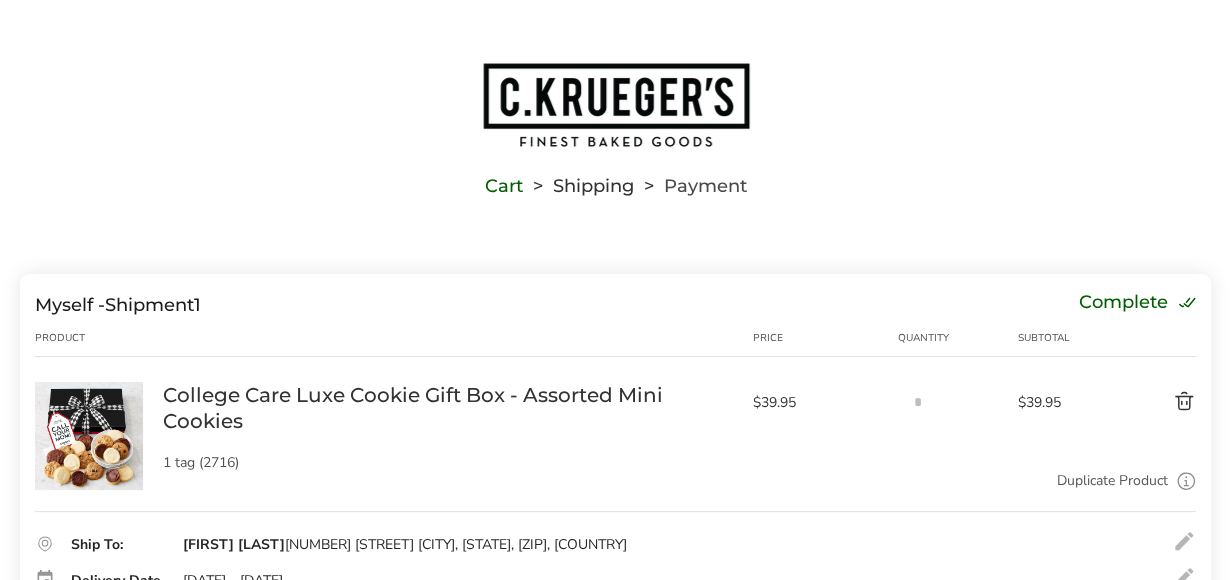 click at bounding box center (1147, 402) 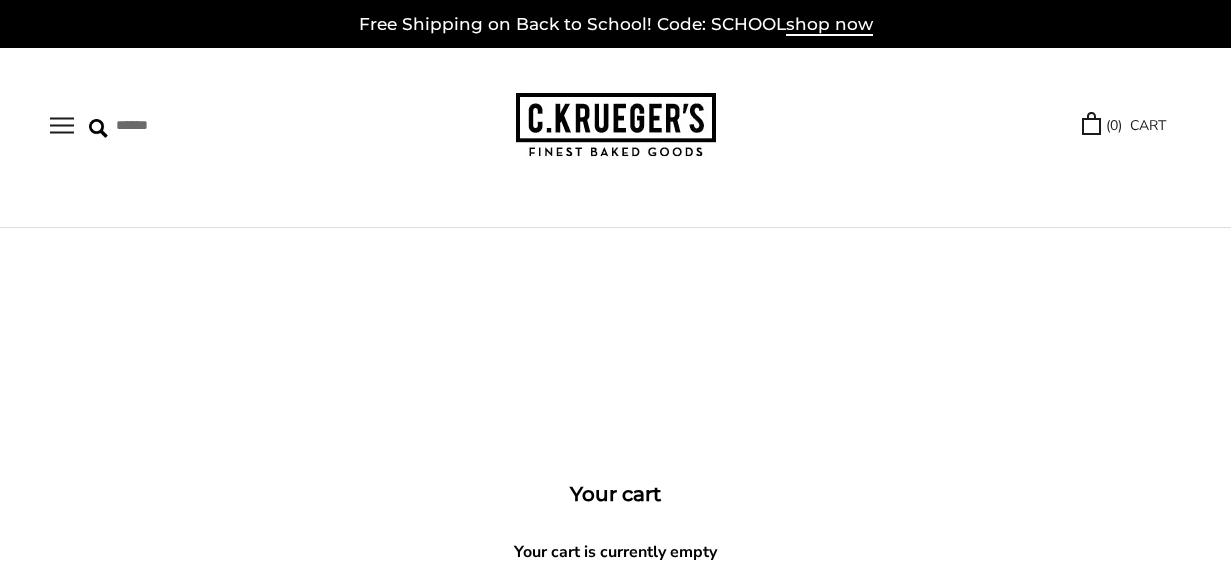 scroll, scrollTop: 0, scrollLeft: 0, axis: both 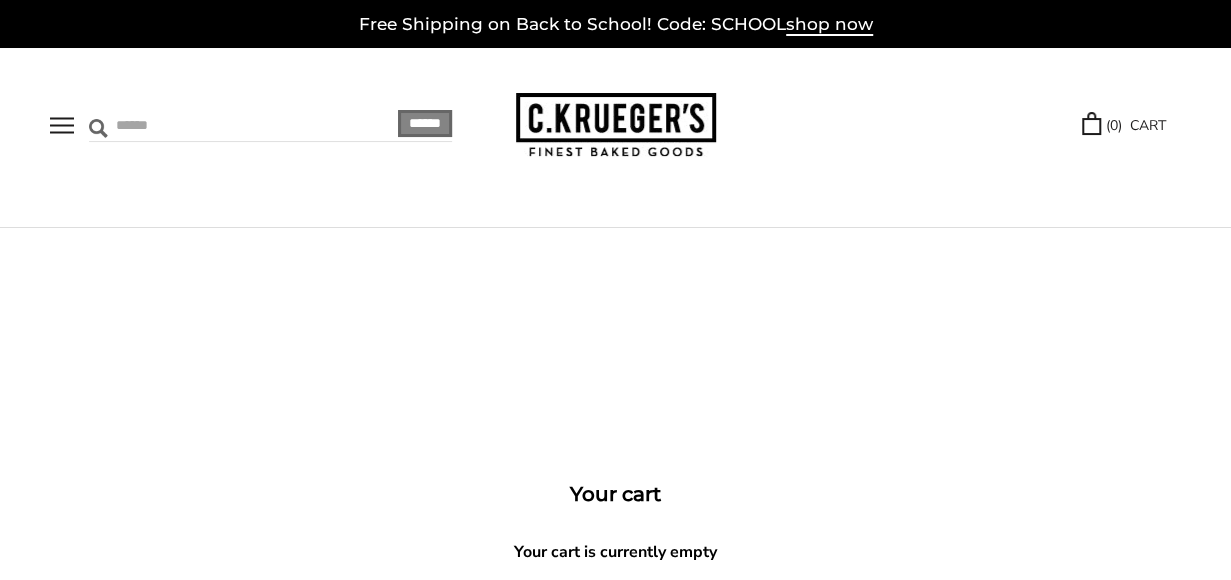 click at bounding box center [207, 125] 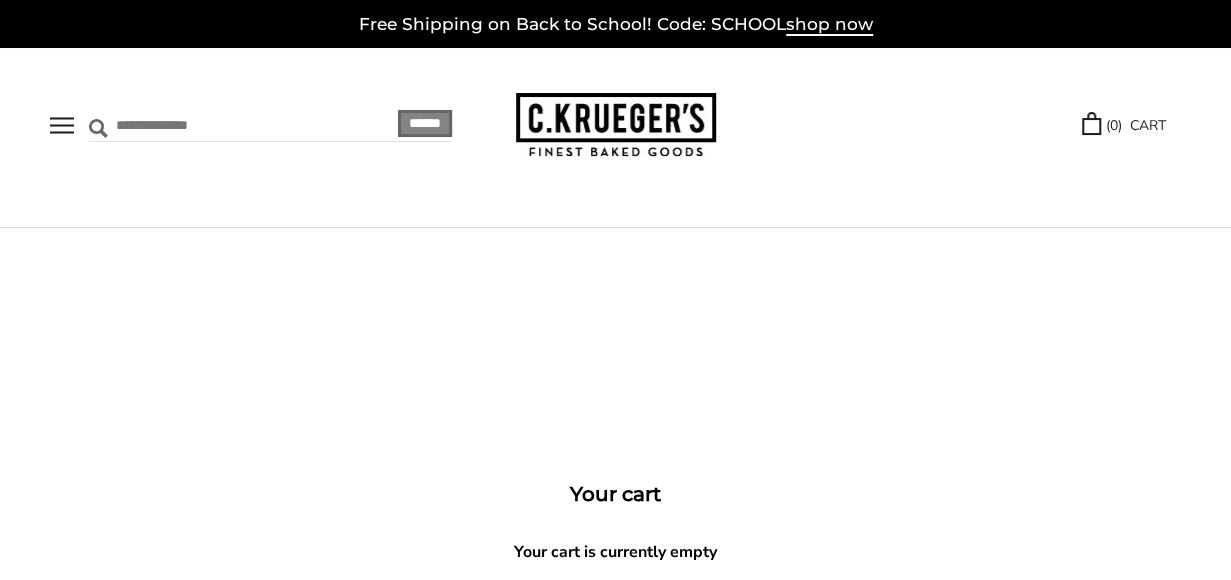 type on "**********" 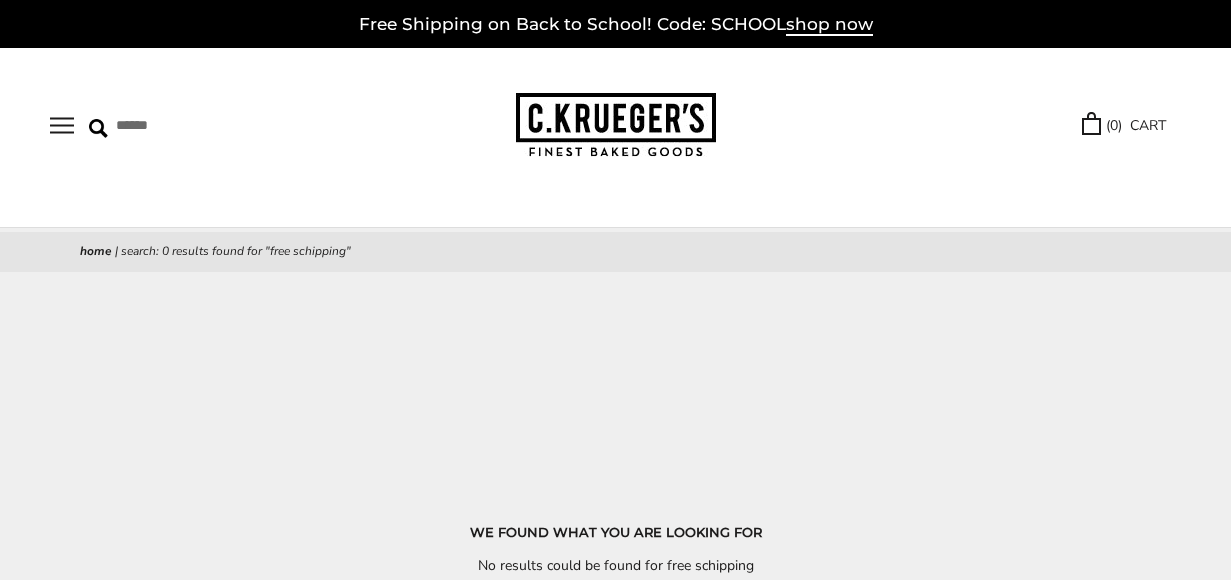 scroll, scrollTop: 0, scrollLeft: 0, axis: both 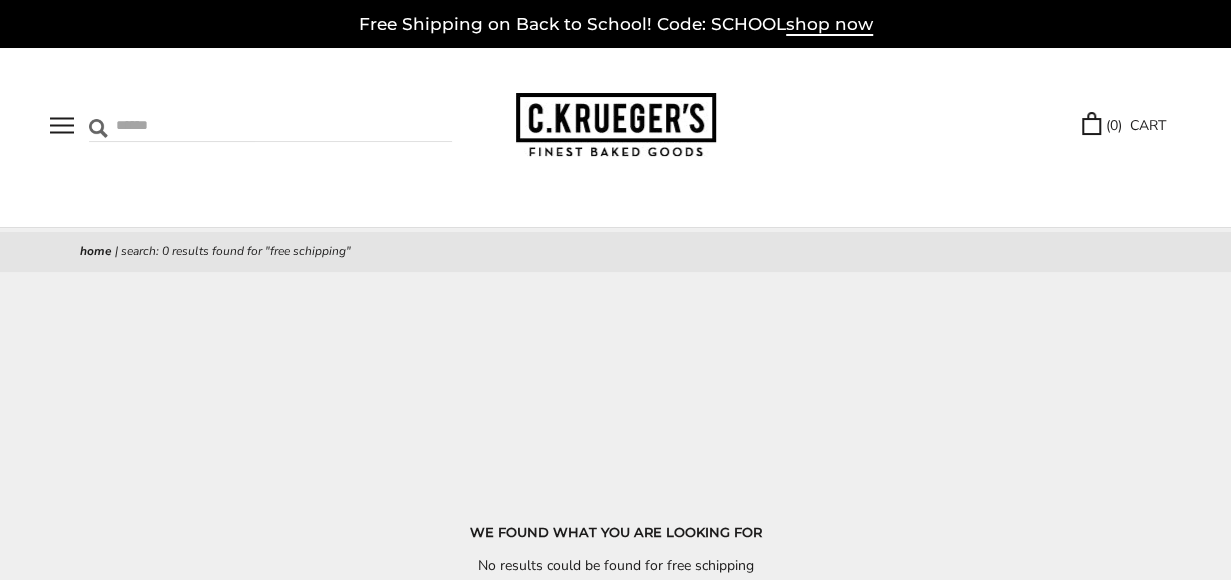 click at bounding box center [207, 125] 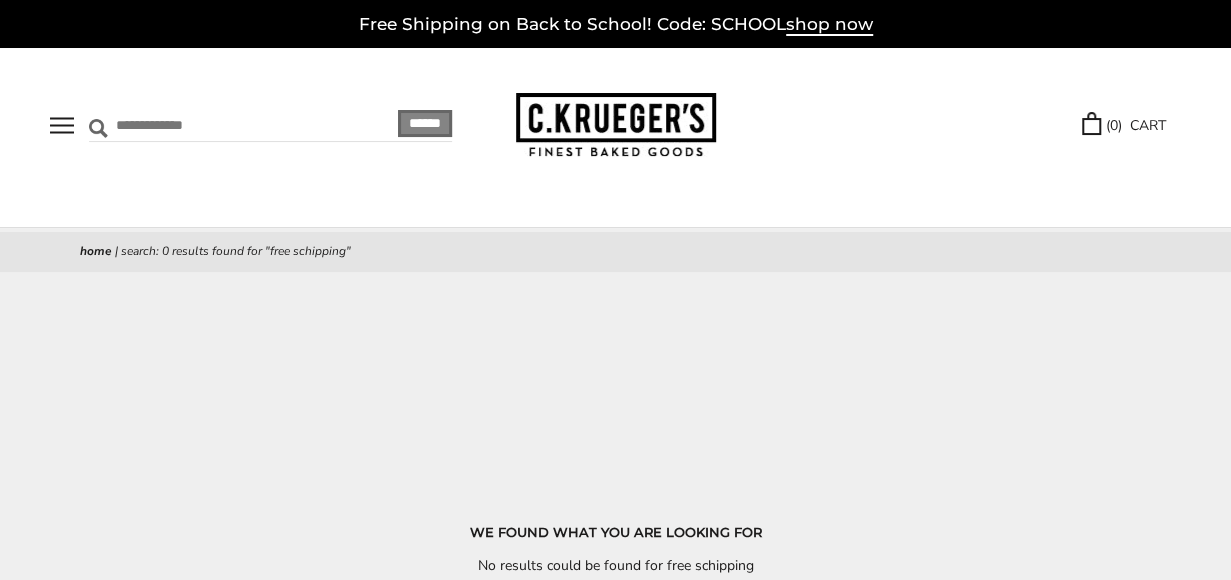 type on "**********" 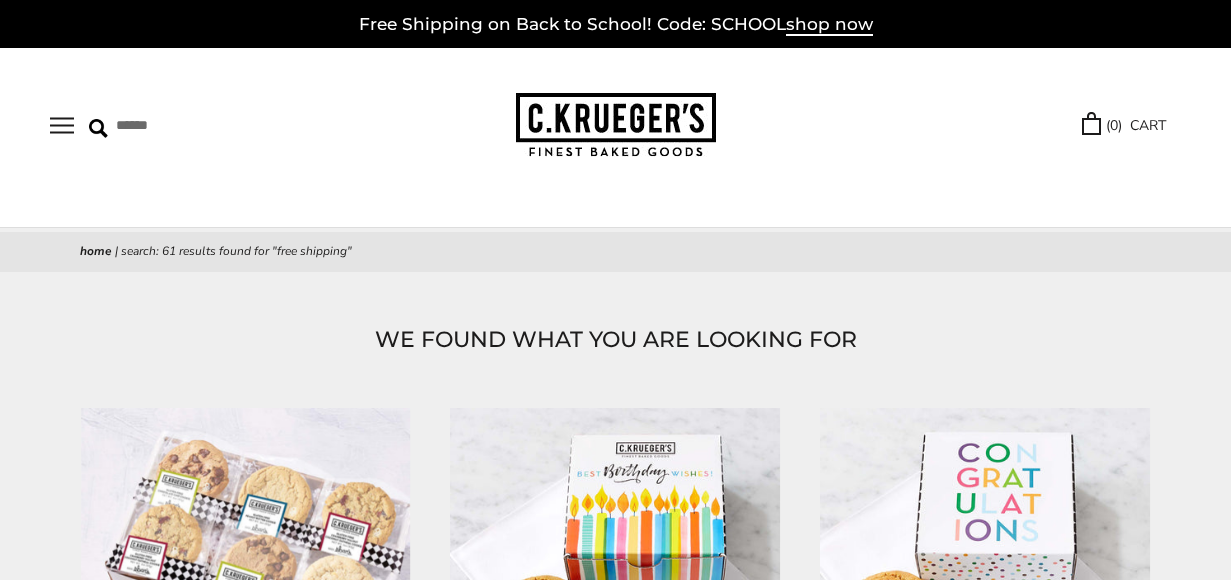 scroll, scrollTop: 0, scrollLeft: 0, axis: both 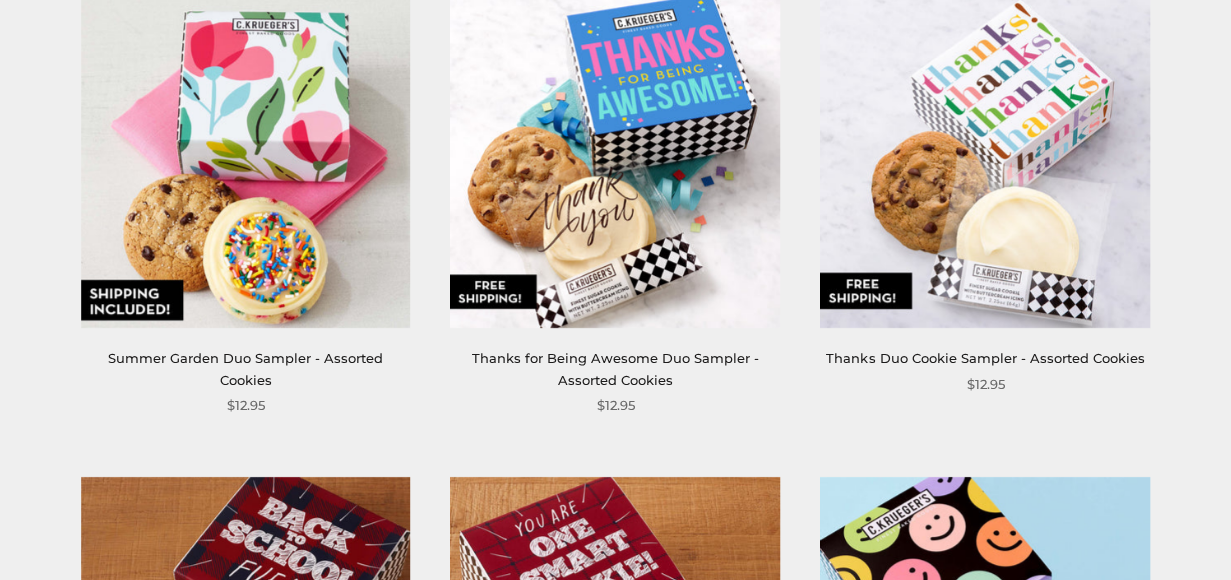 click at bounding box center [246, 1598] 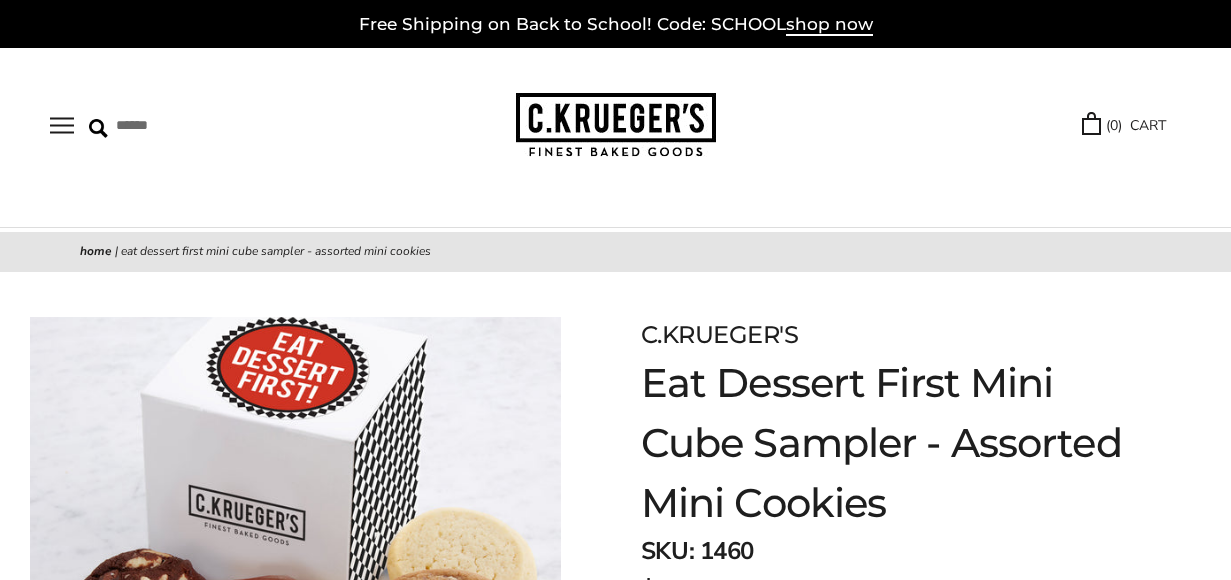 scroll, scrollTop: 0, scrollLeft: 0, axis: both 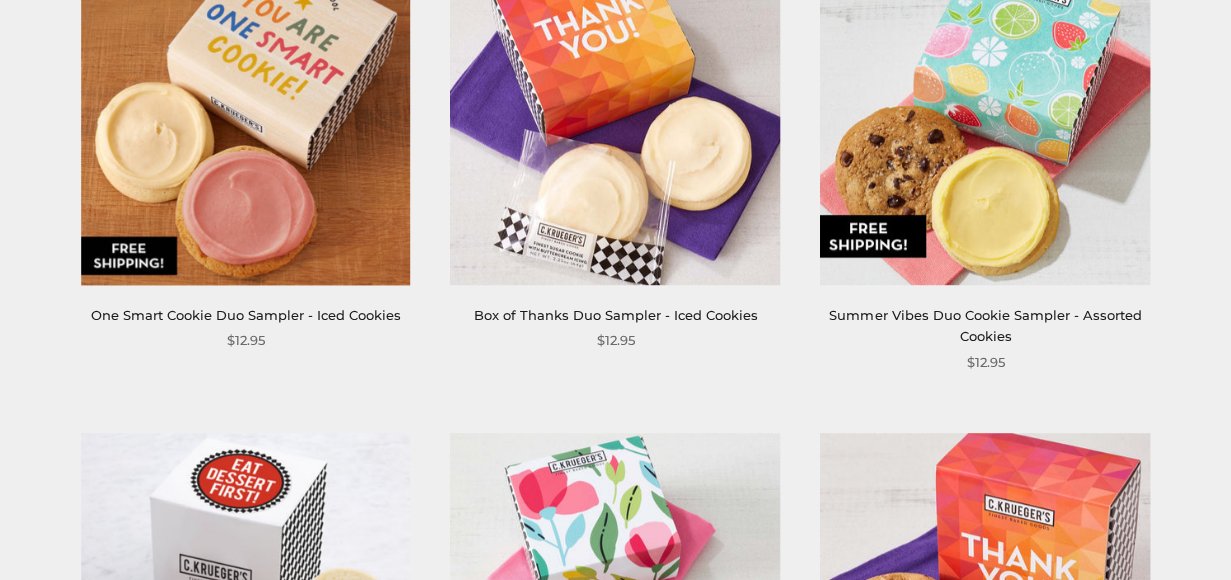 click on "2" at bounding box center (614, 2427) 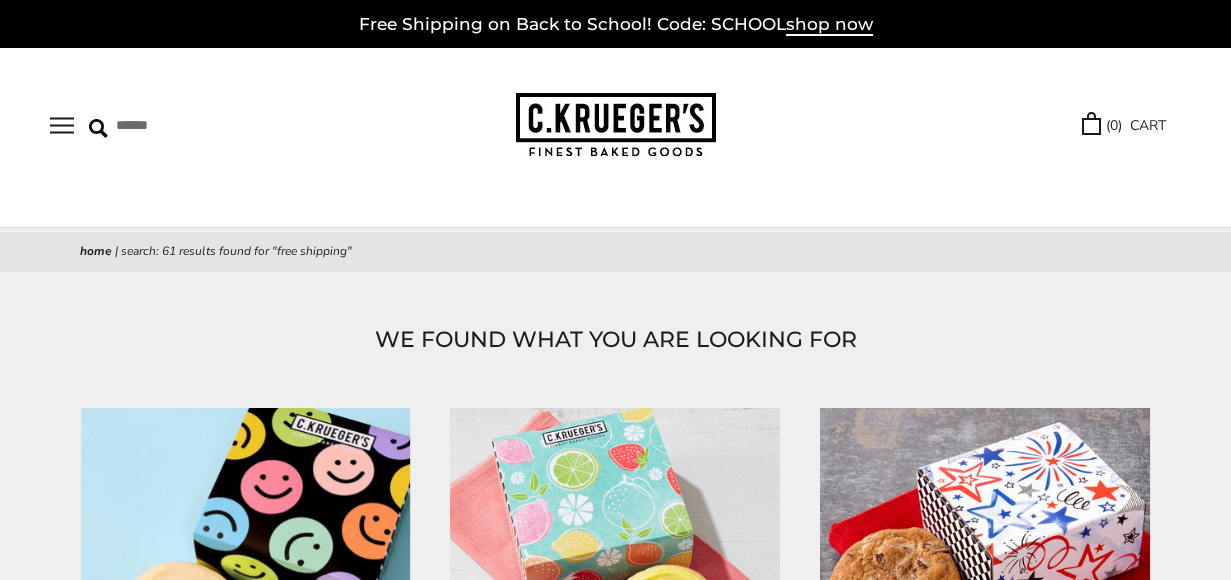 scroll, scrollTop: 300, scrollLeft: 0, axis: vertical 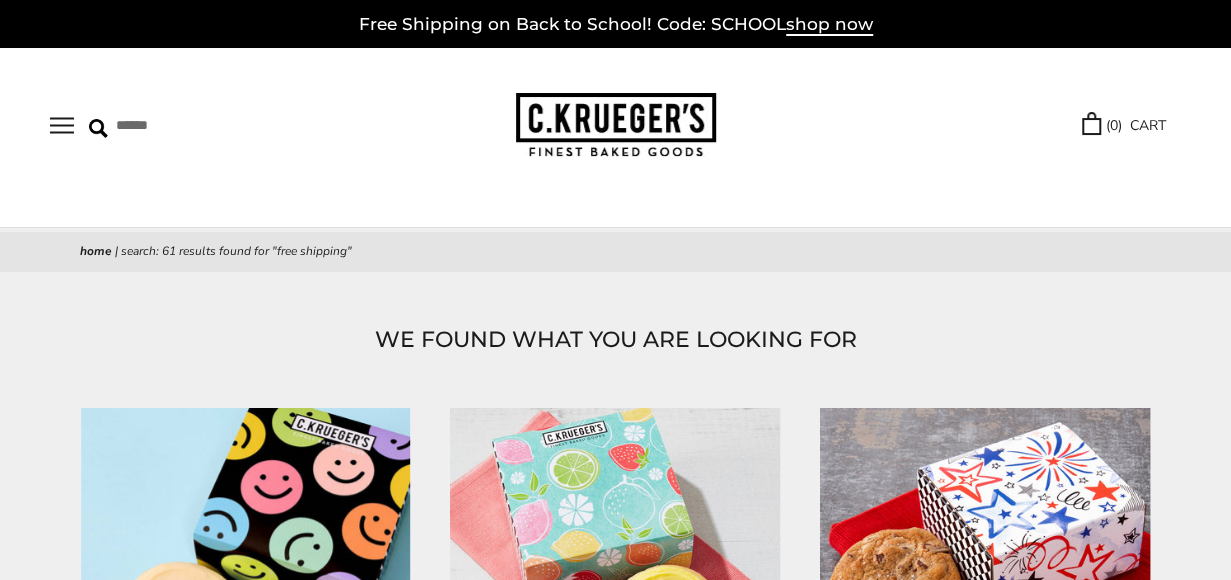click on "Select Your Cookies" at bounding box center [0, 0] 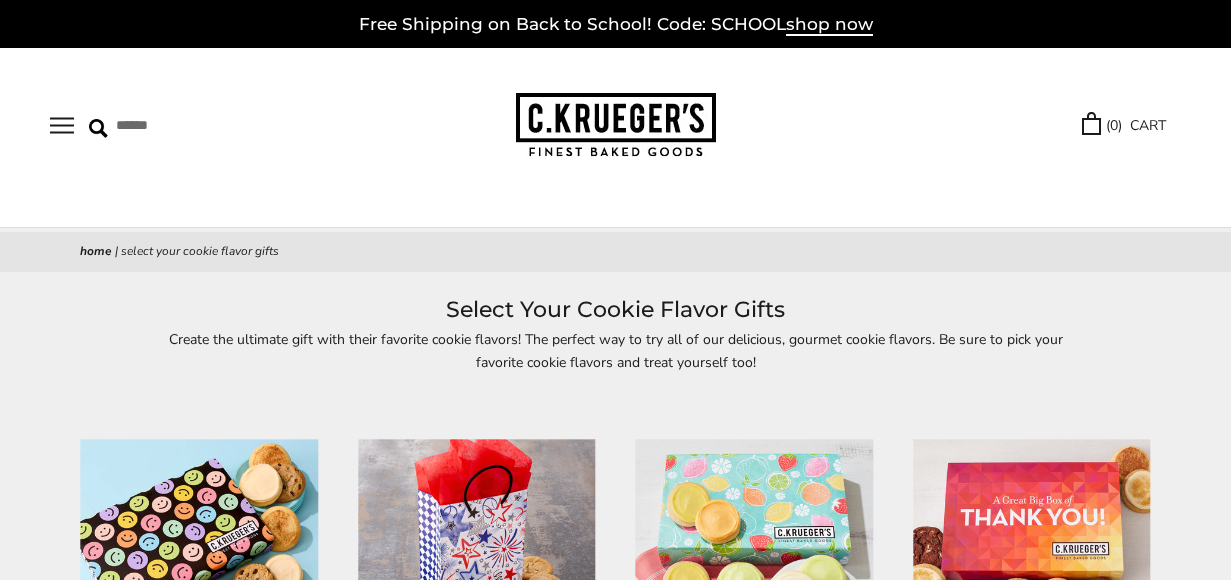 scroll, scrollTop: 0, scrollLeft: 0, axis: both 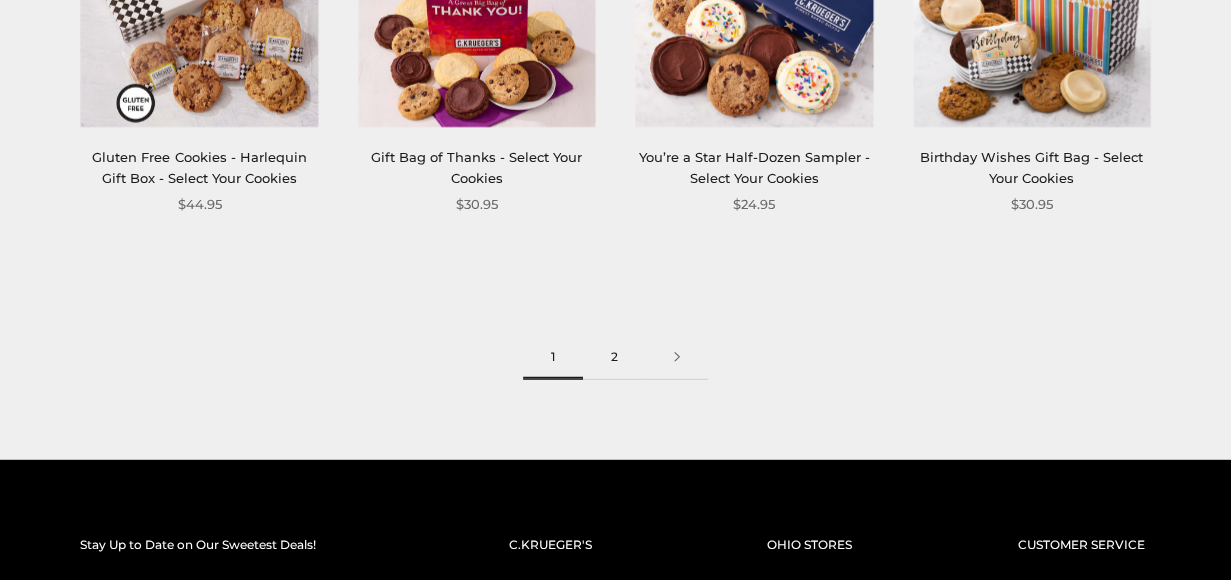 click on "2" at bounding box center [614, 357] 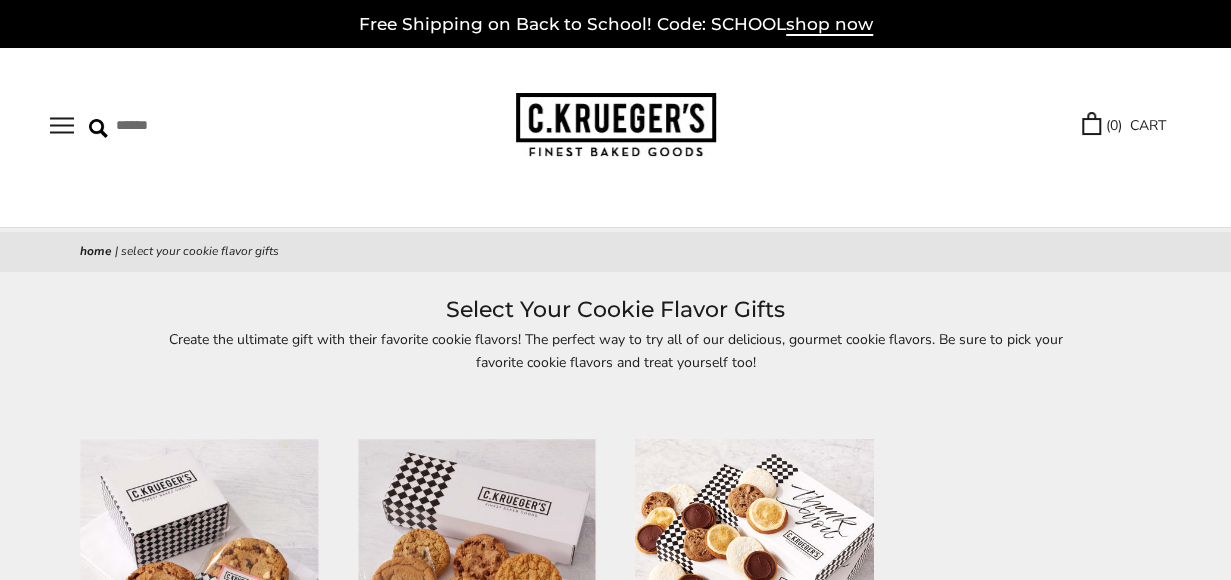 scroll, scrollTop: 123, scrollLeft: 0, axis: vertical 